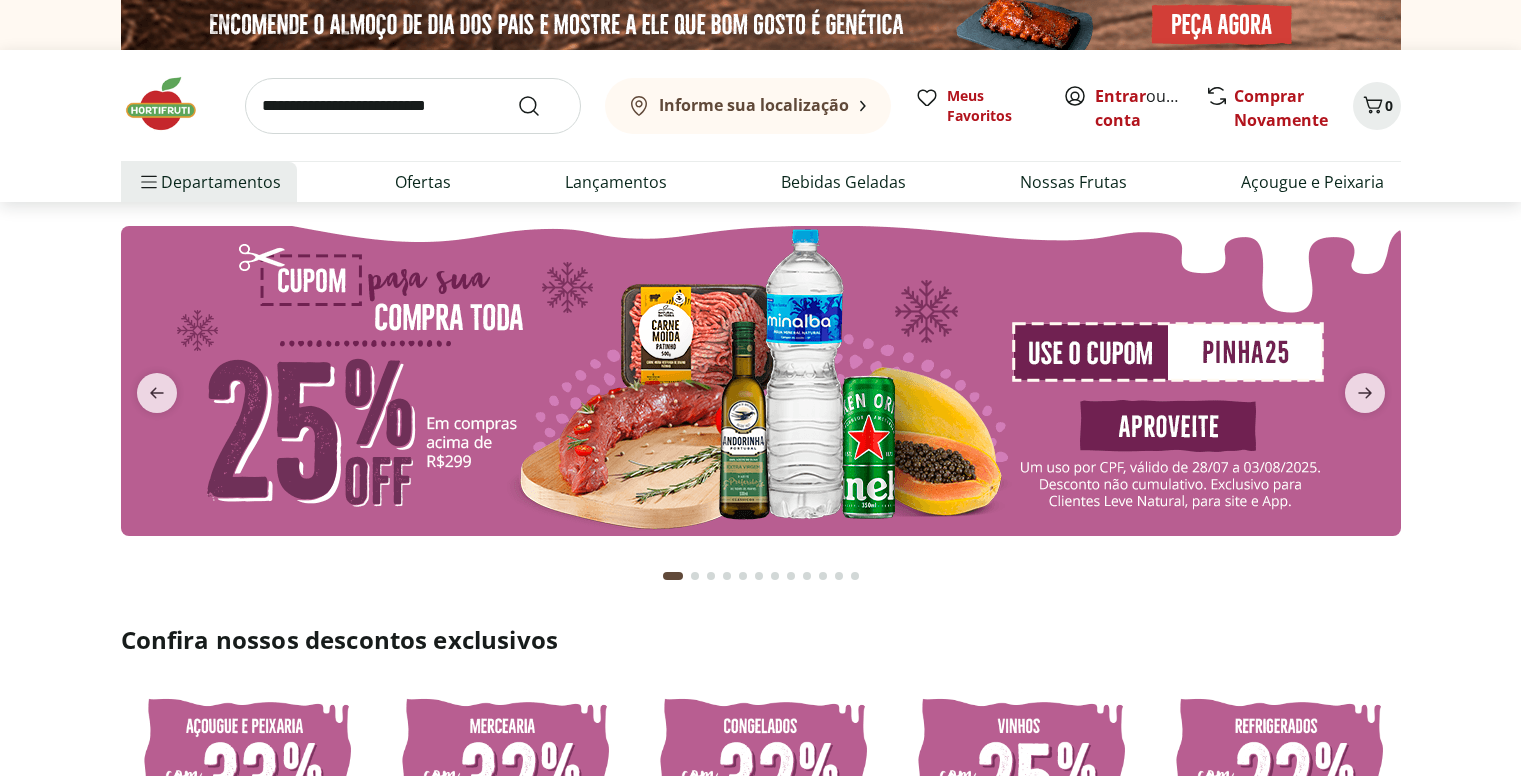 scroll, scrollTop: 0, scrollLeft: 0, axis: both 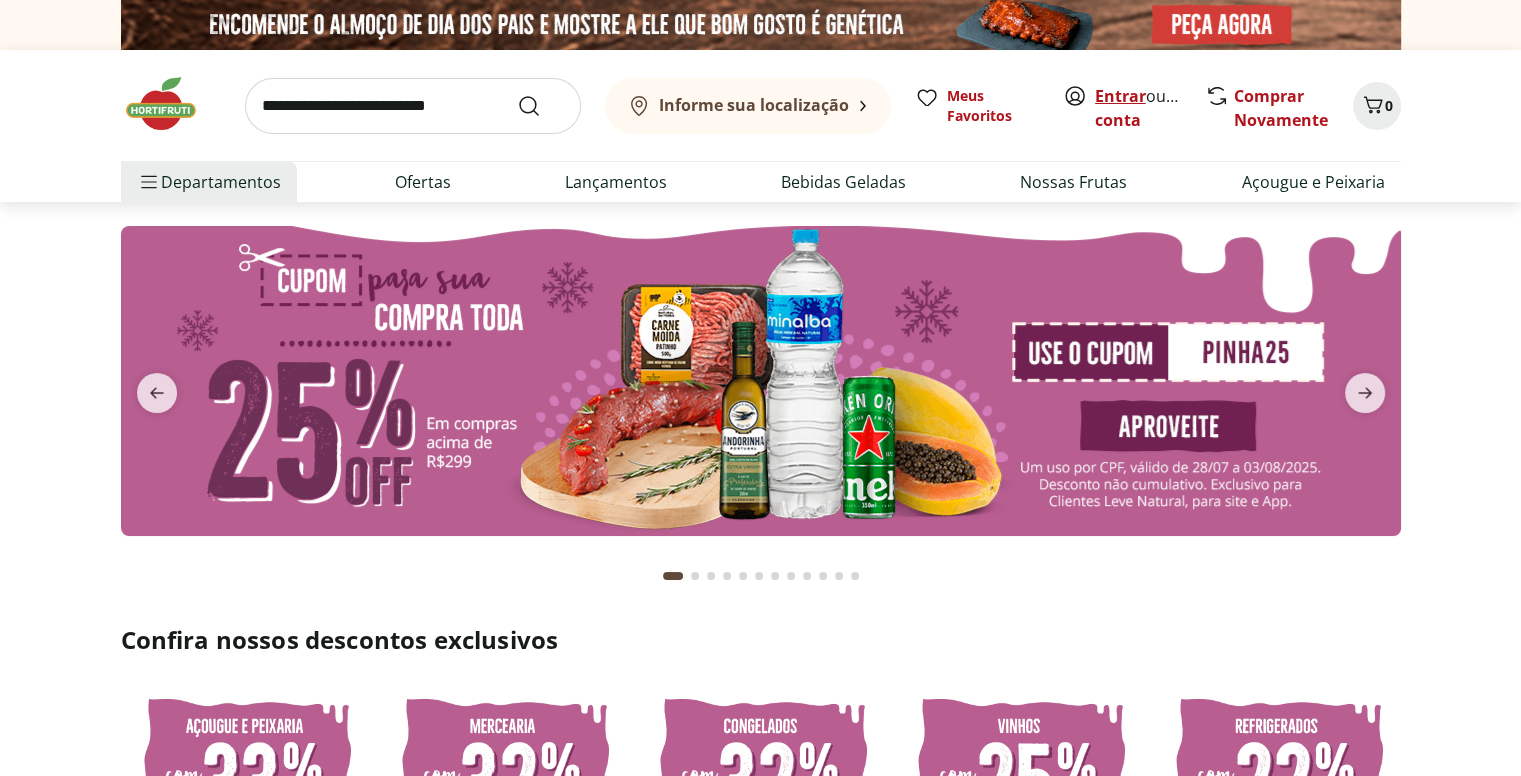 click on "Entrar" at bounding box center (1120, 96) 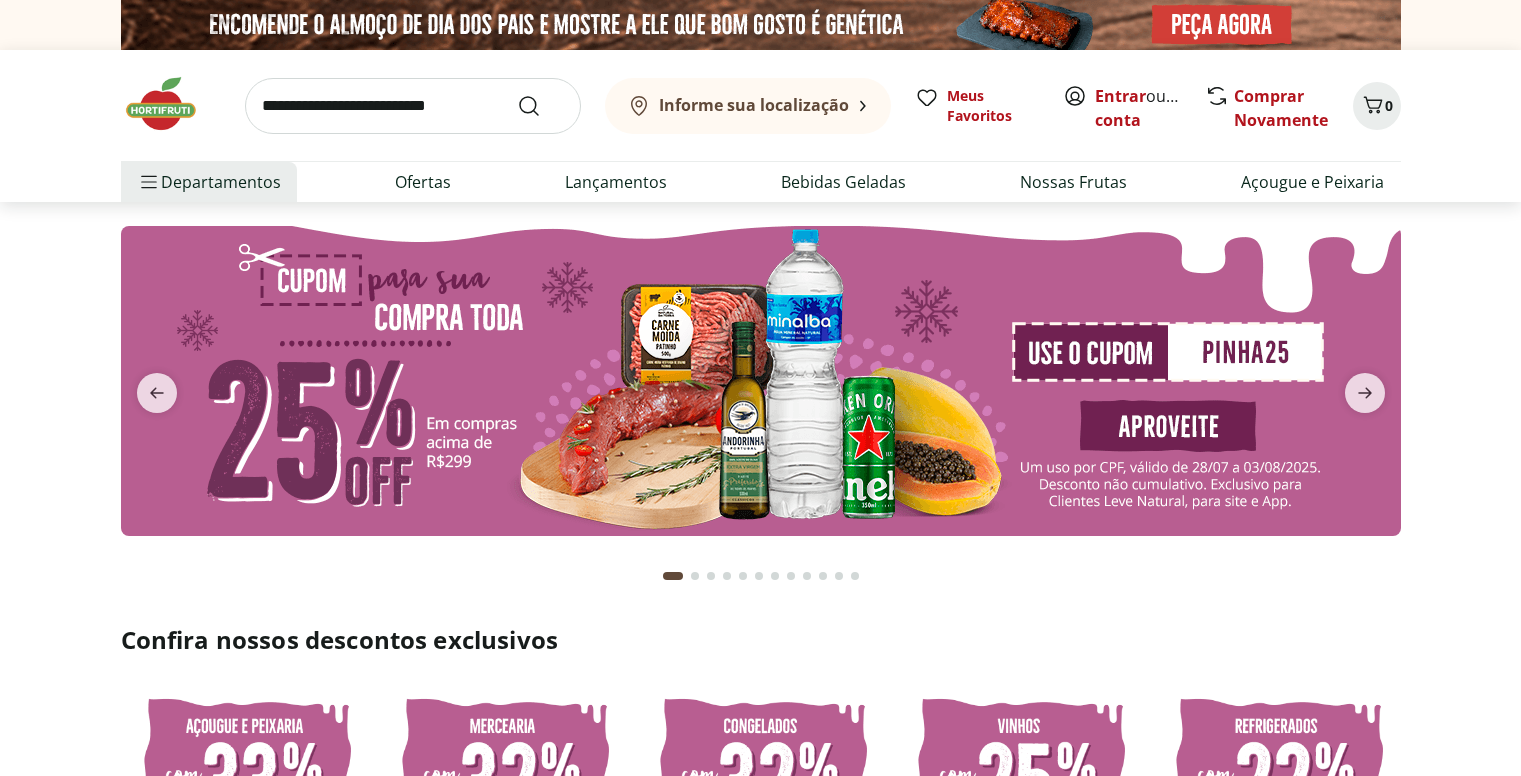 scroll, scrollTop: 0, scrollLeft: 0, axis: both 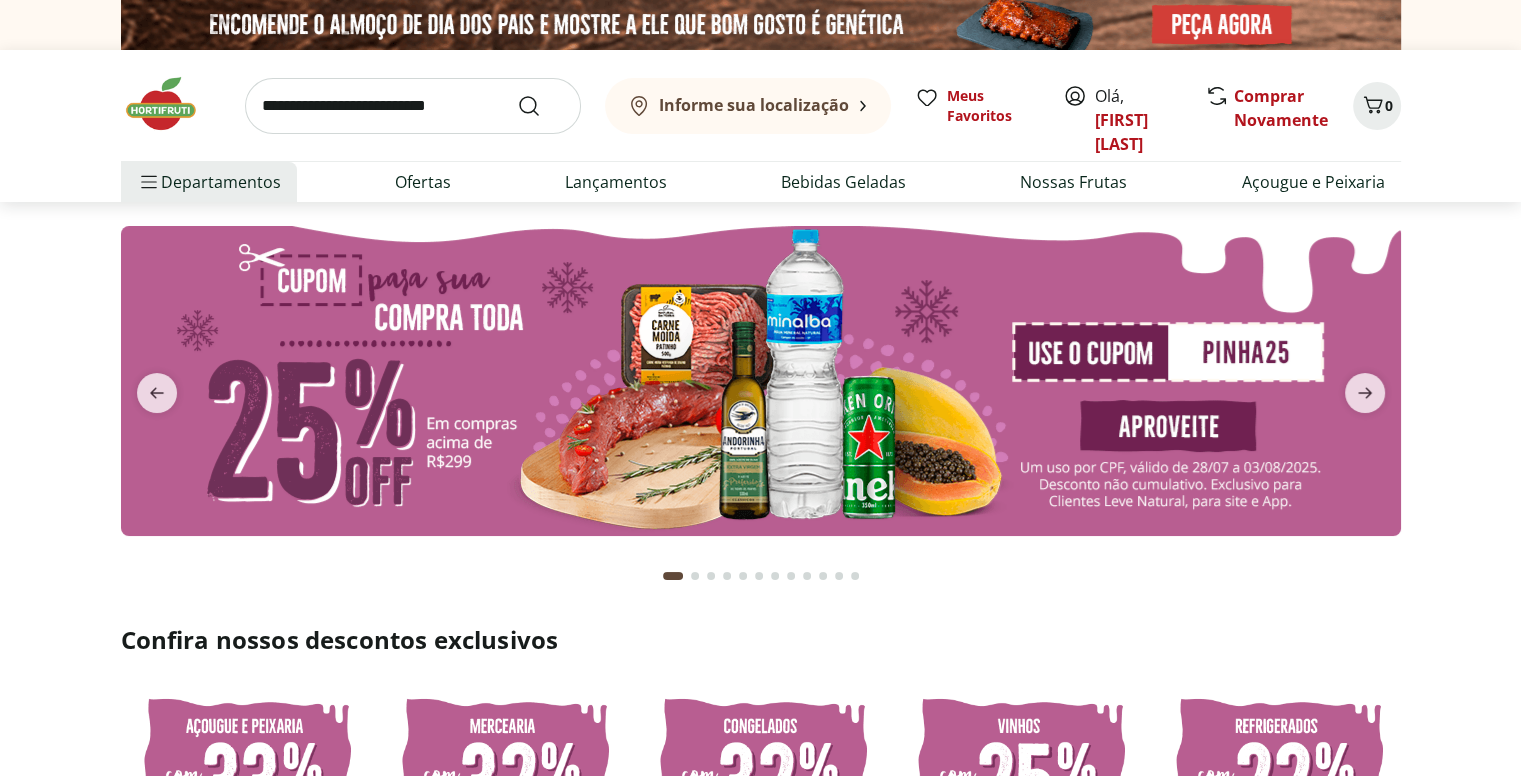 click at bounding box center (413, 106) 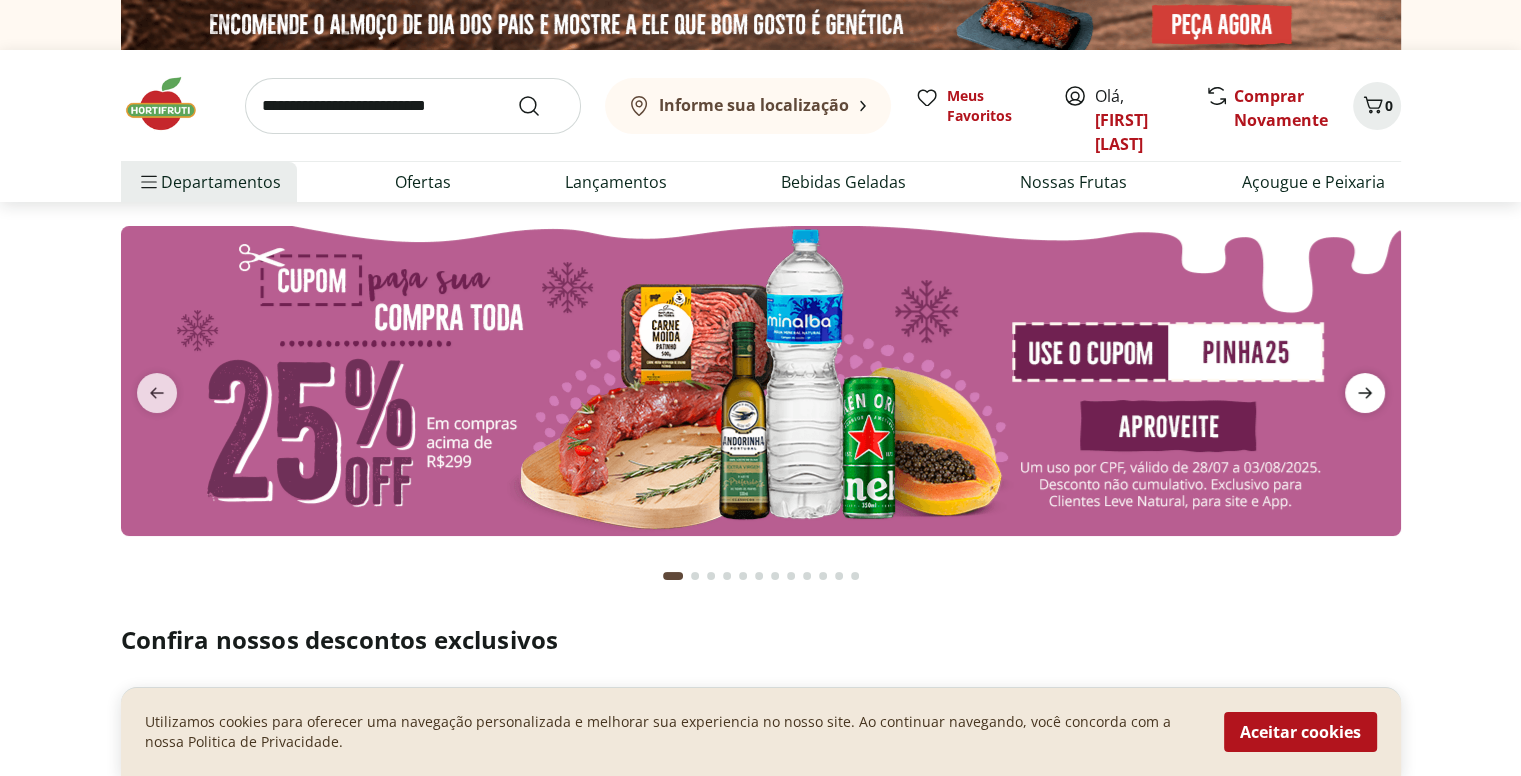 click 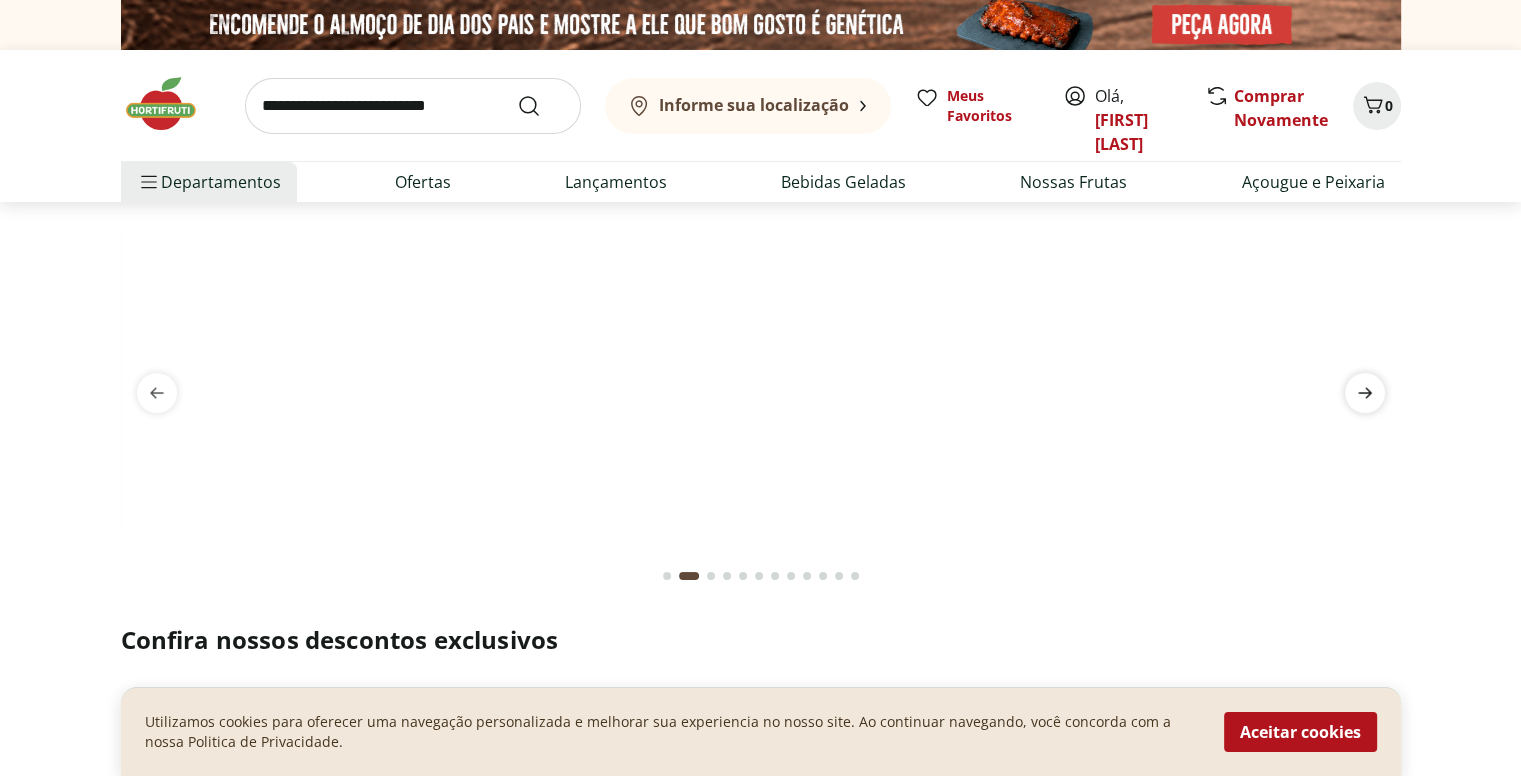 click 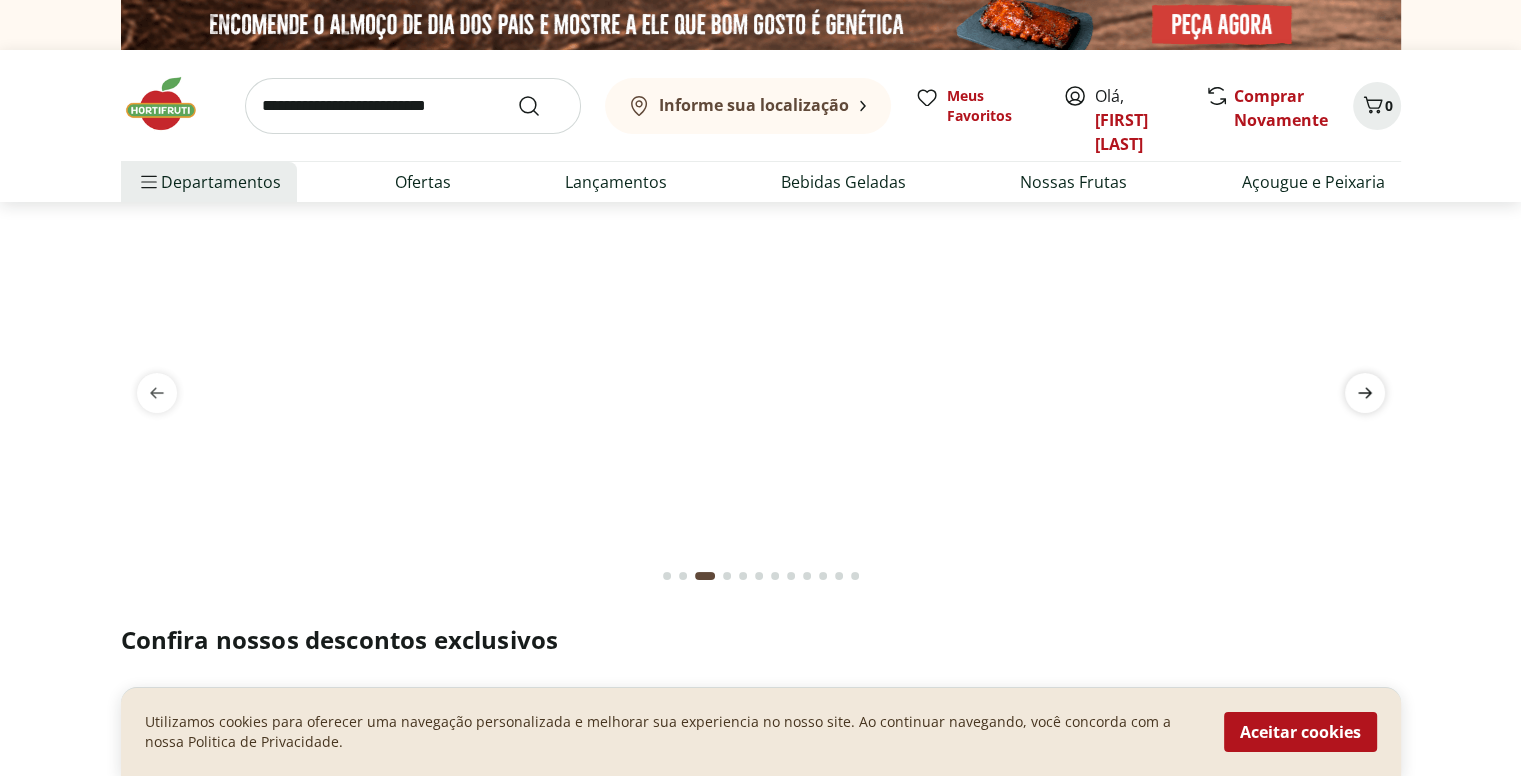 click 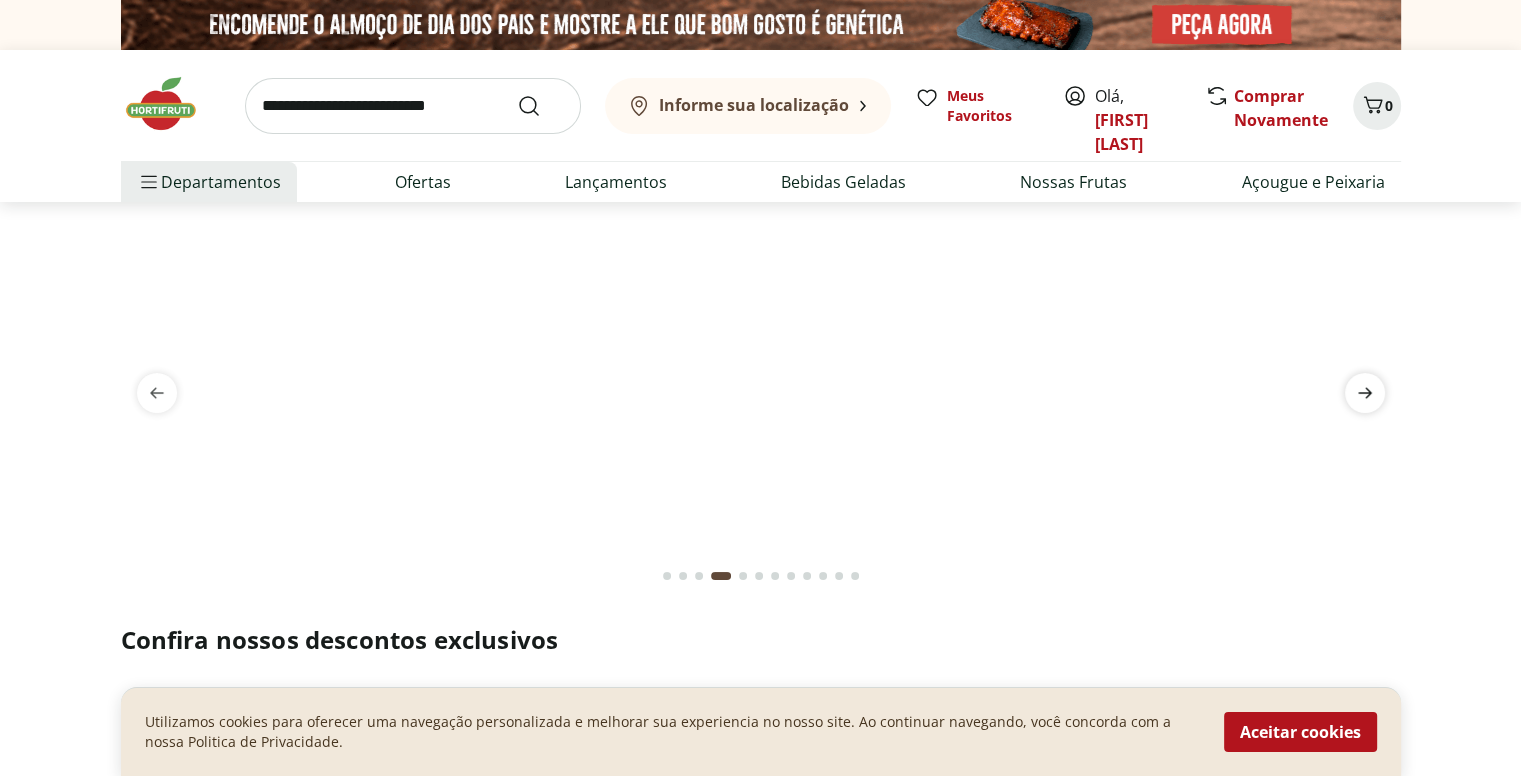 click 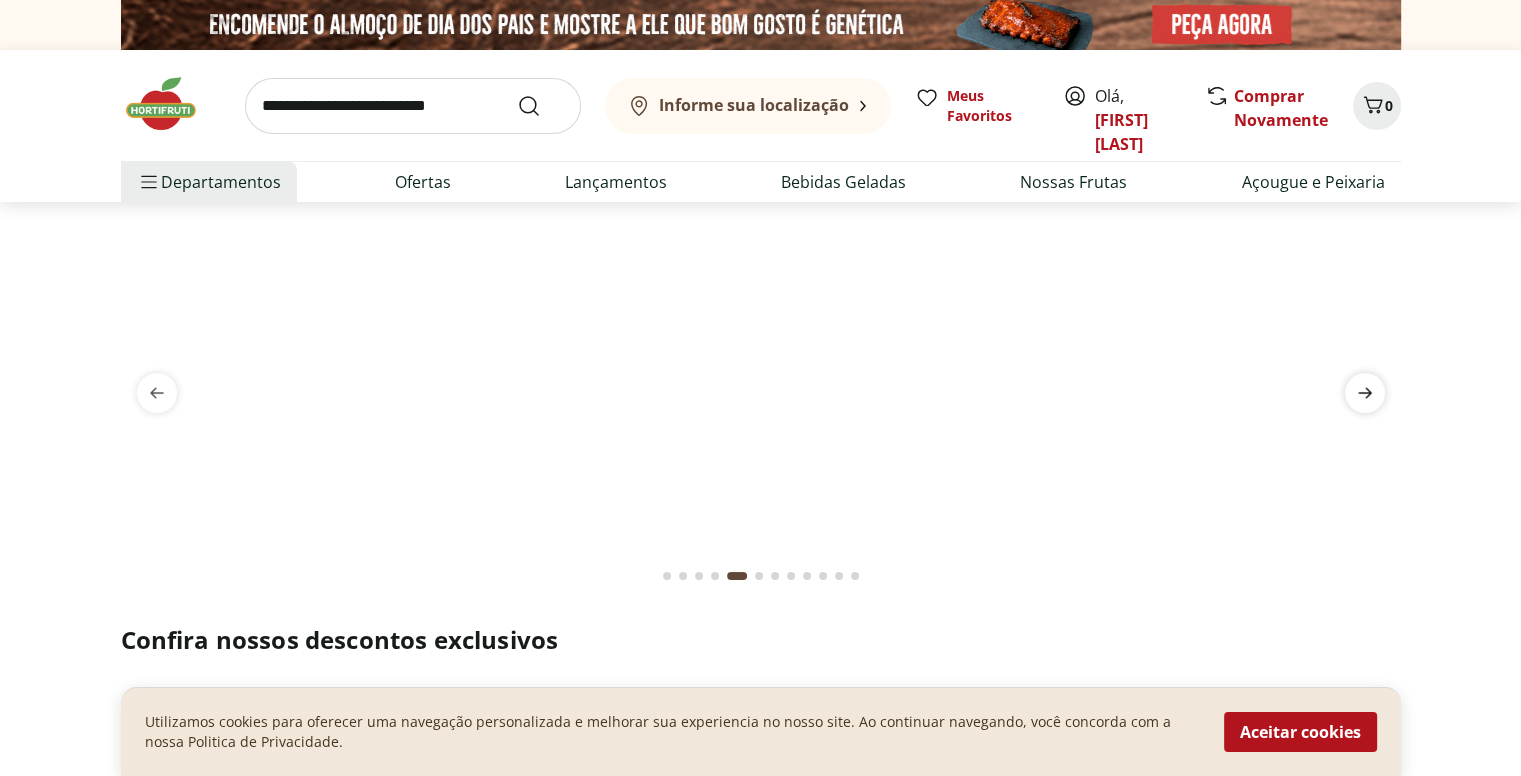 click 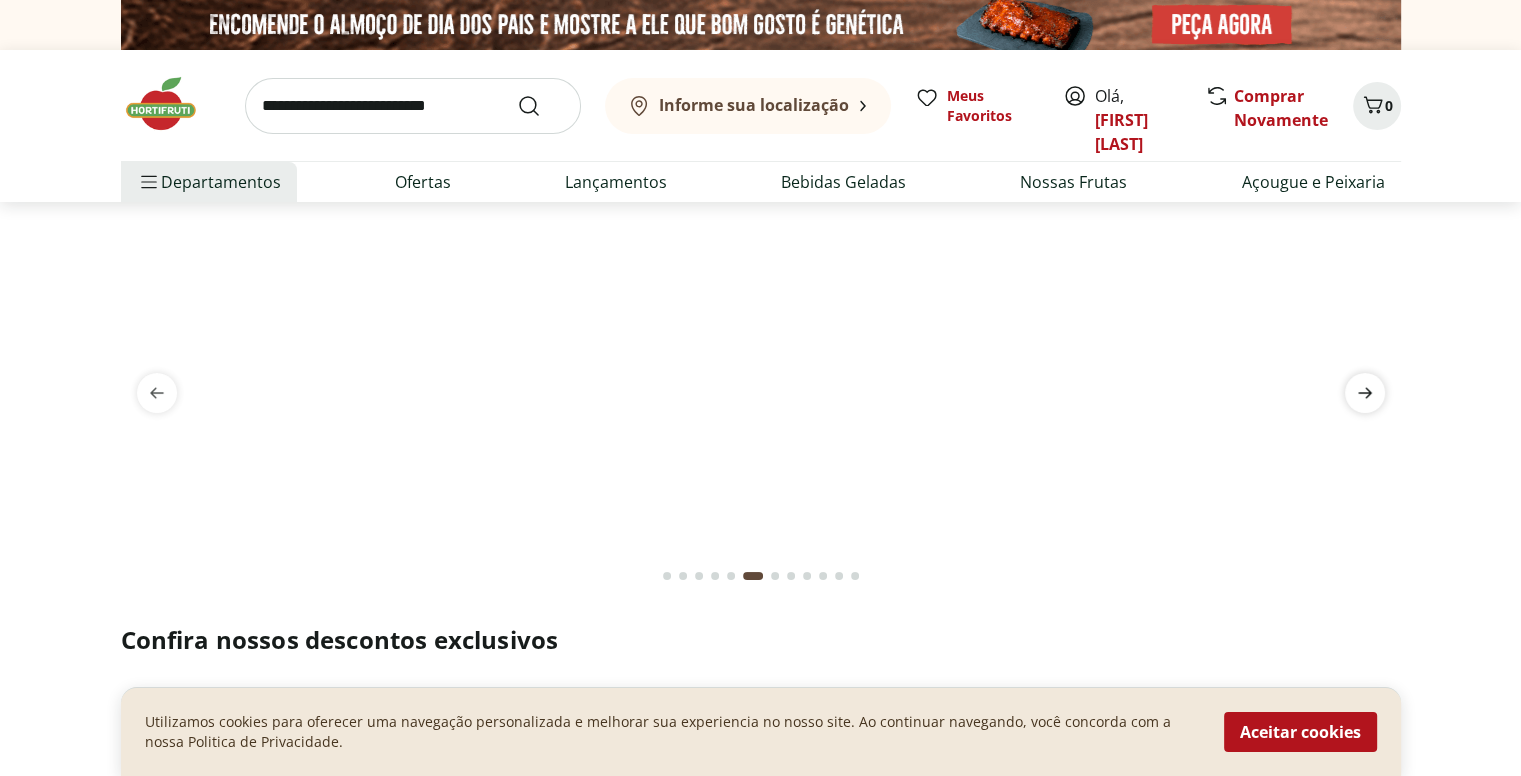 click 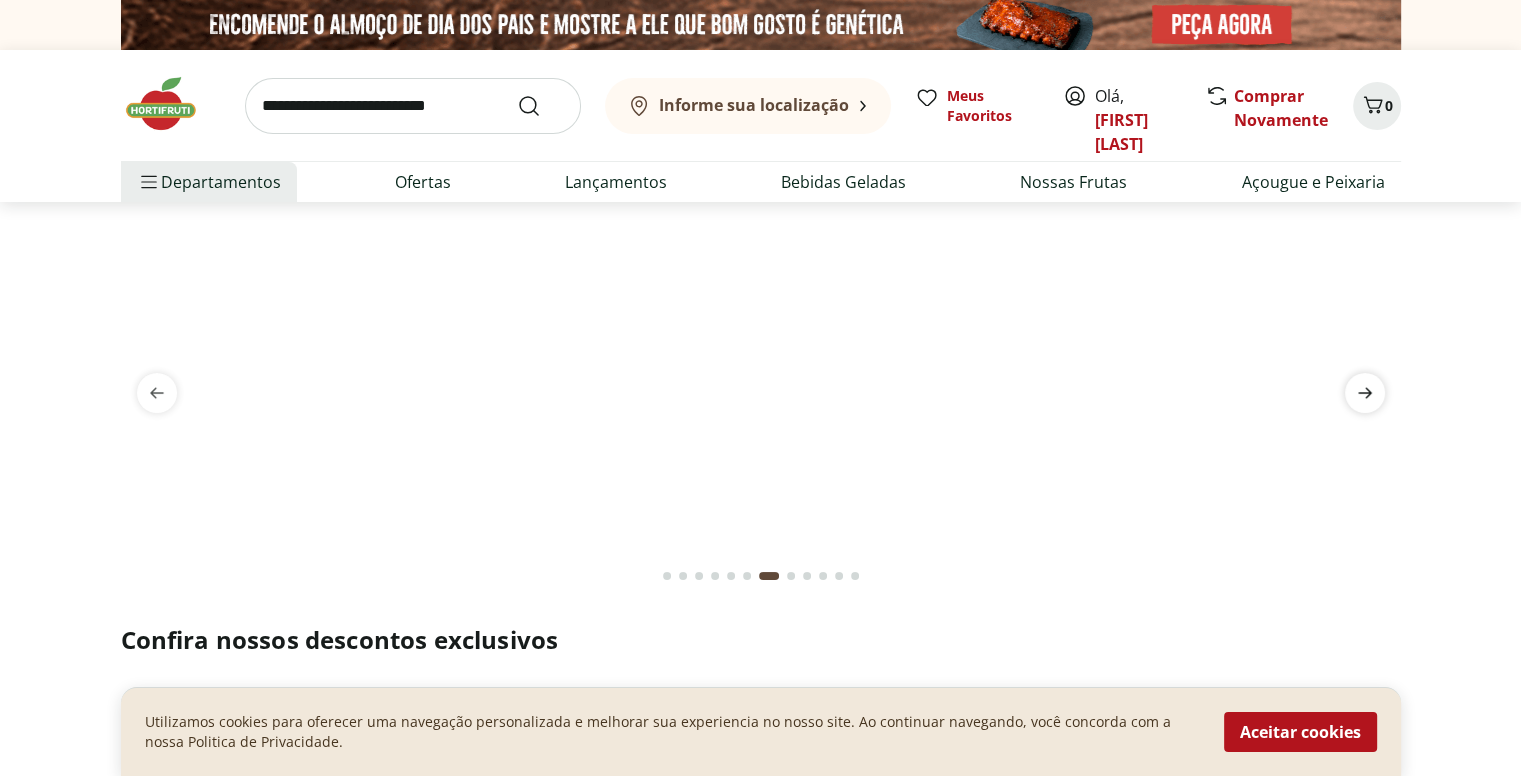 click 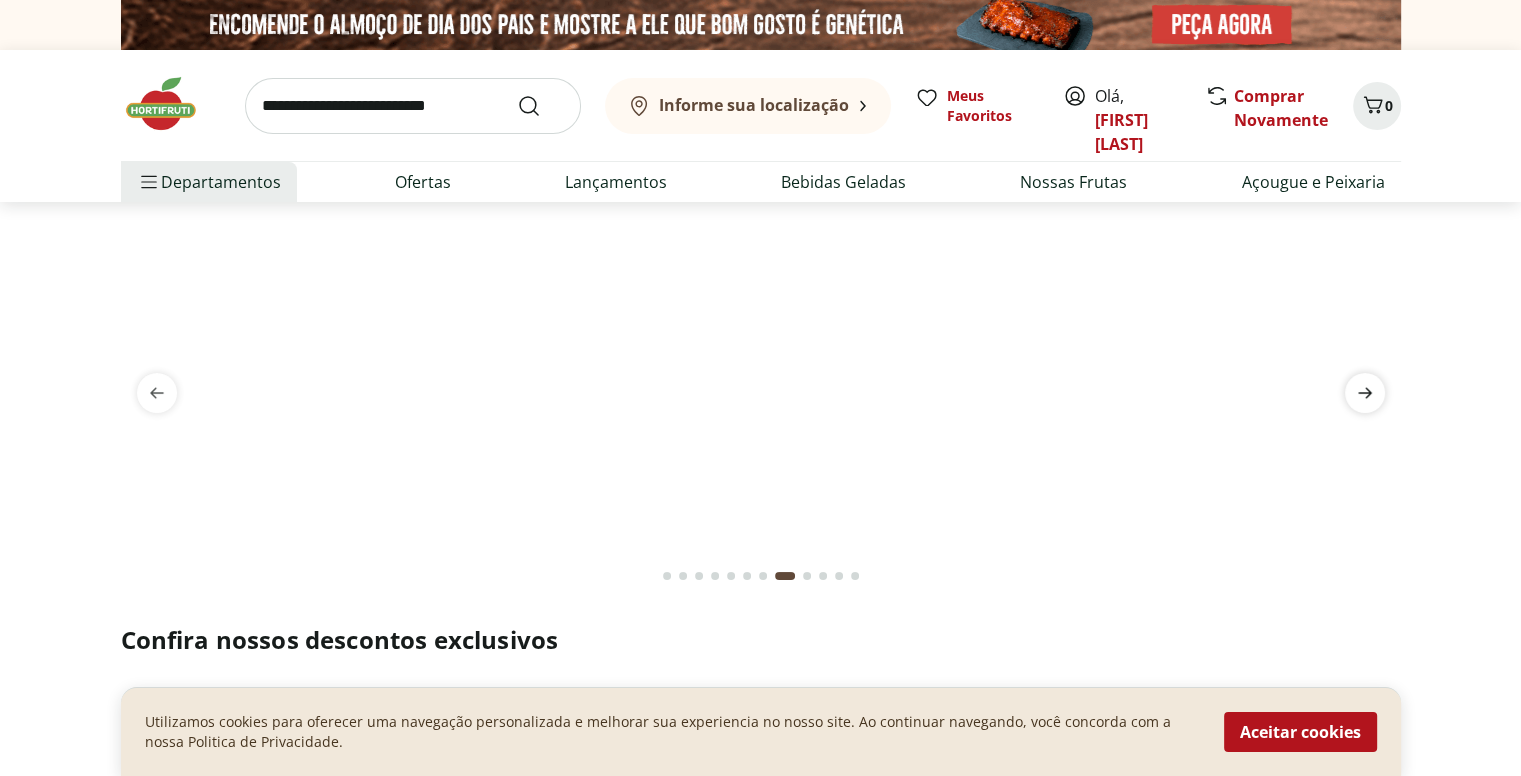click 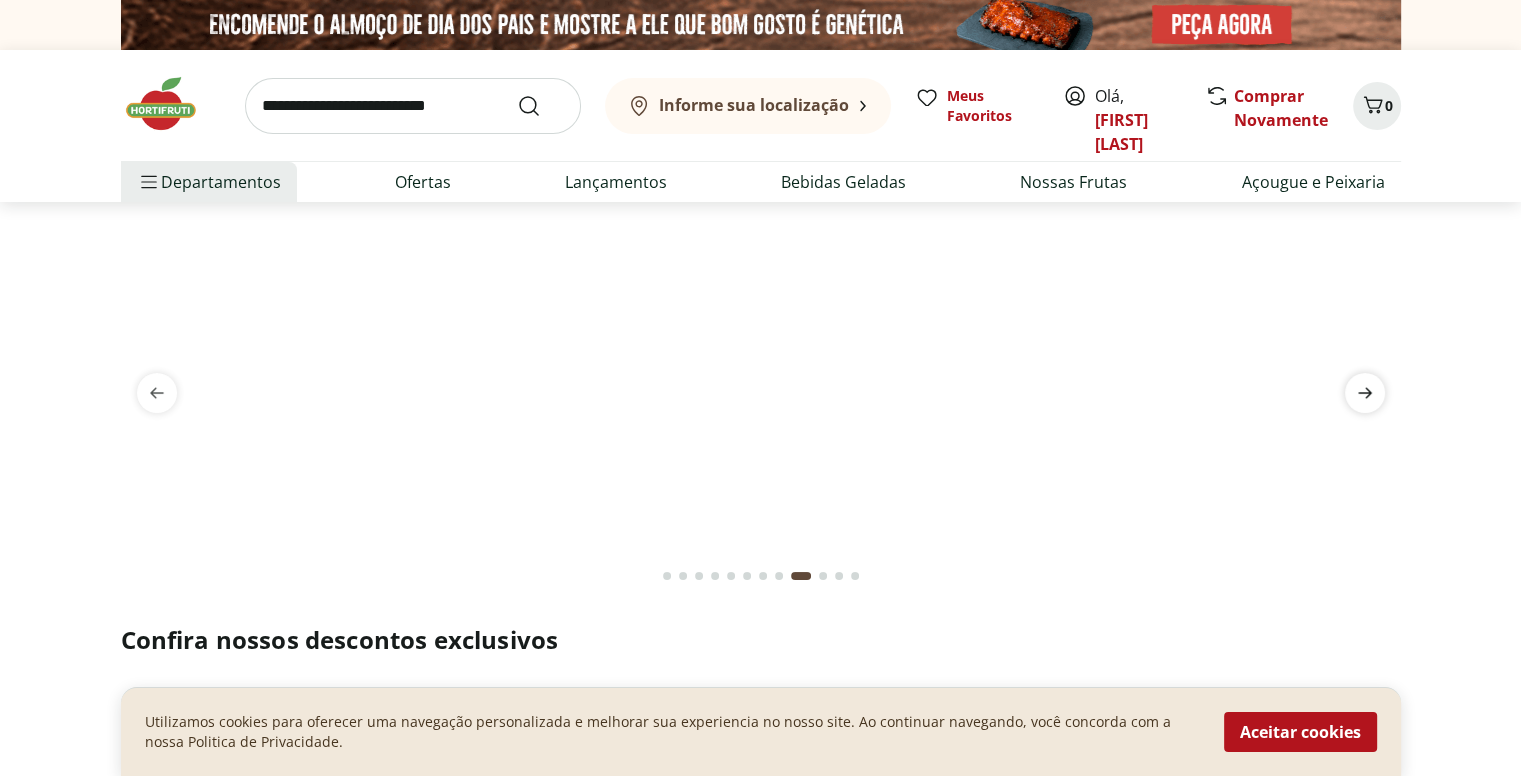 click 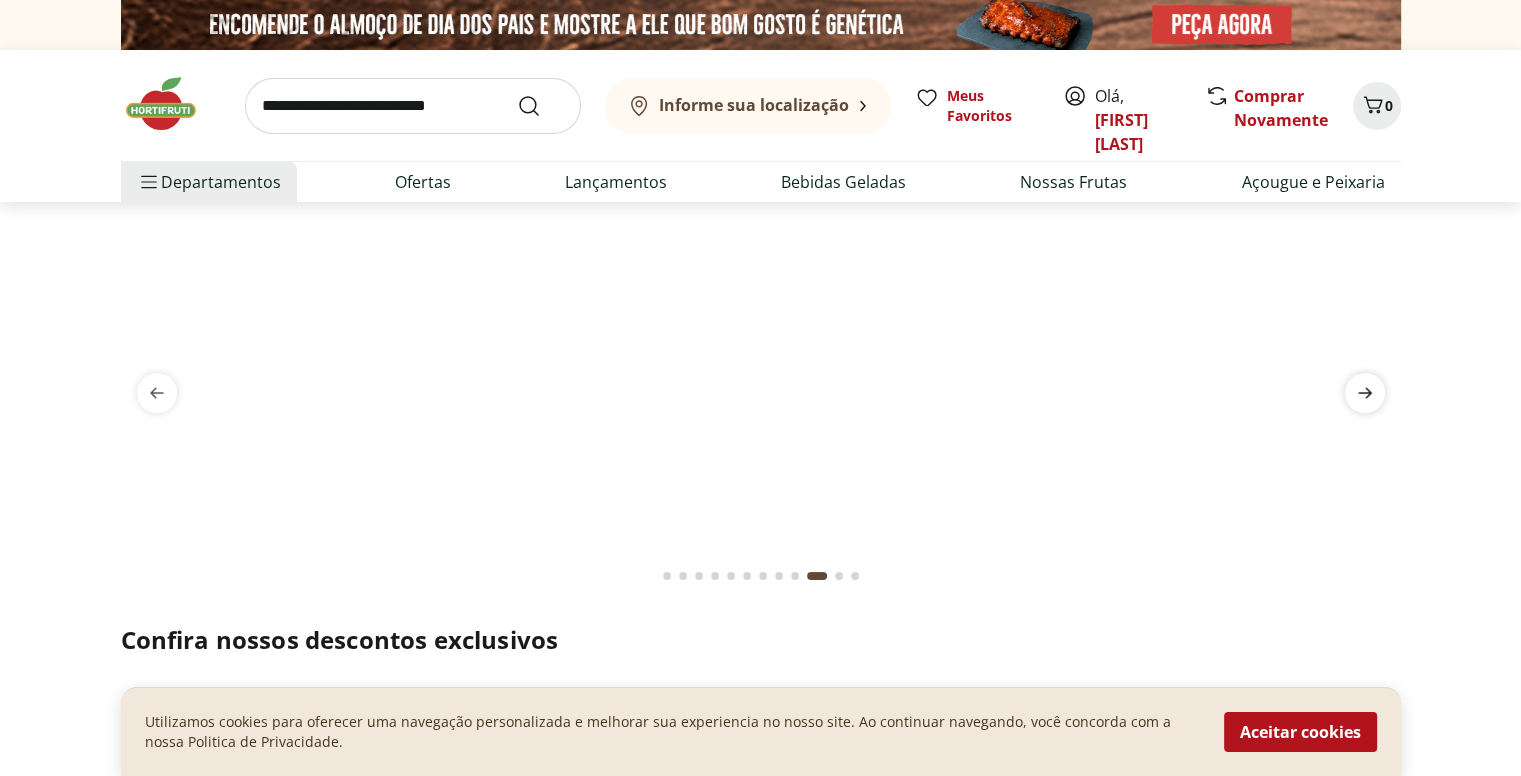 click 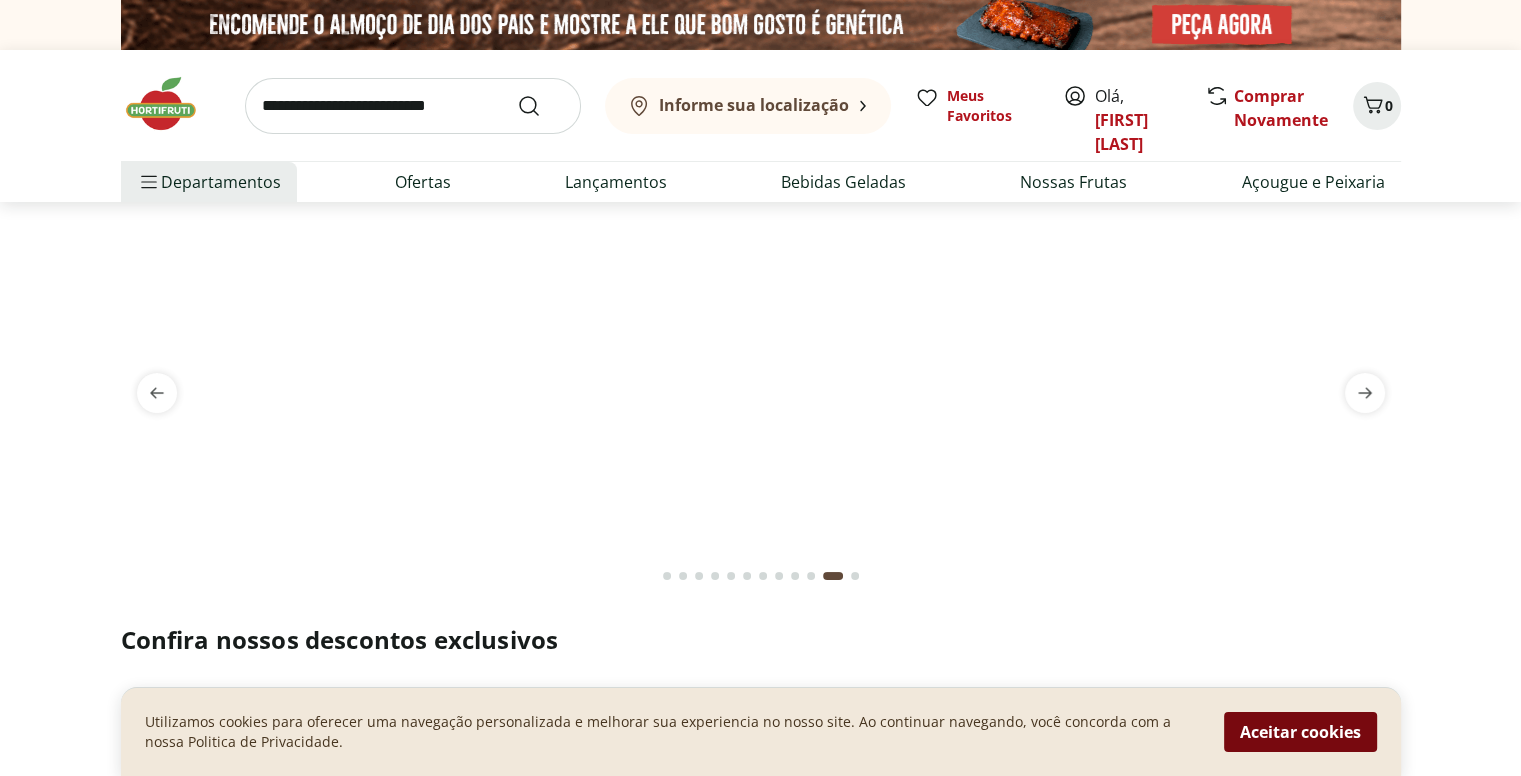 click on "Aceitar cookies" at bounding box center [1300, 732] 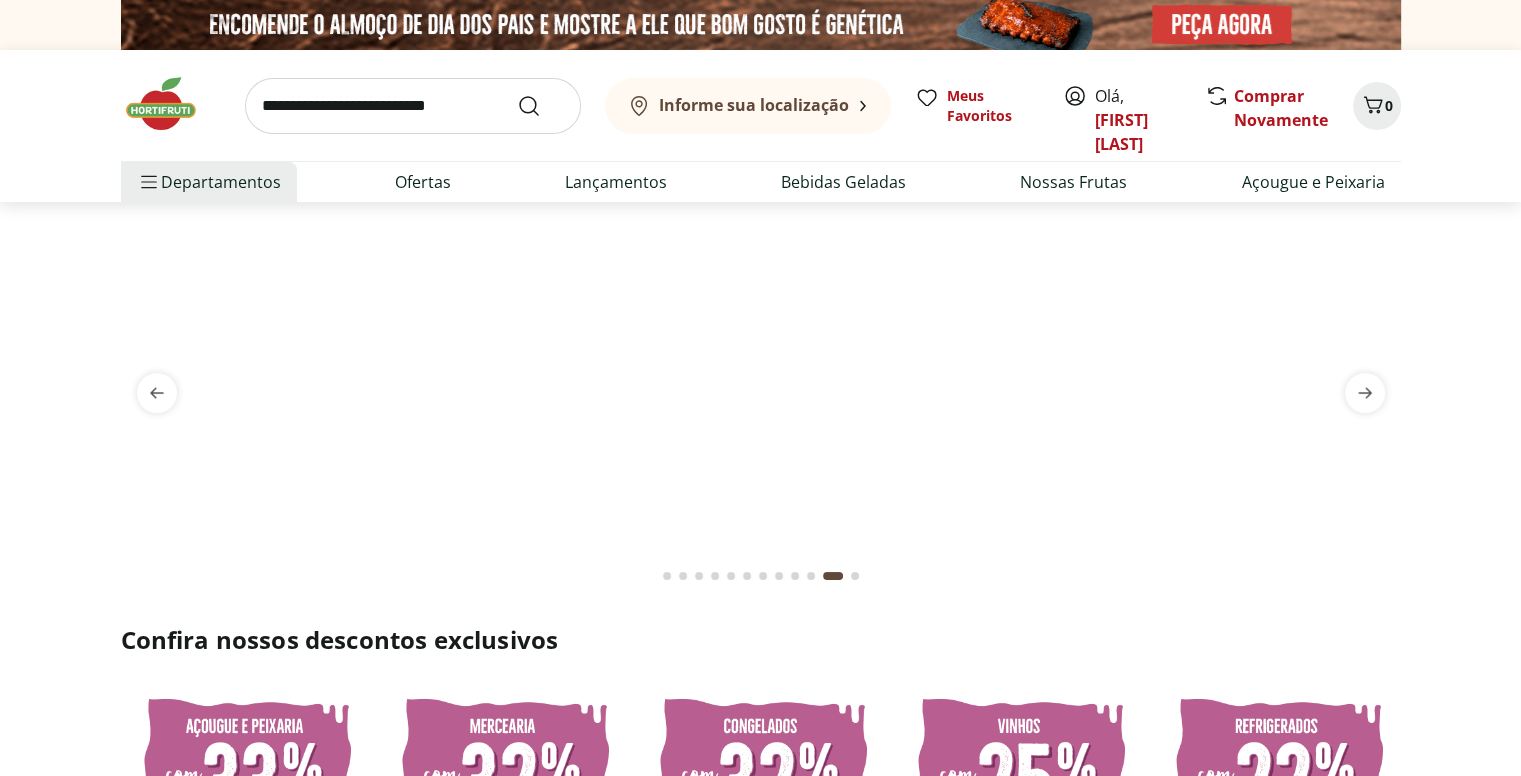 click at bounding box center [413, 106] 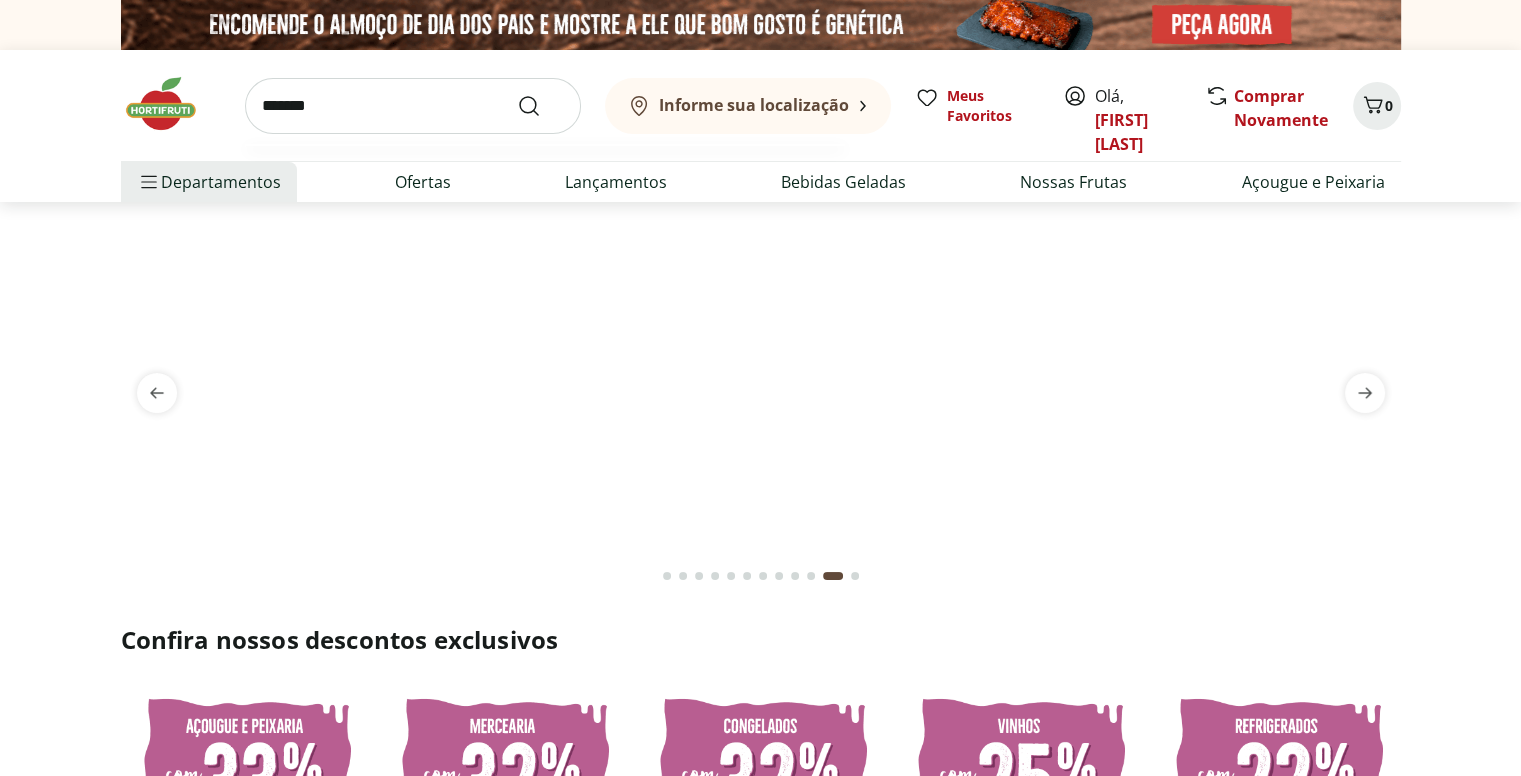 type on "*******" 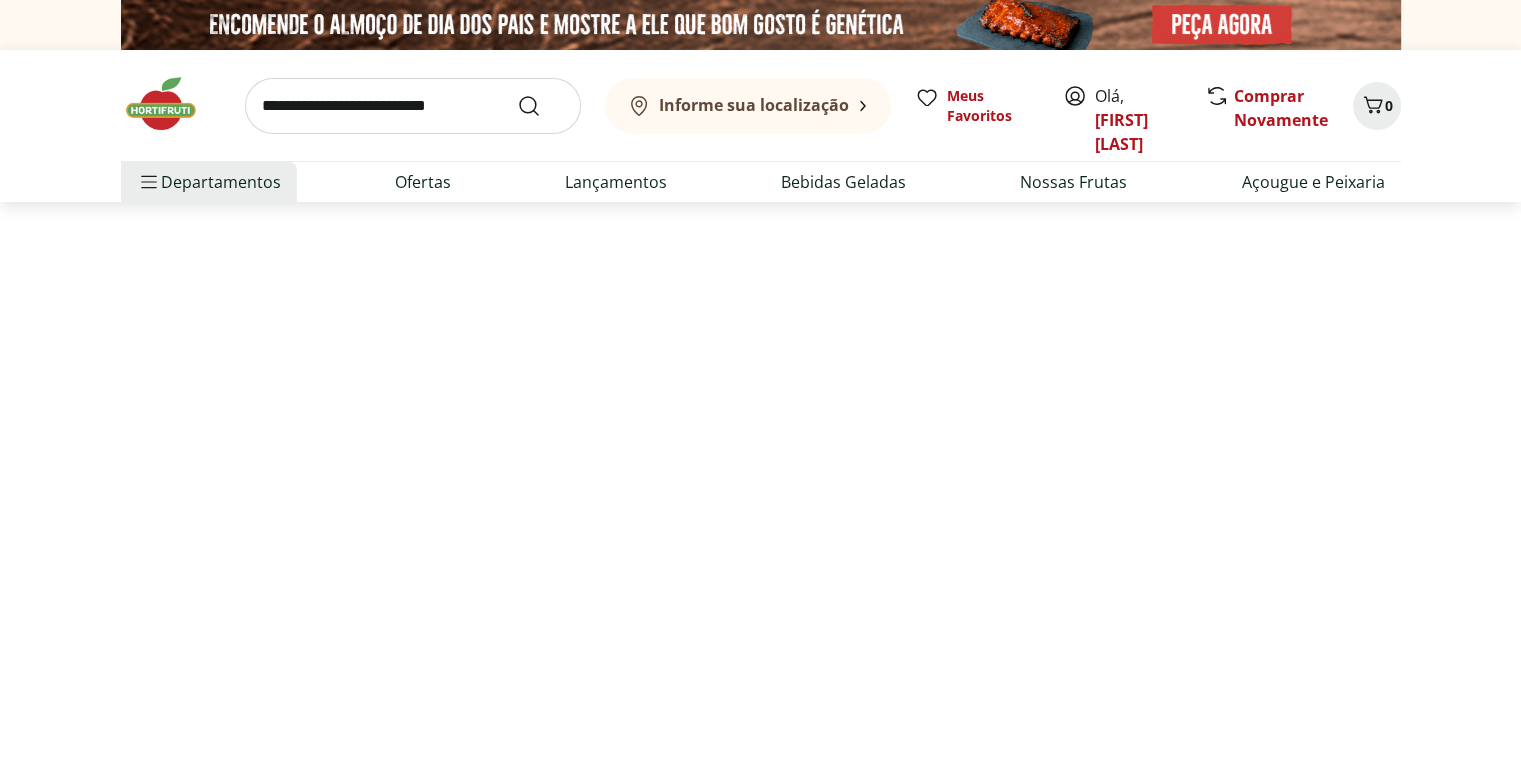 select on "**********" 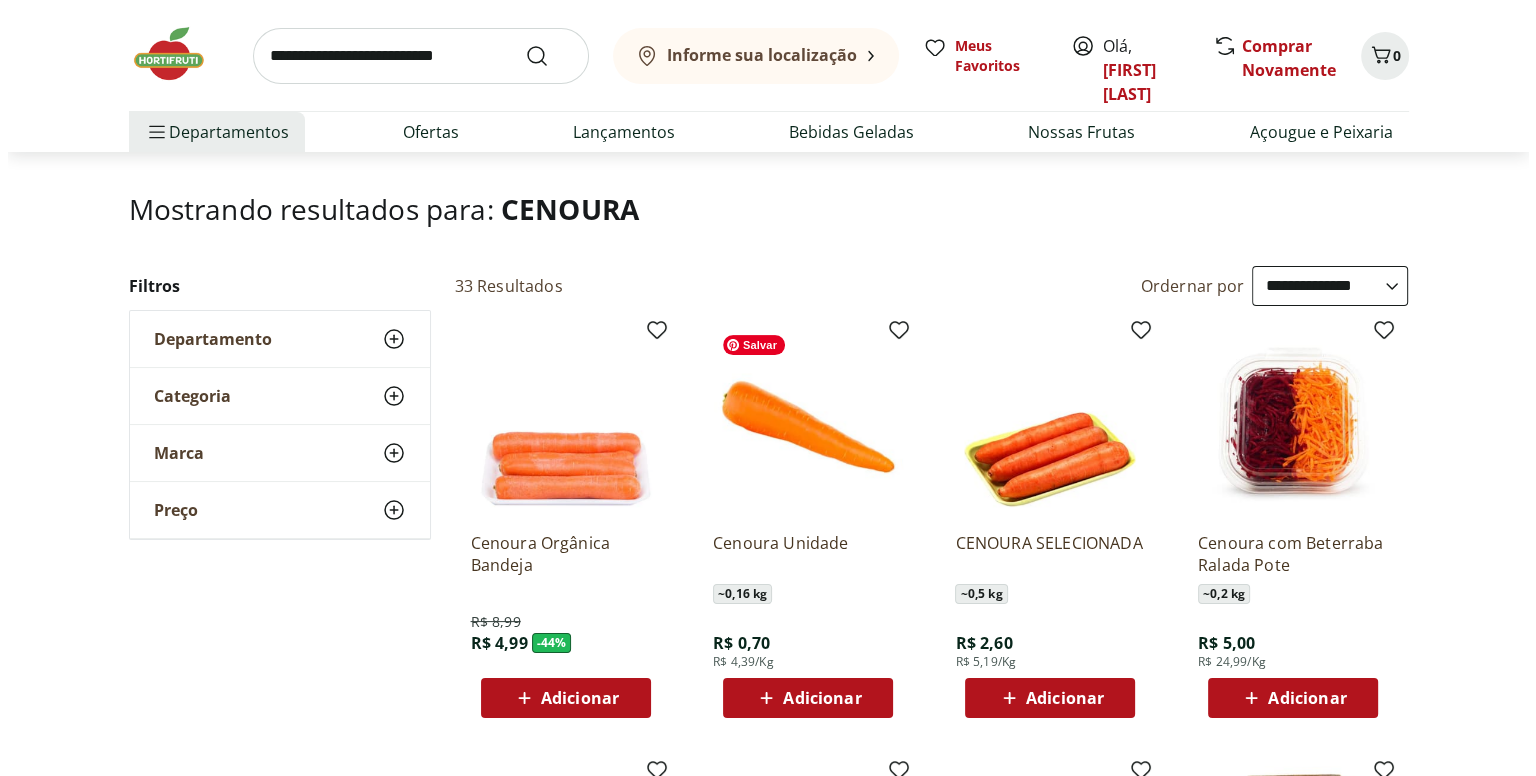 scroll, scrollTop: 200, scrollLeft: 0, axis: vertical 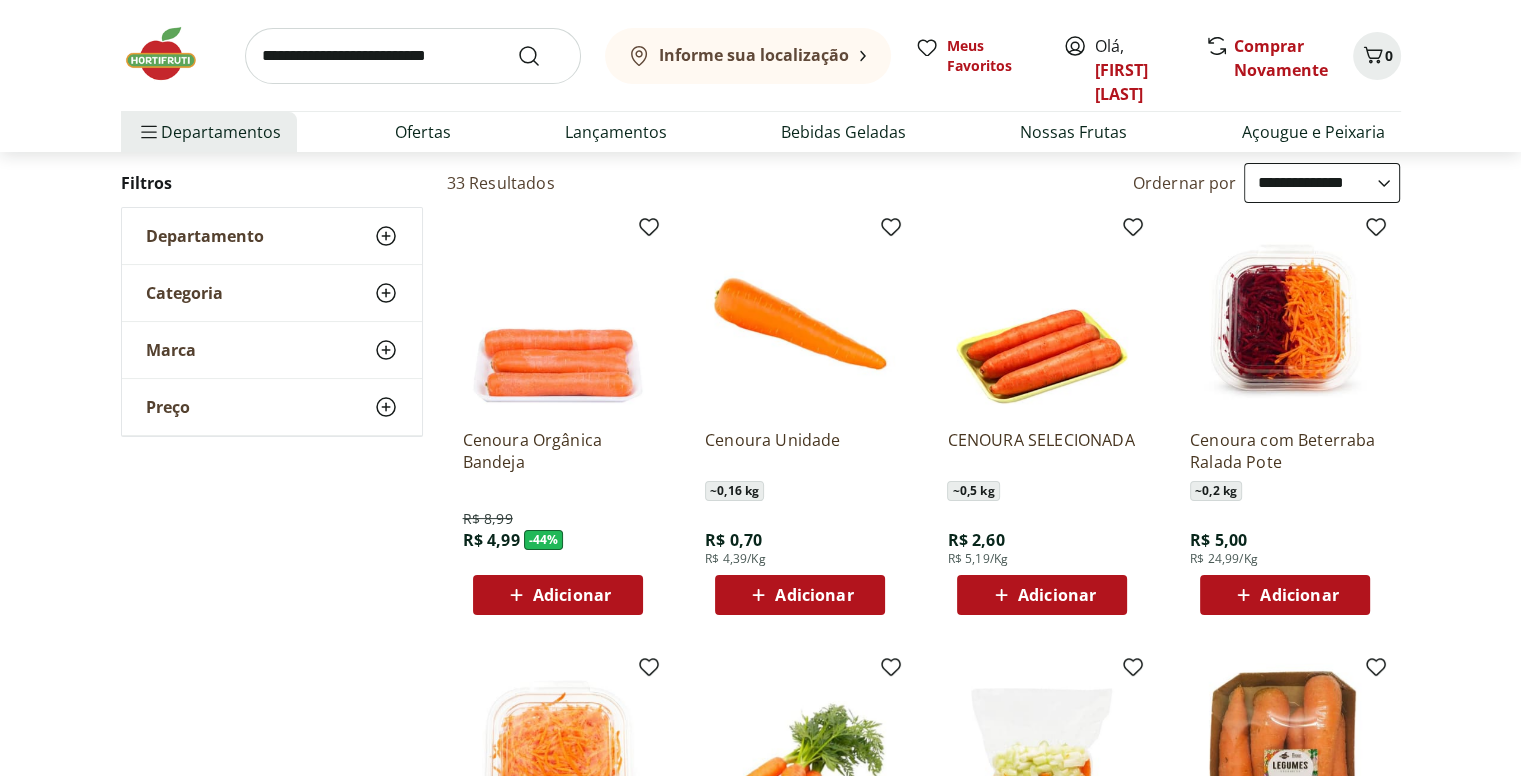 click on "Adicionar" at bounding box center [814, 595] 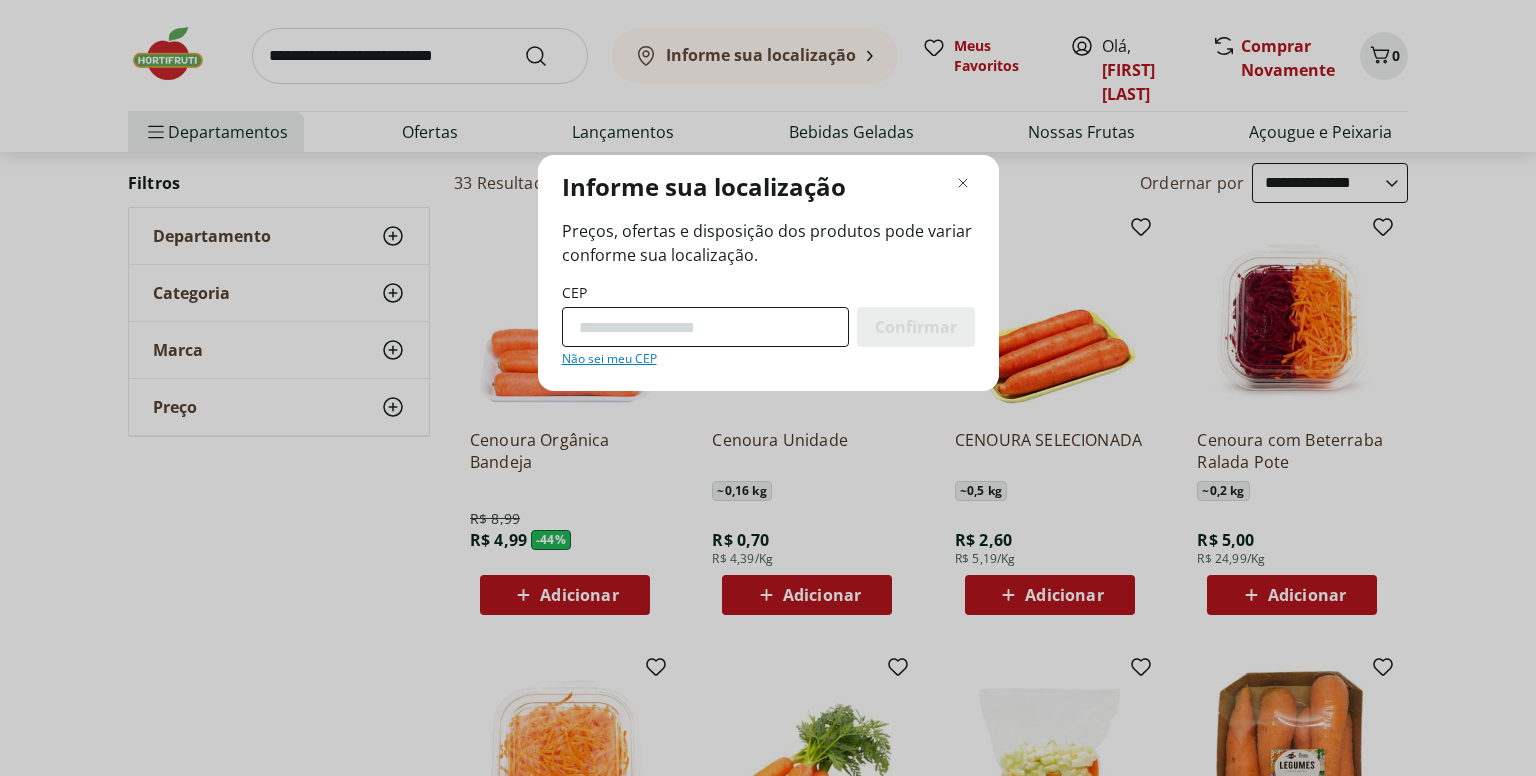 click on "CEP" at bounding box center [705, 327] 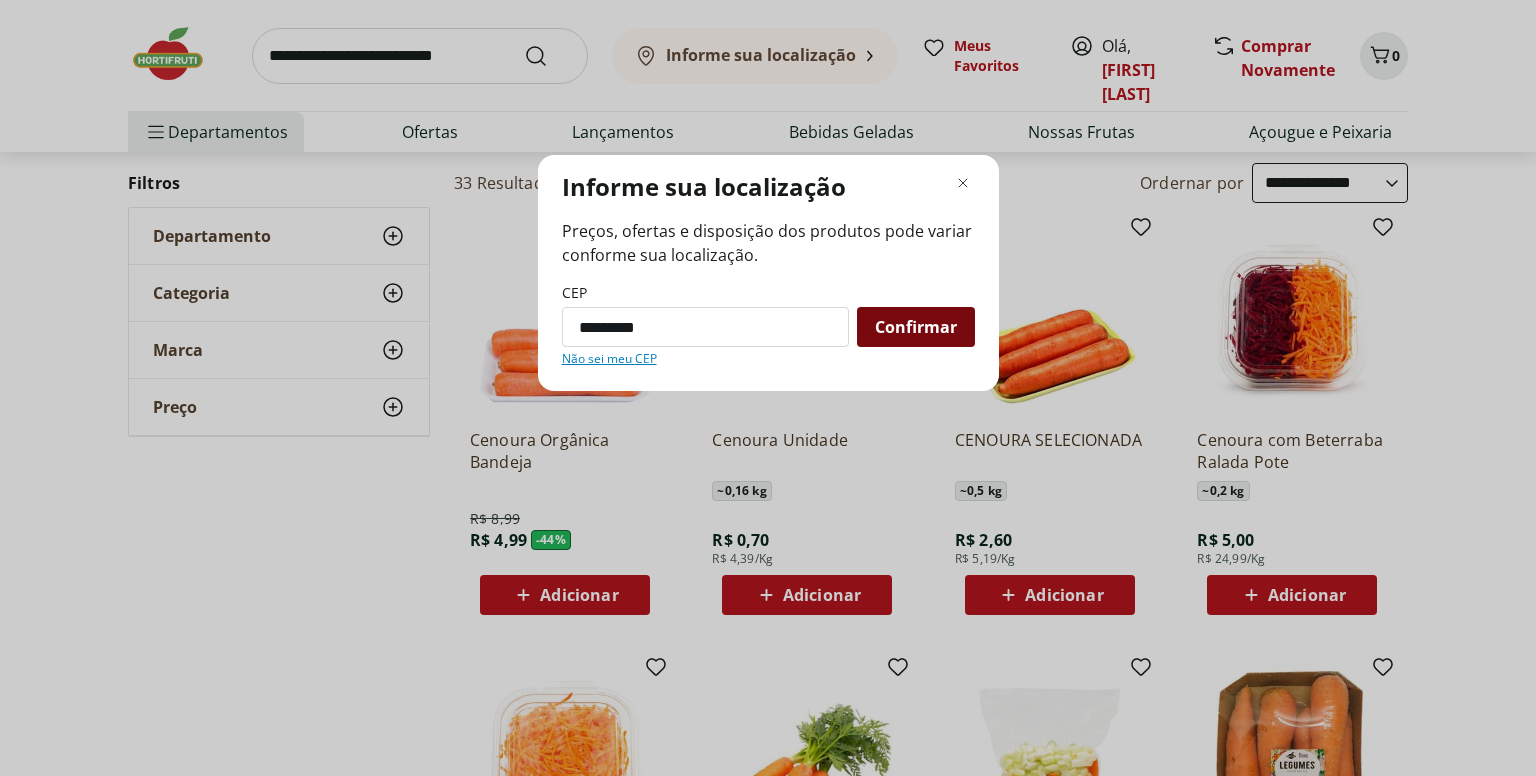 type on "*********" 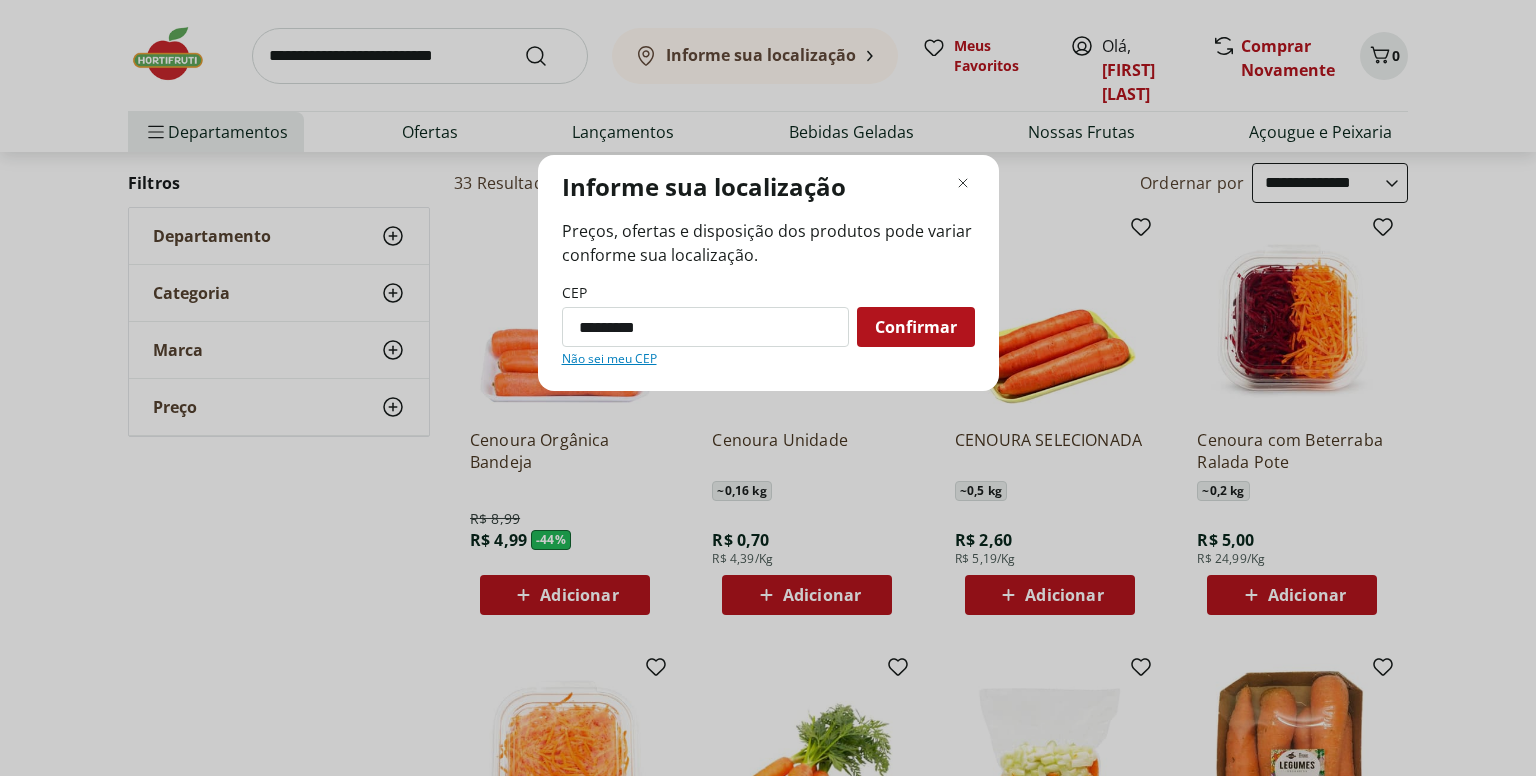 click on "Confirmar" at bounding box center [916, 327] 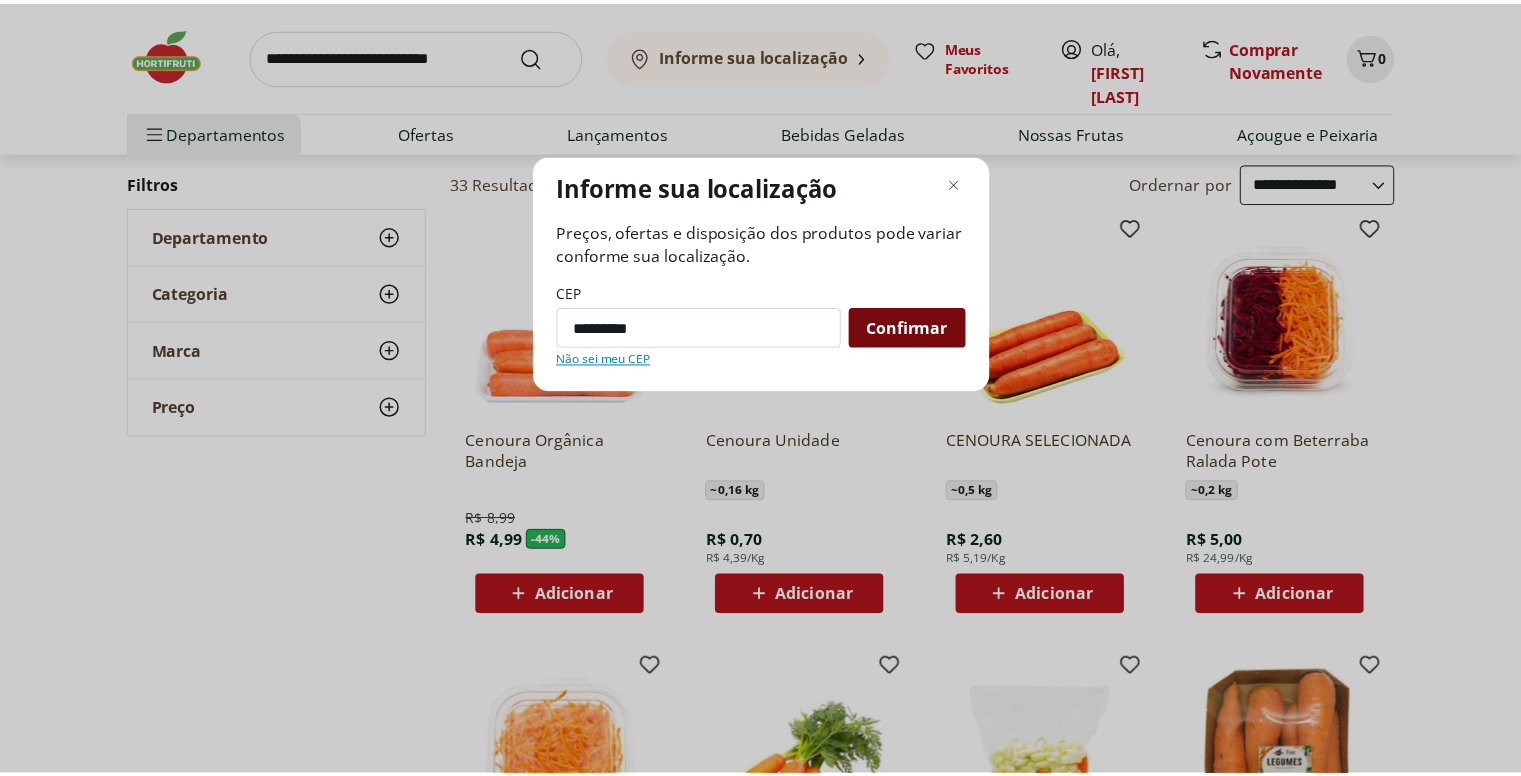 scroll, scrollTop: 0, scrollLeft: 0, axis: both 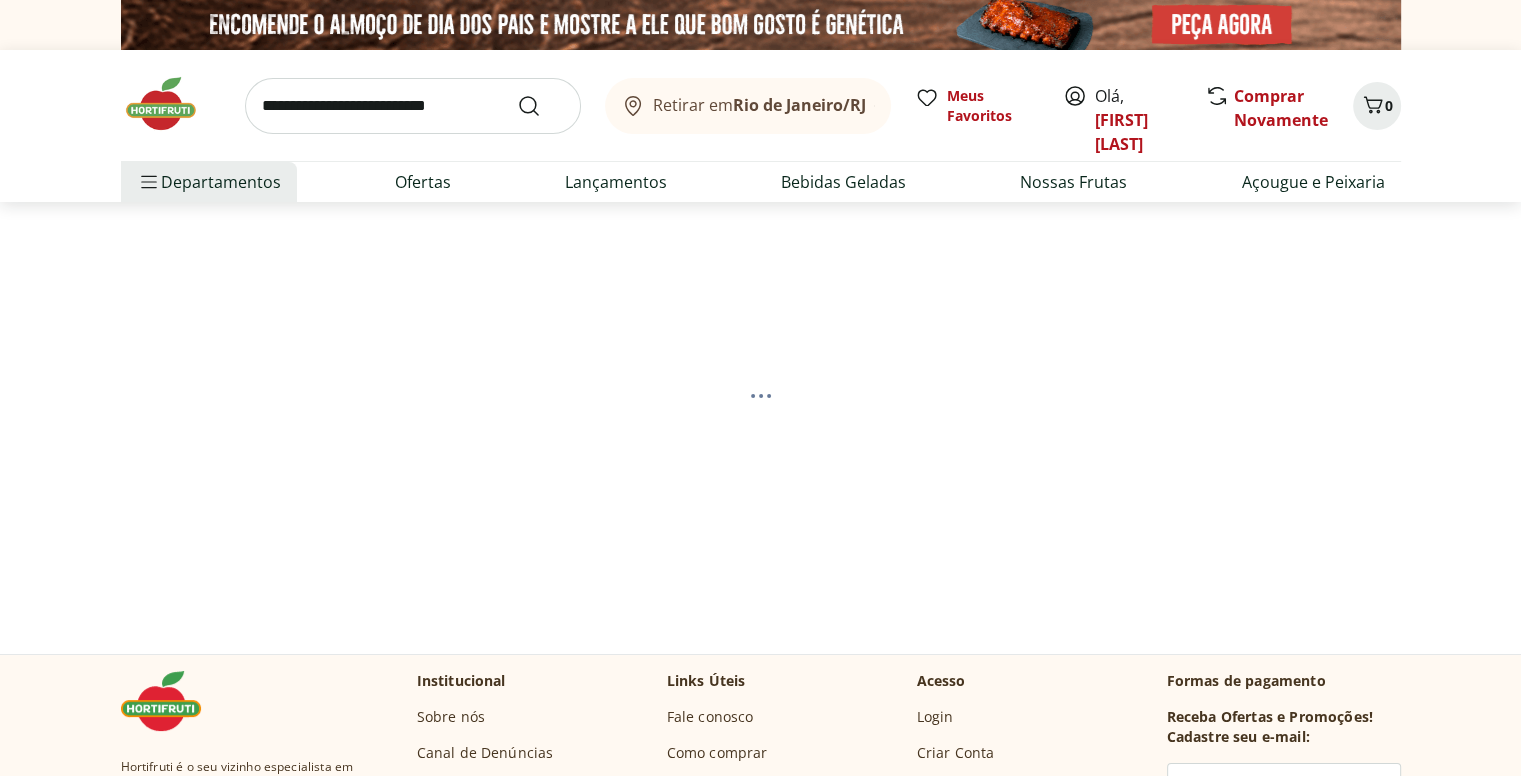 select on "**********" 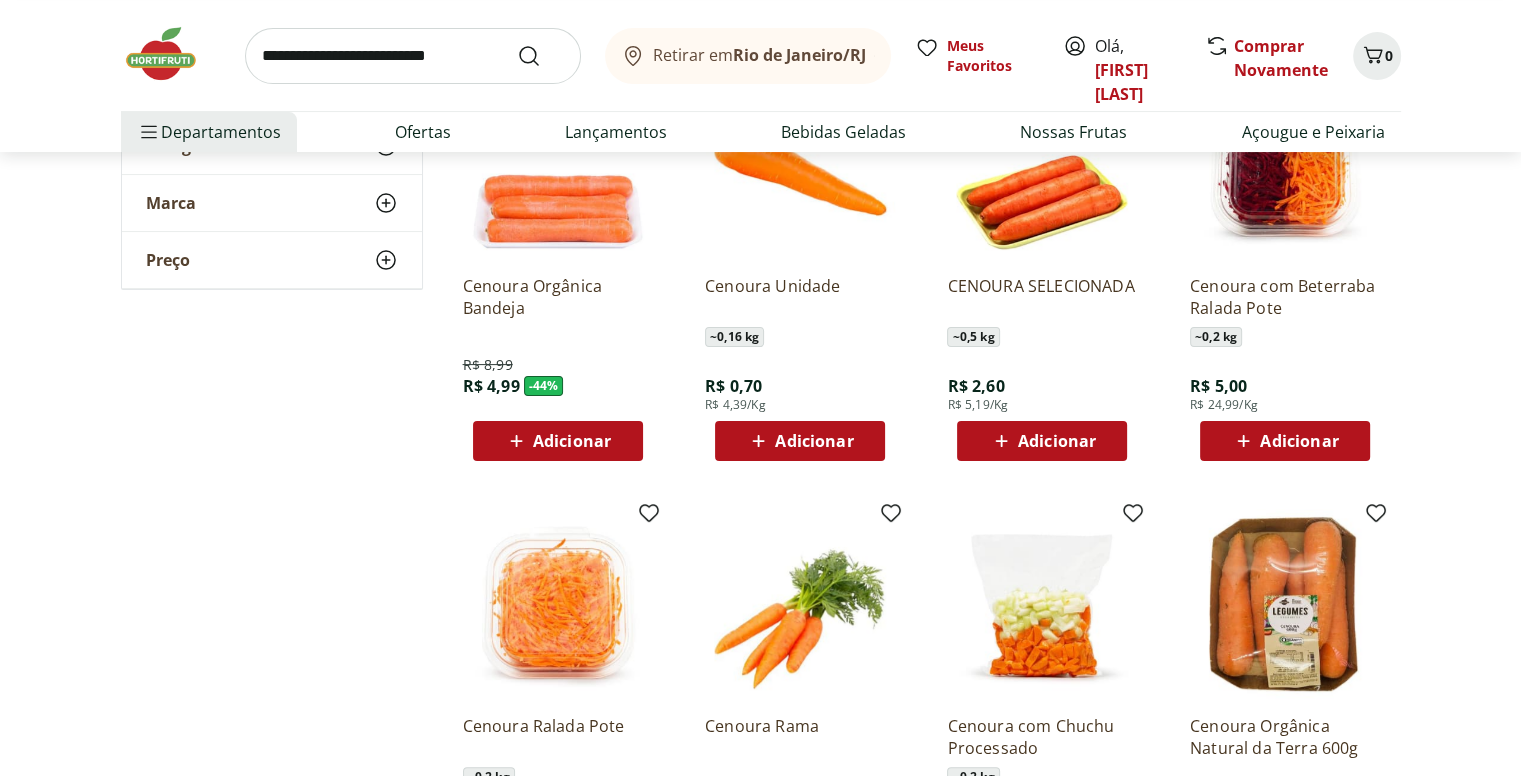 scroll, scrollTop: 500, scrollLeft: 0, axis: vertical 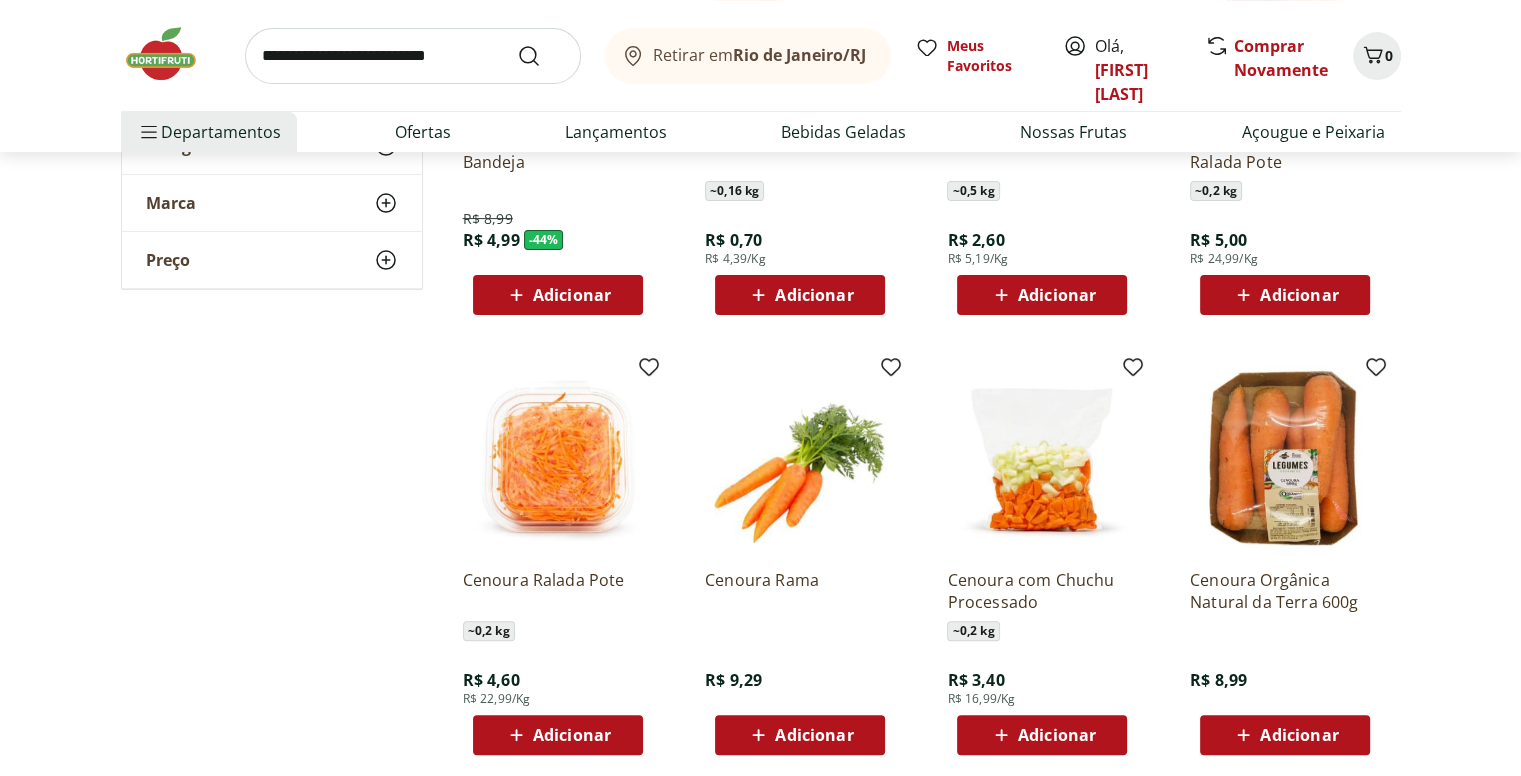 click on "Adicionar" at bounding box center (814, 295) 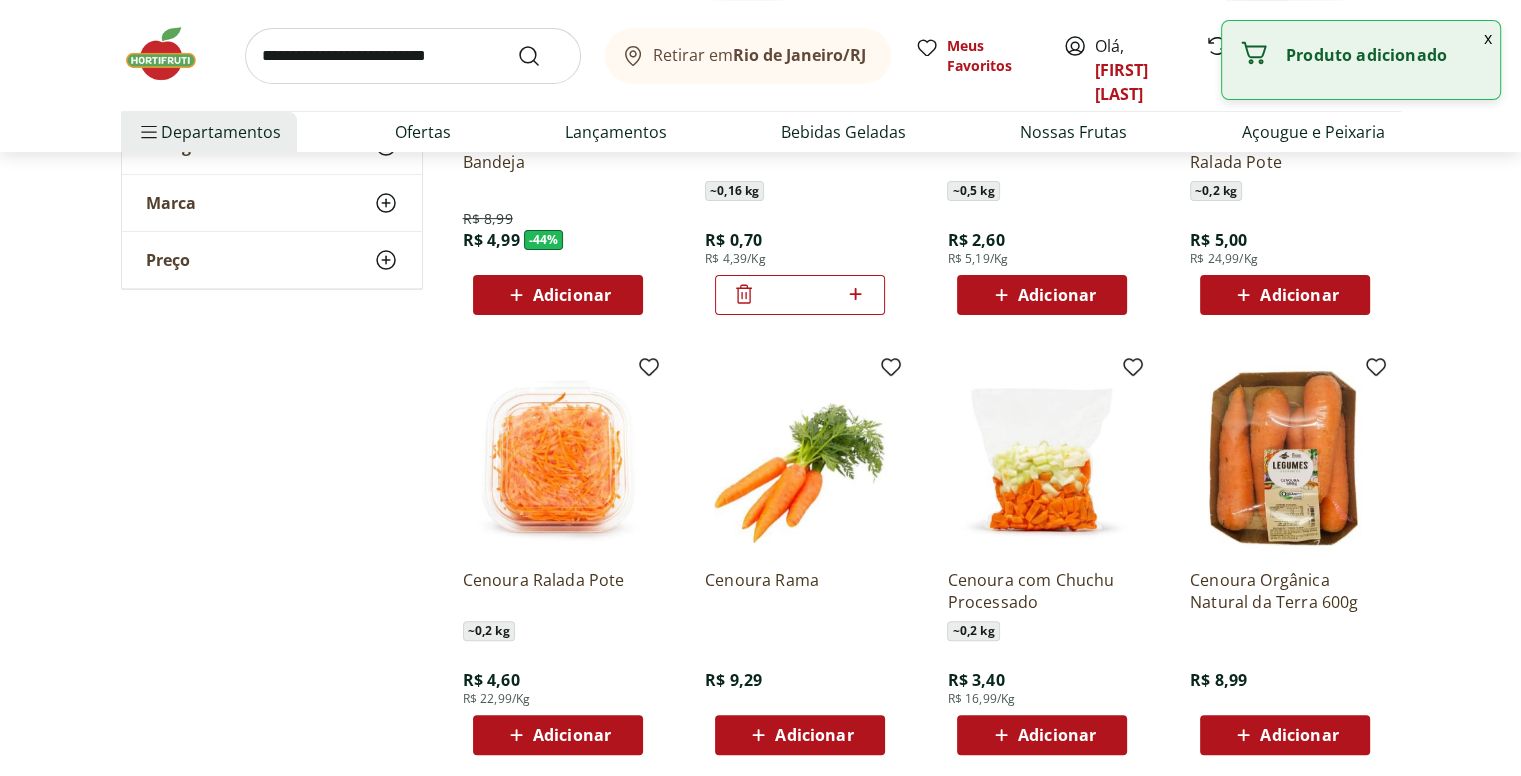 click on "*" at bounding box center (800, 295) 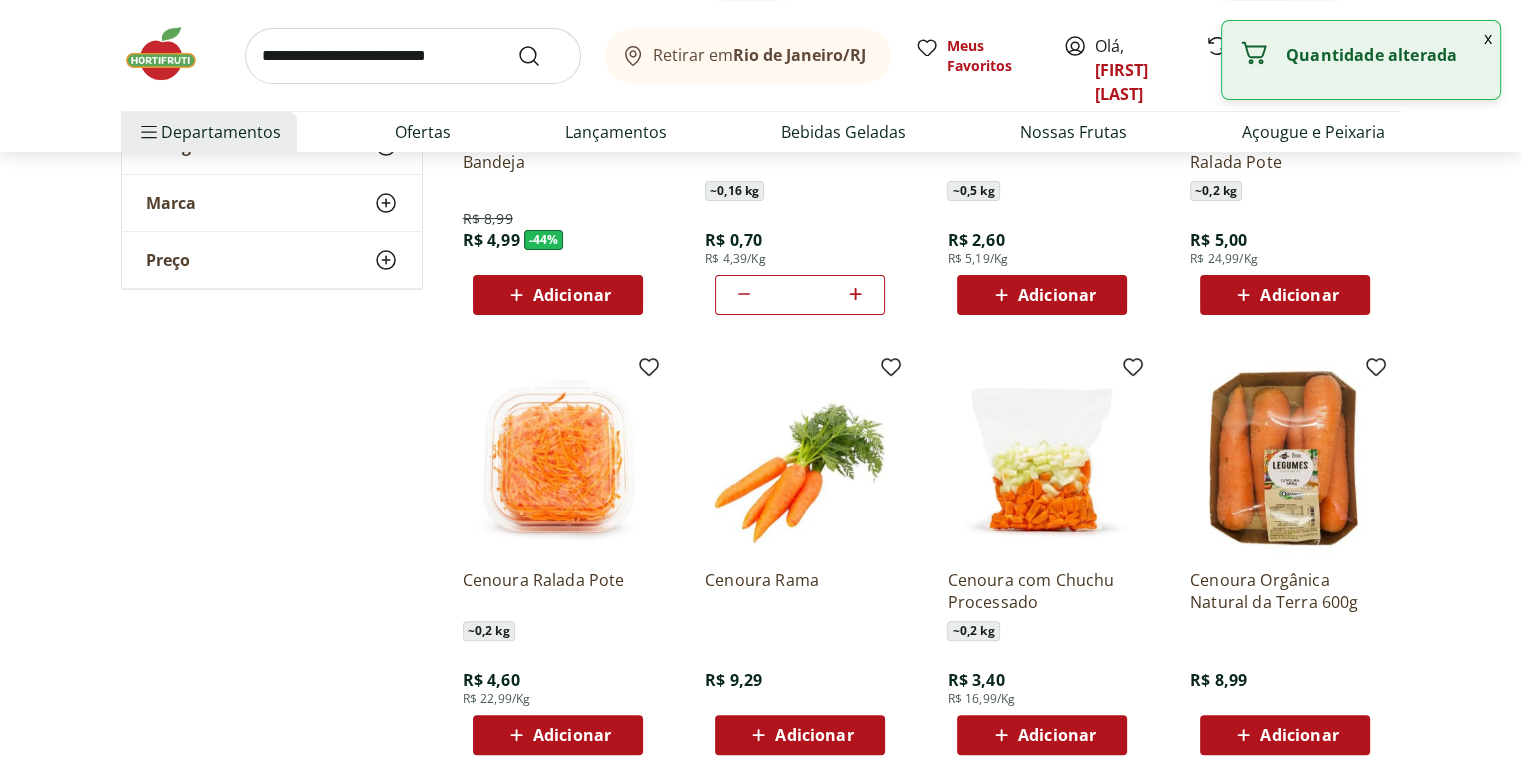 click 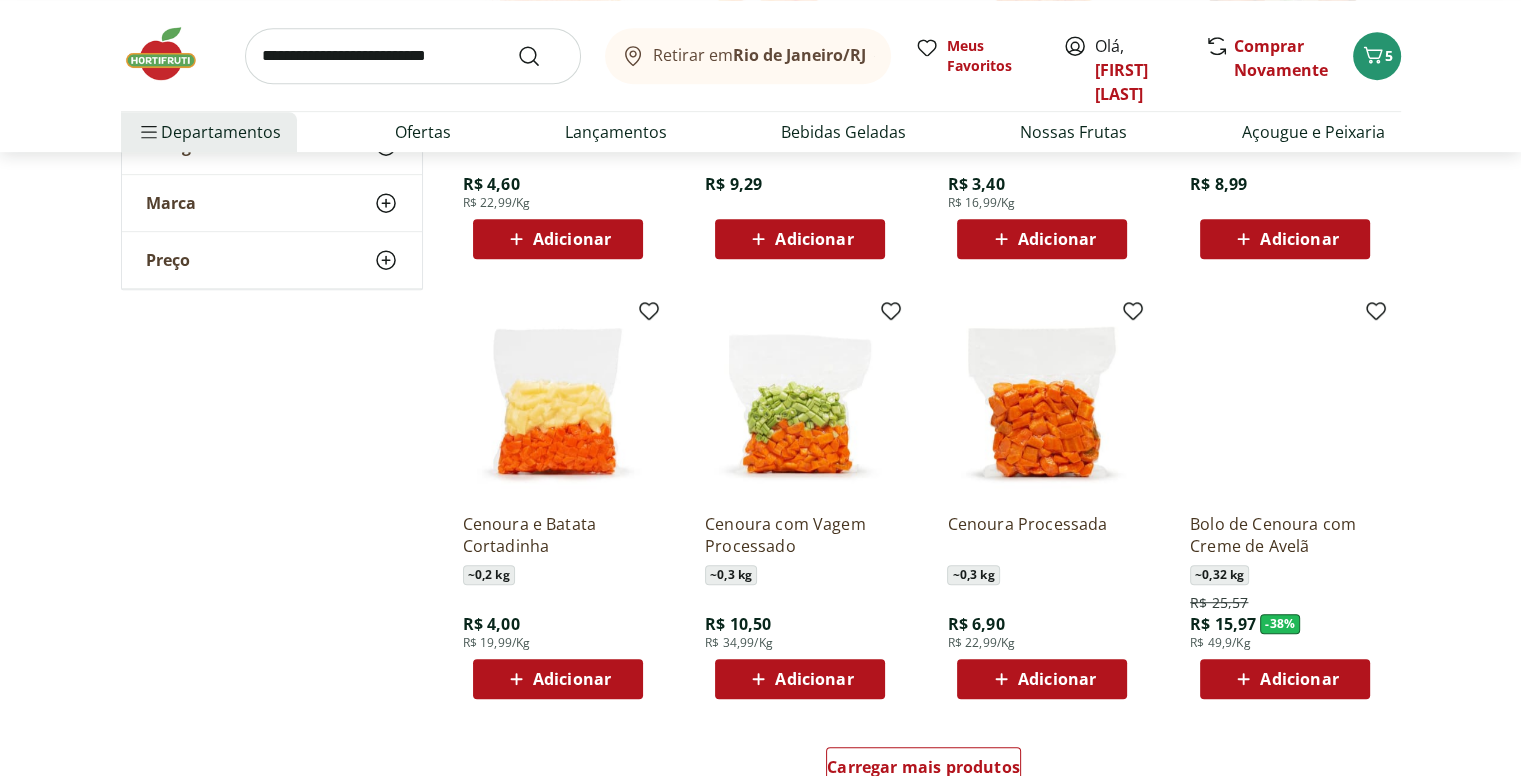 scroll, scrollTop: 1000, scrollLeft: 0, axis: vertical 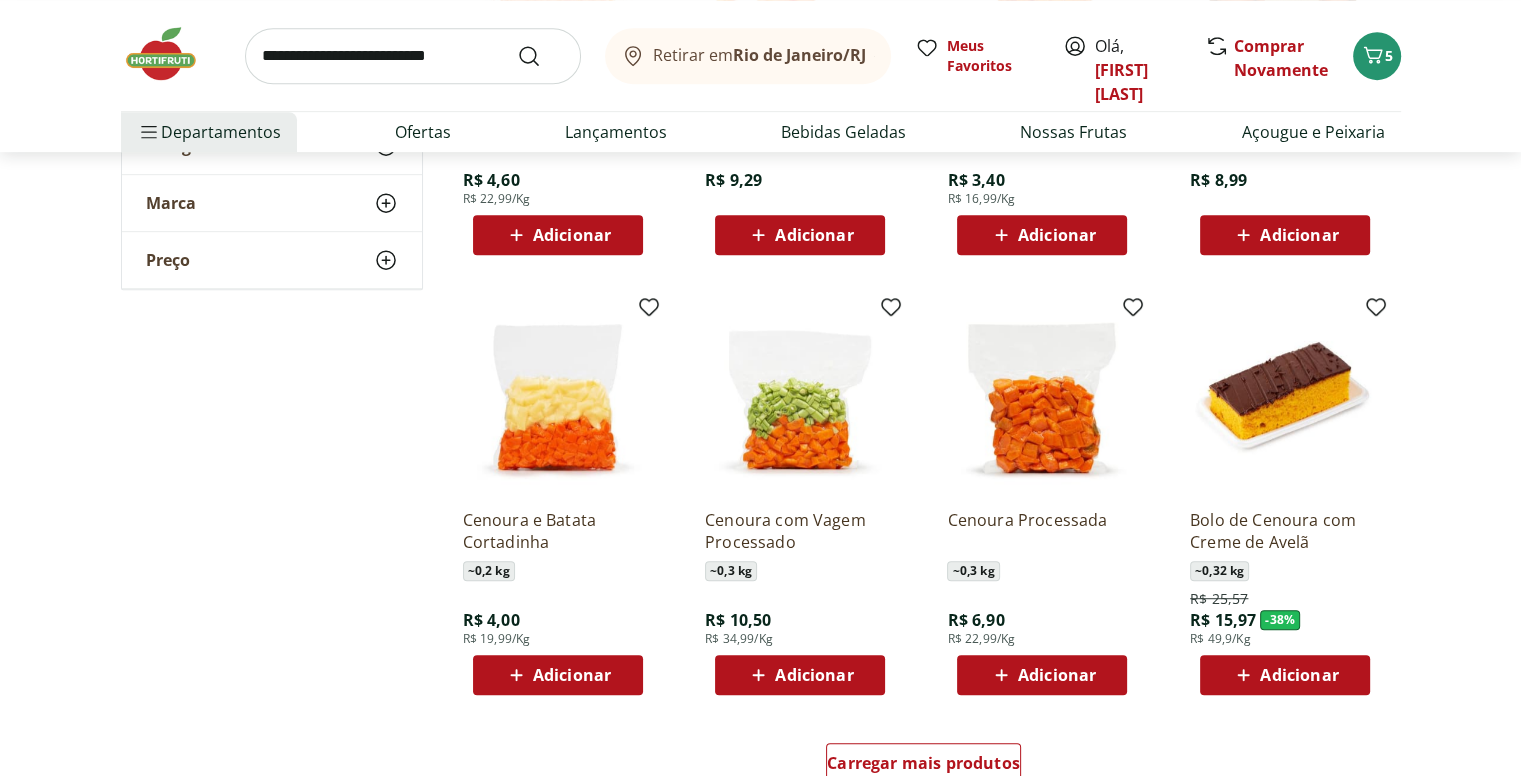 click at bounding box center (413, 56) 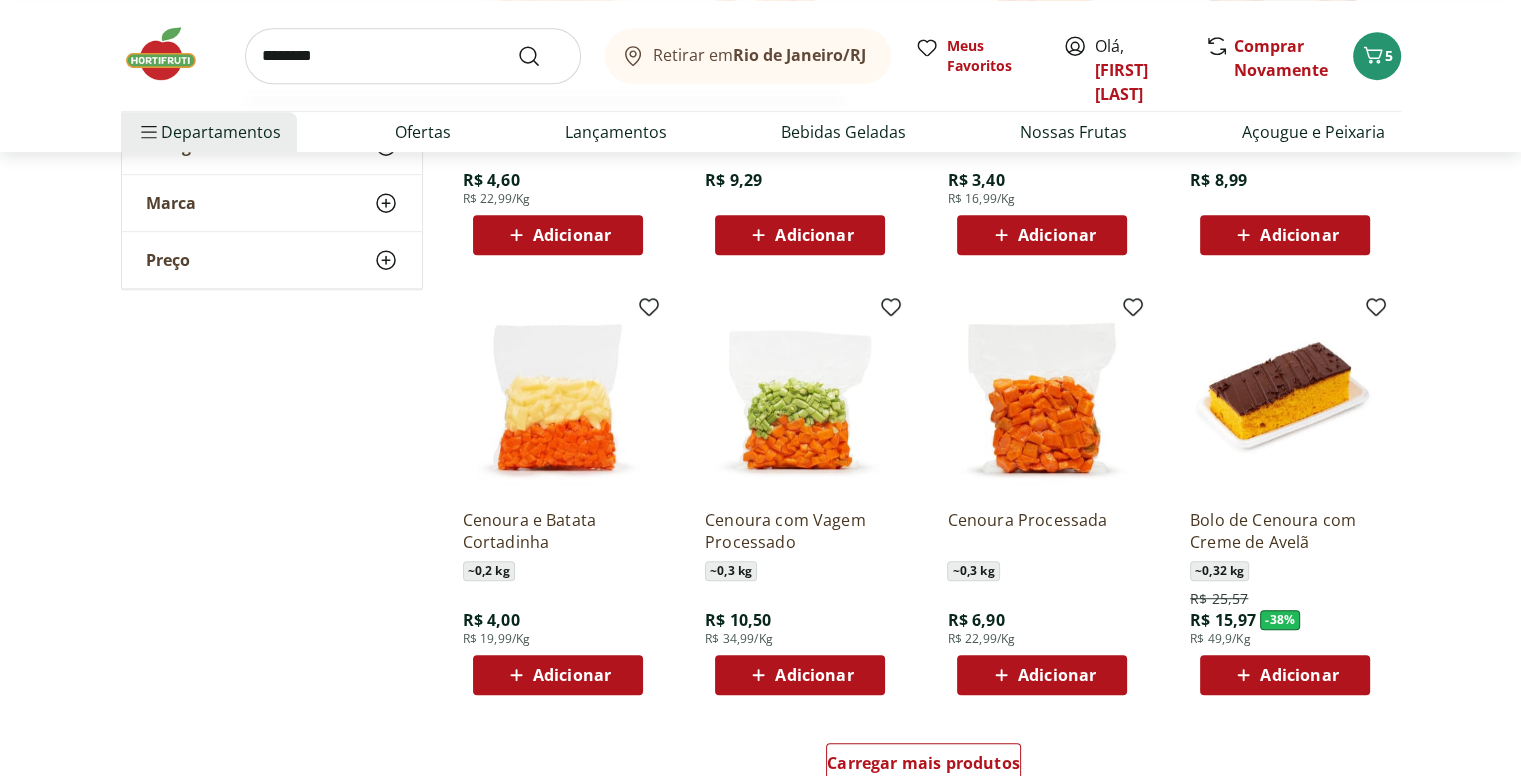 type on "********" 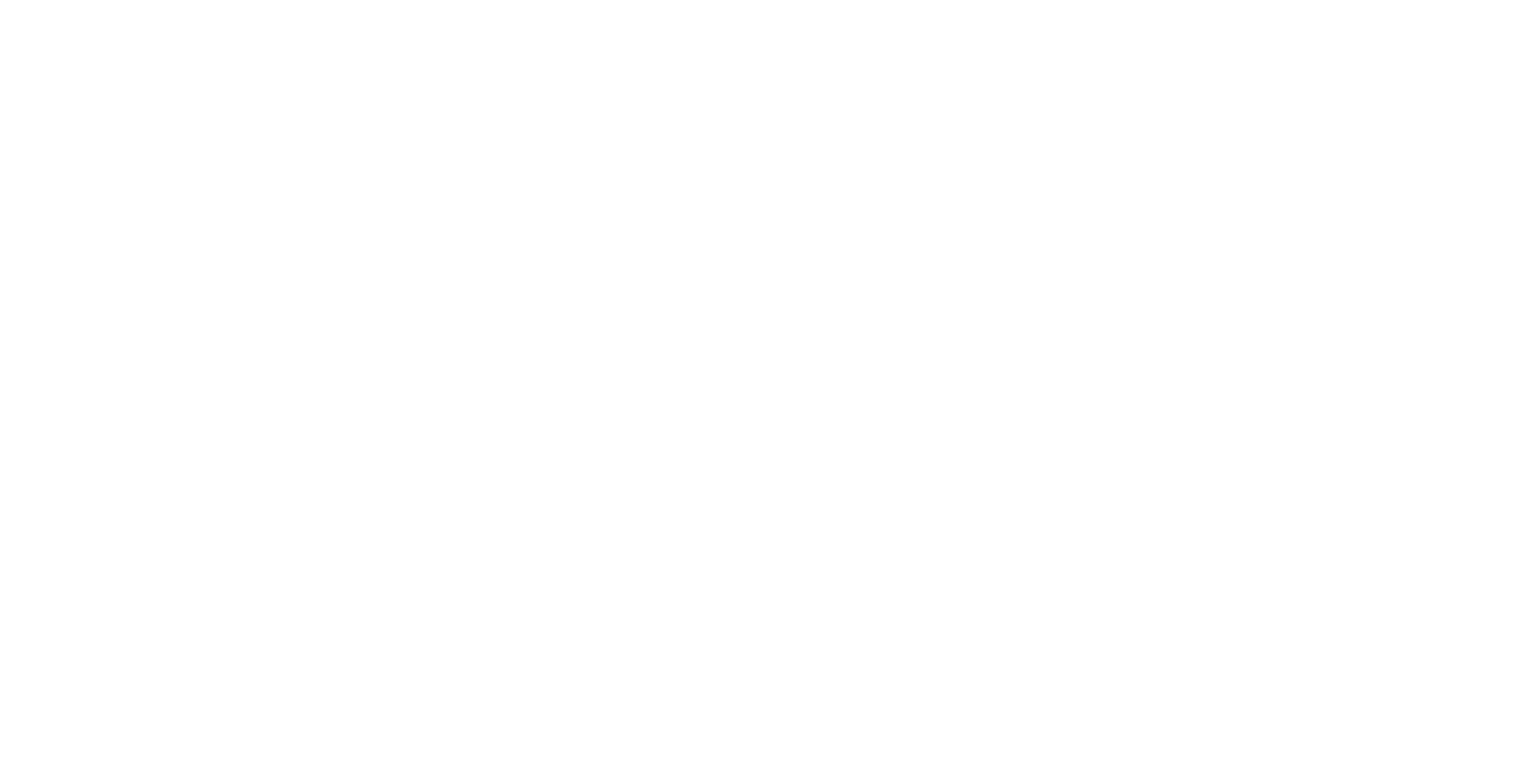 scroll, scrollTop: 0, scrollLeft: 0, axis: both 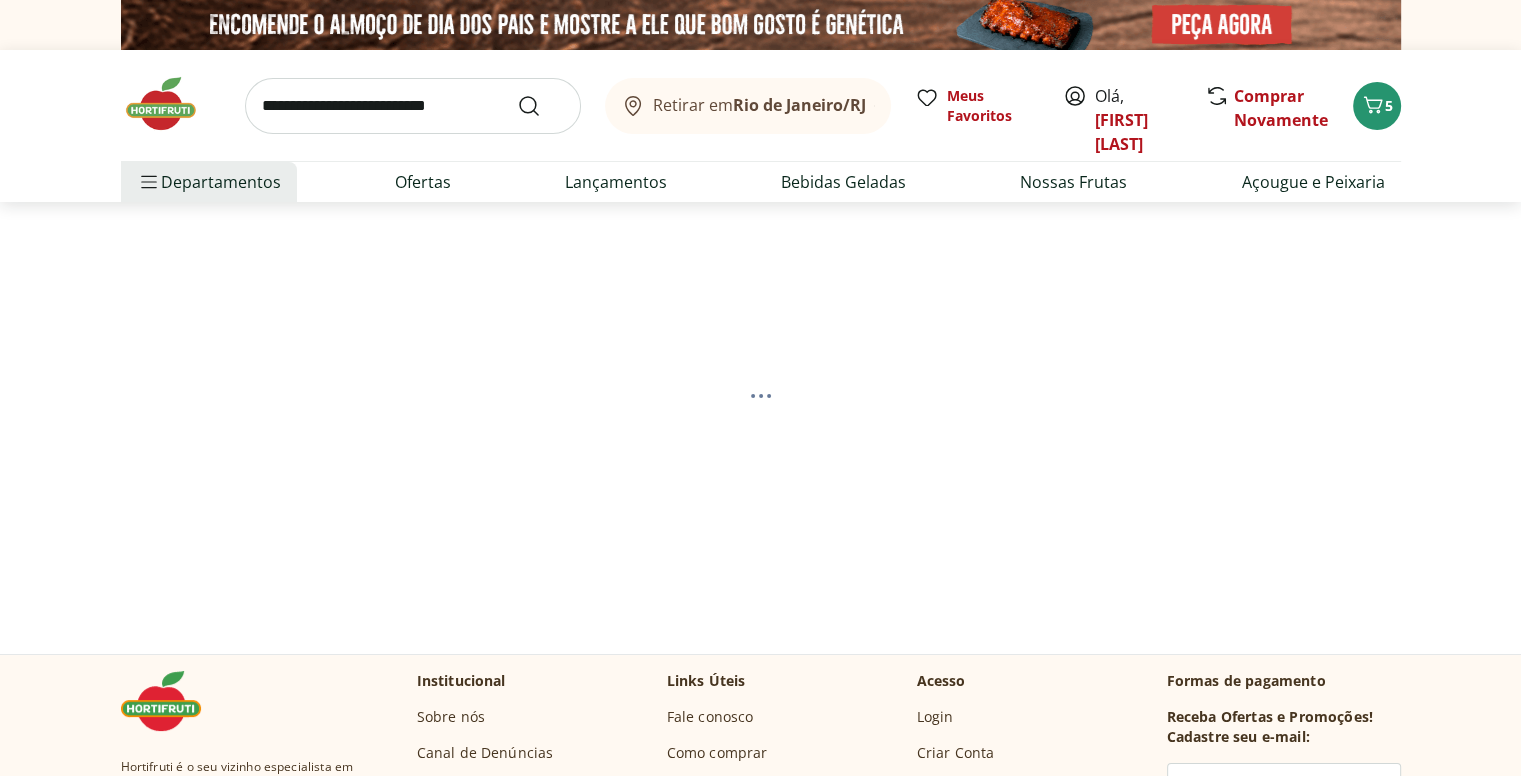 select on "**********" 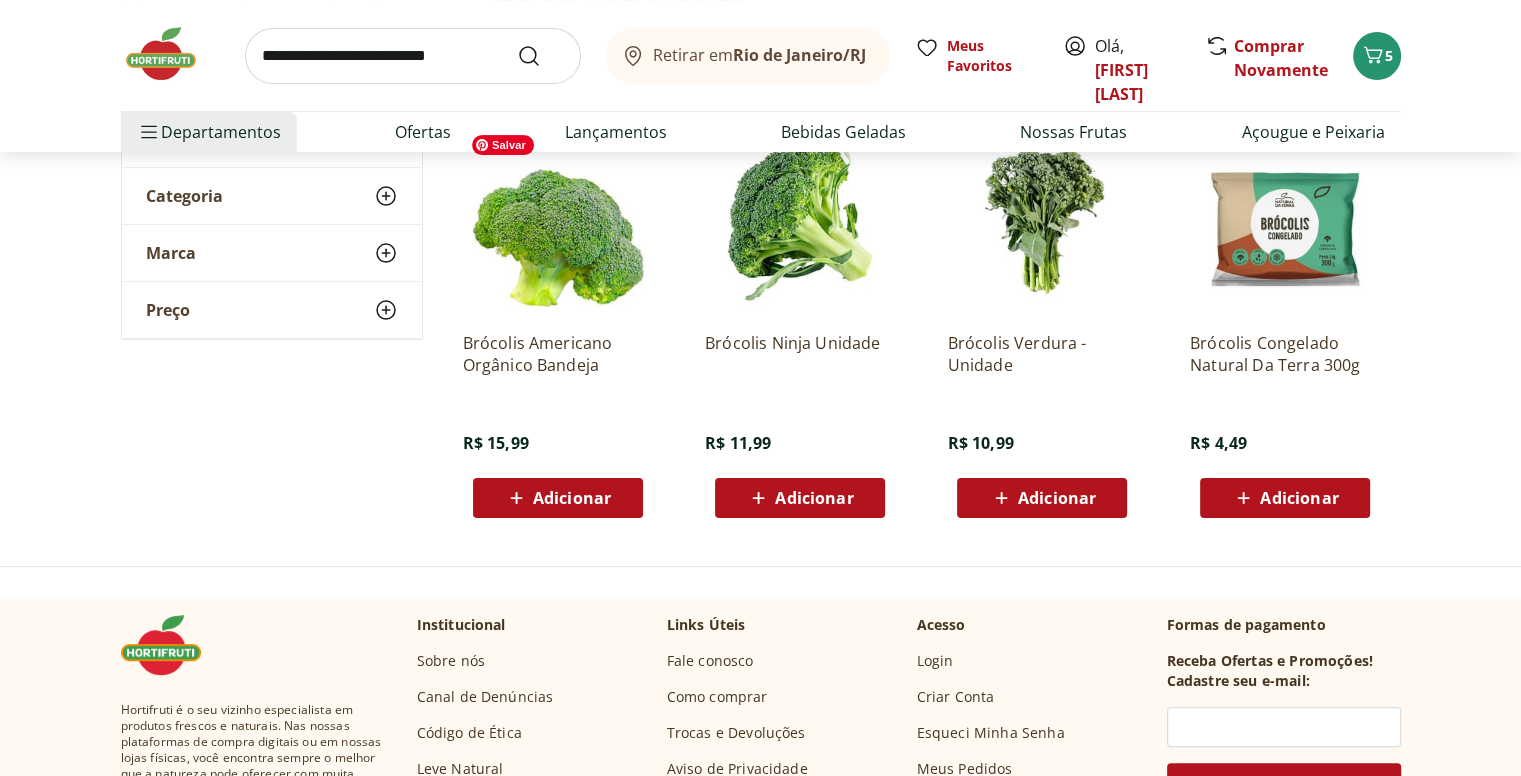 scroll, scrollTop: 300, scrollLeft: 0, axis: vertical 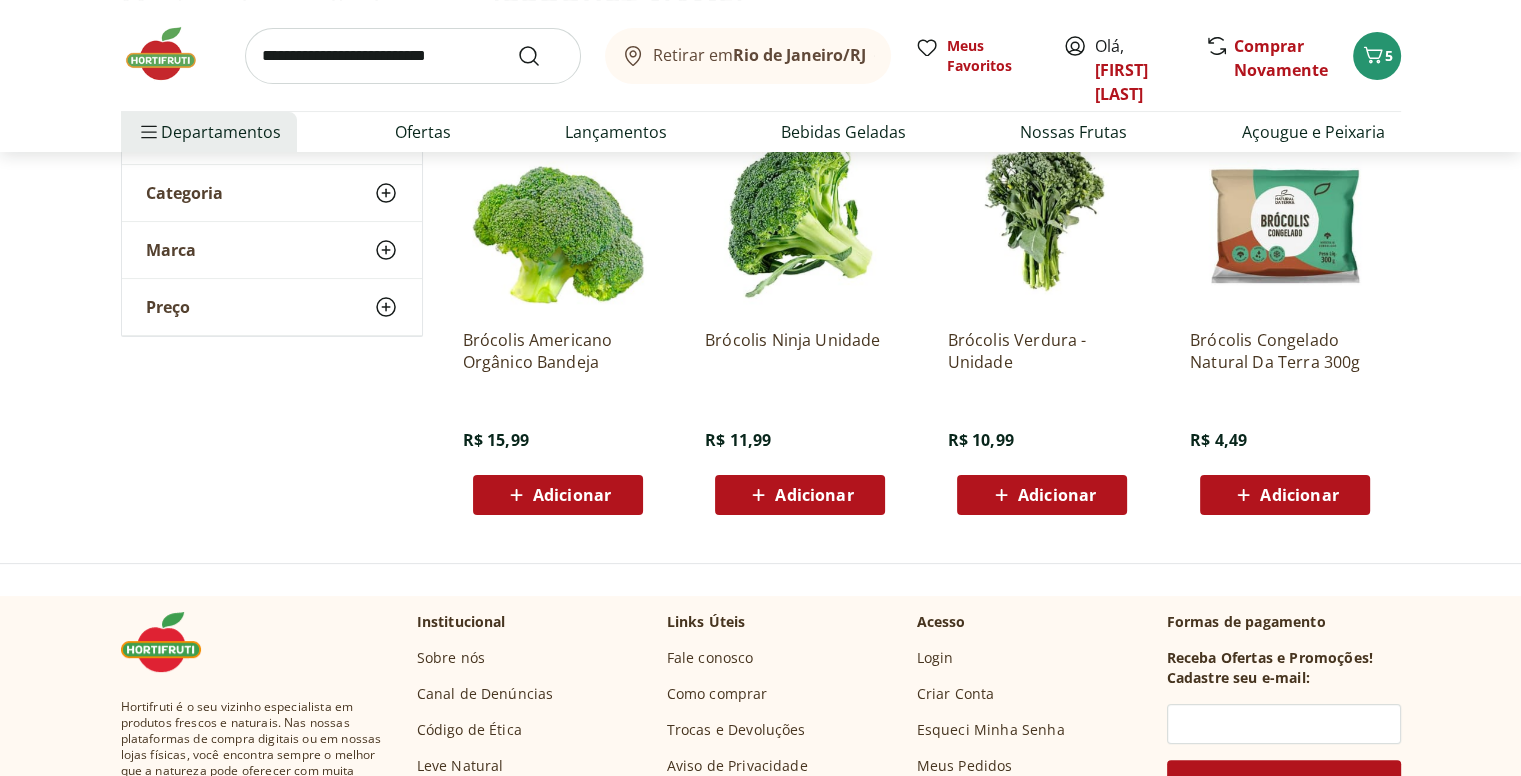 click on "Adicionar" at bounding box center [814, 495] 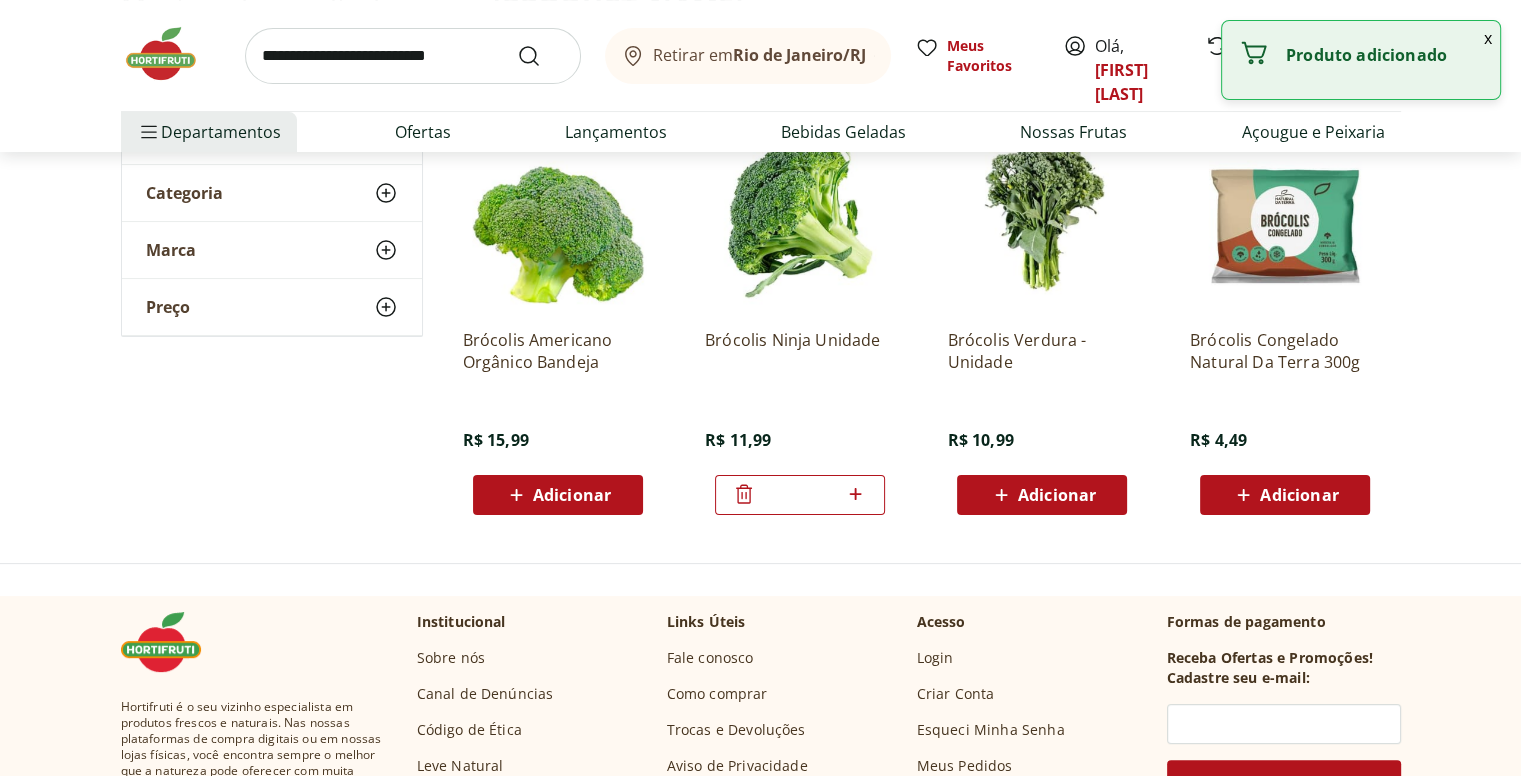 click at bounding box center [413, 56] 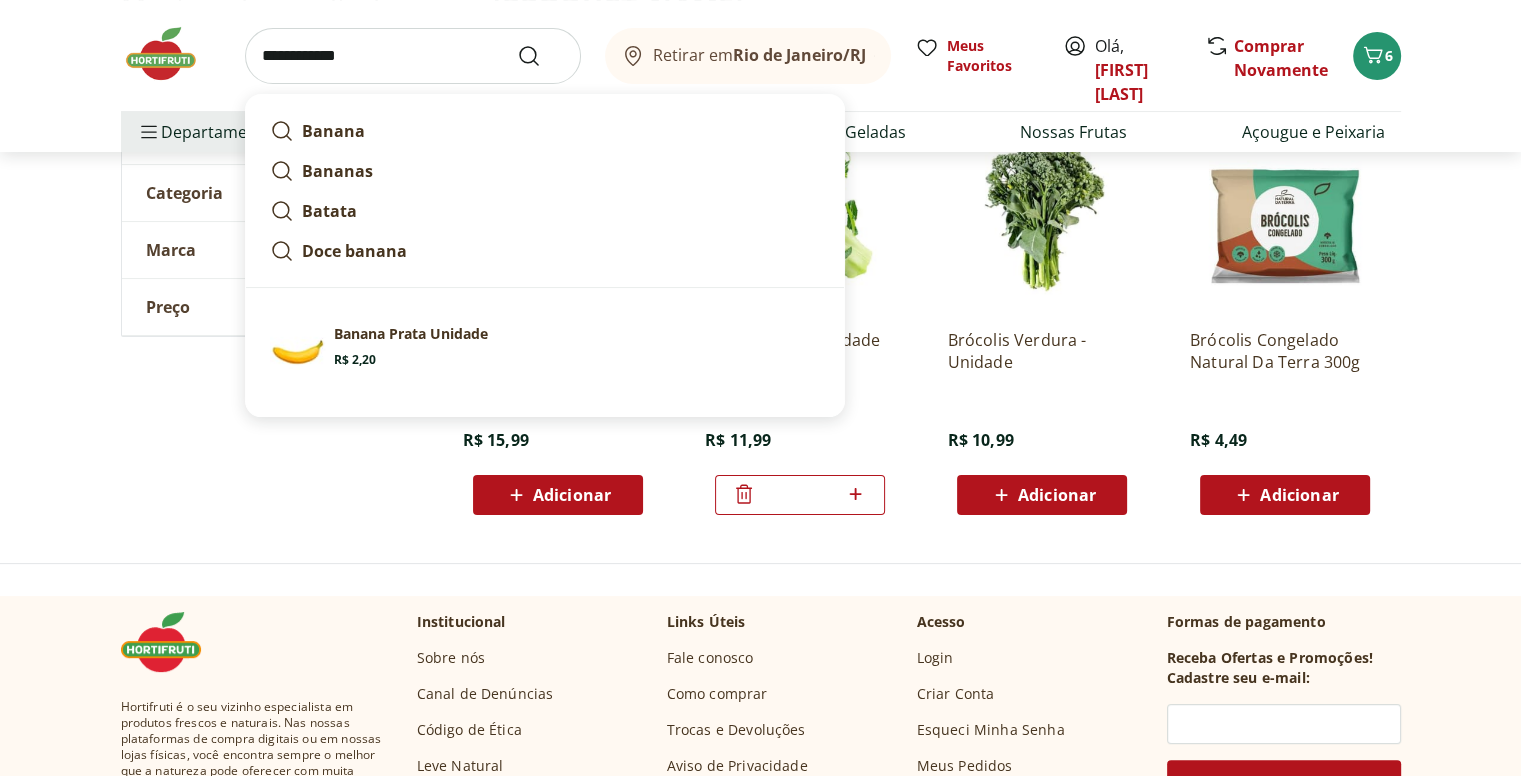 type on "**********" 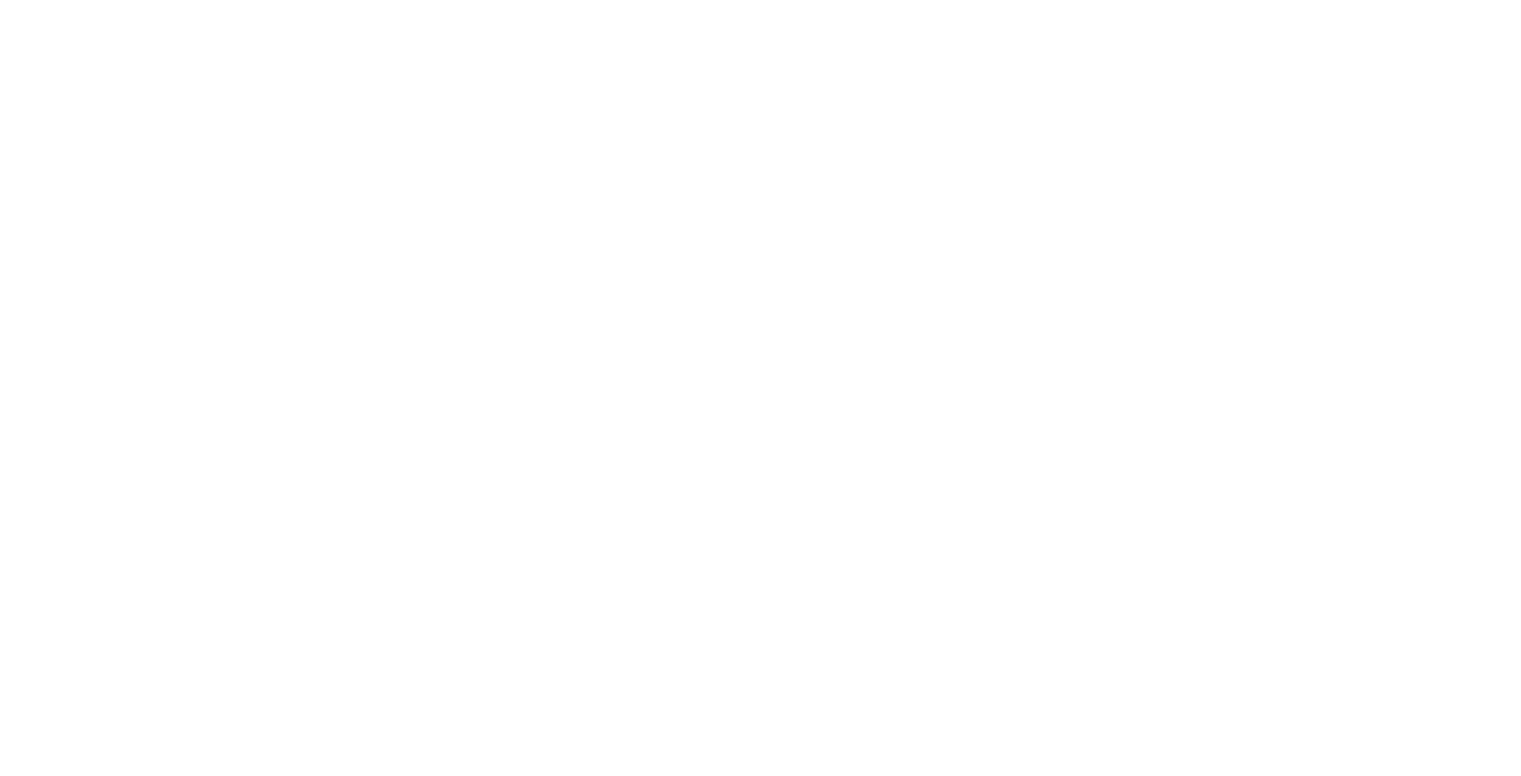 scroll, scrollTop: 0, scrollLeft: 0, axis: both 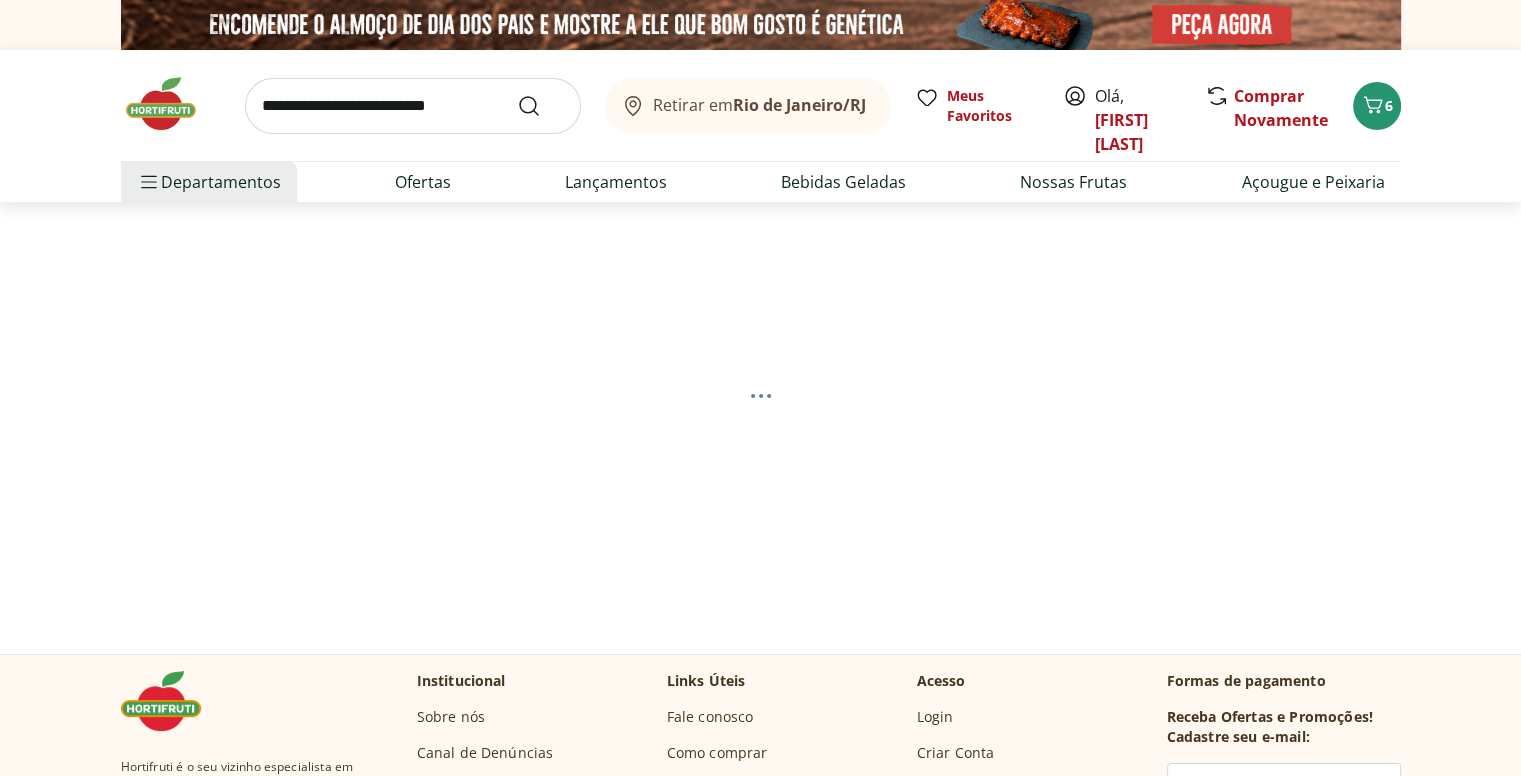 select on "**********" 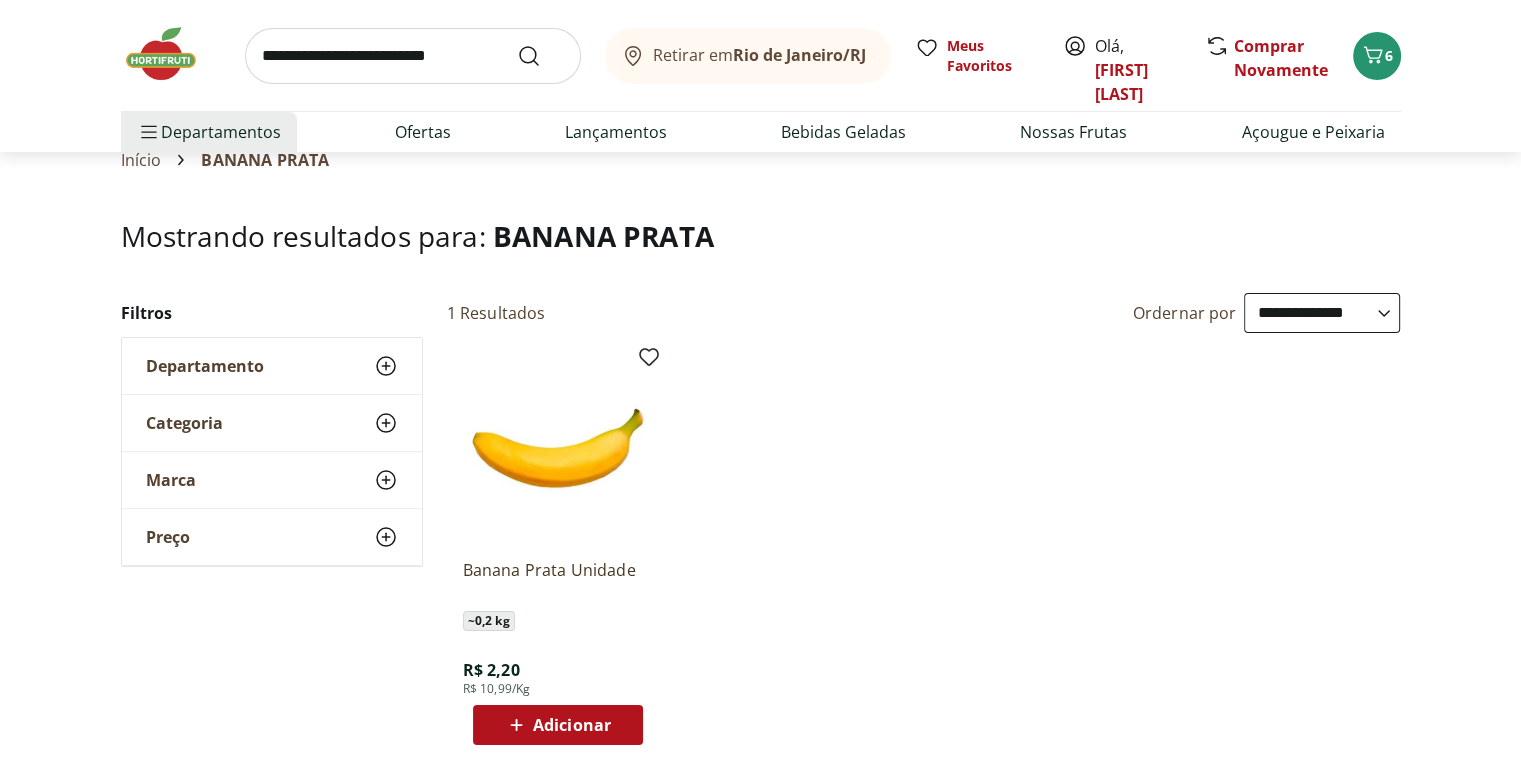 scroll, scrollTop: 200, scrollLeft: 0, axis: vertical 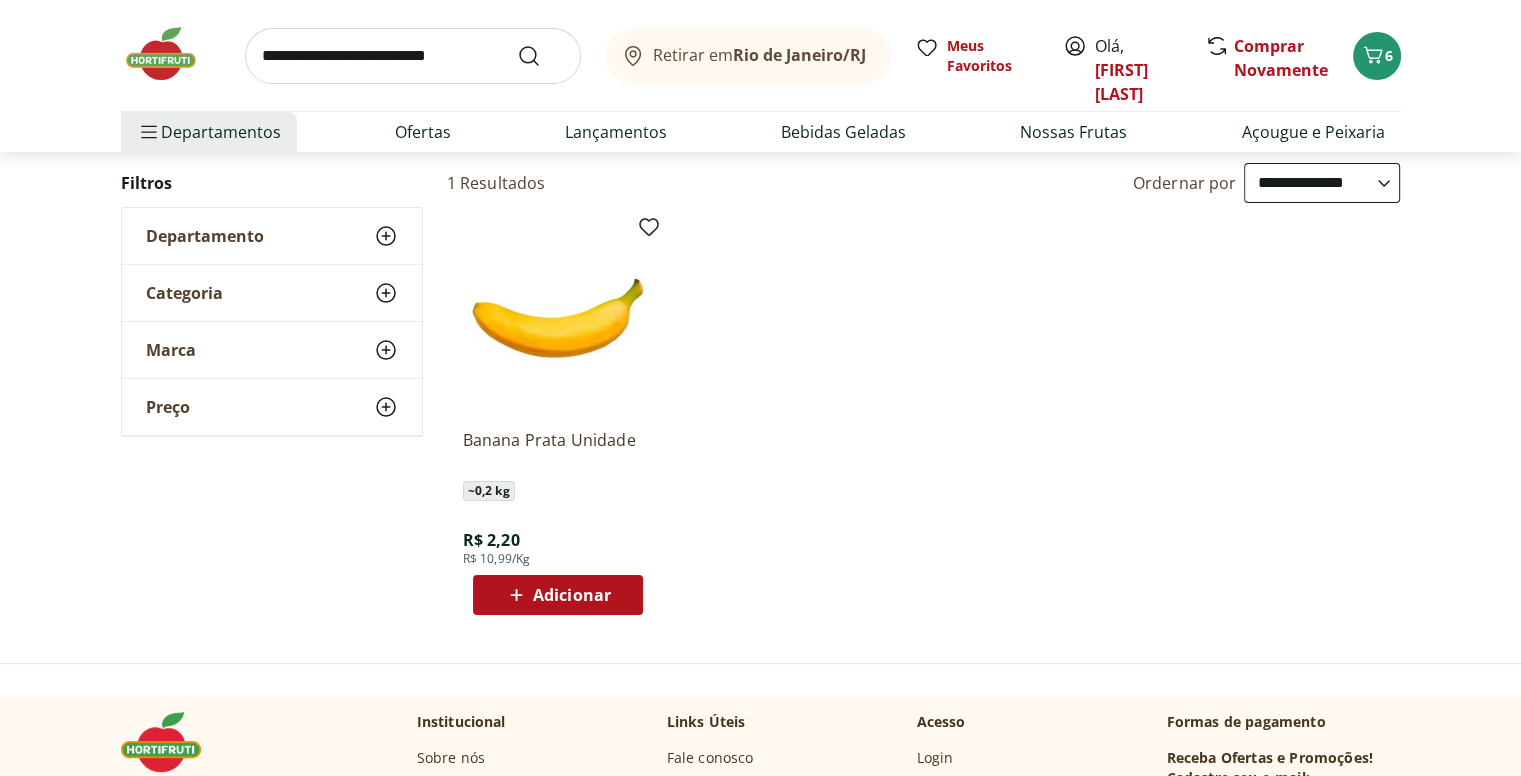 click on "Adicionar" at bounding box center (572, 595) 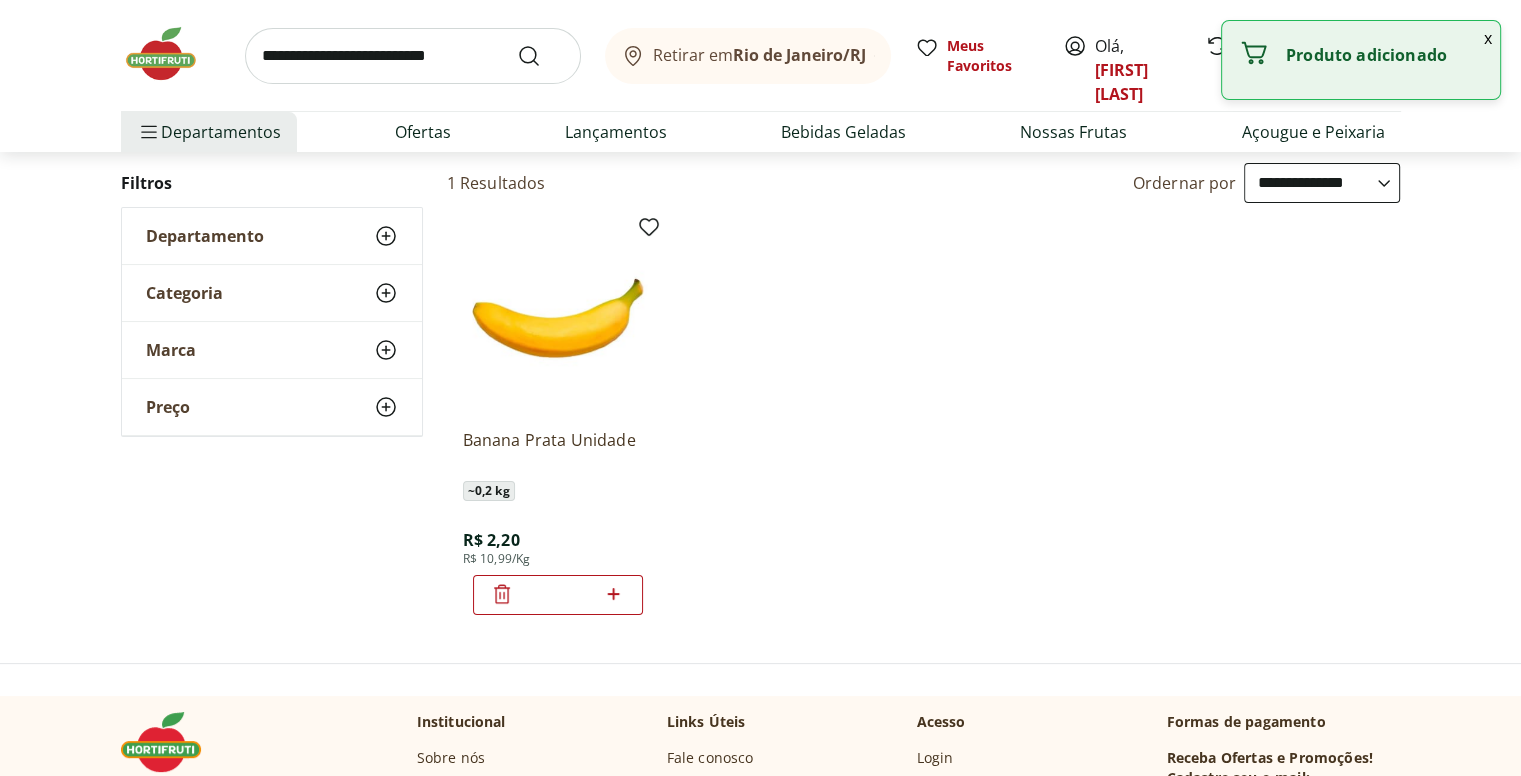 click 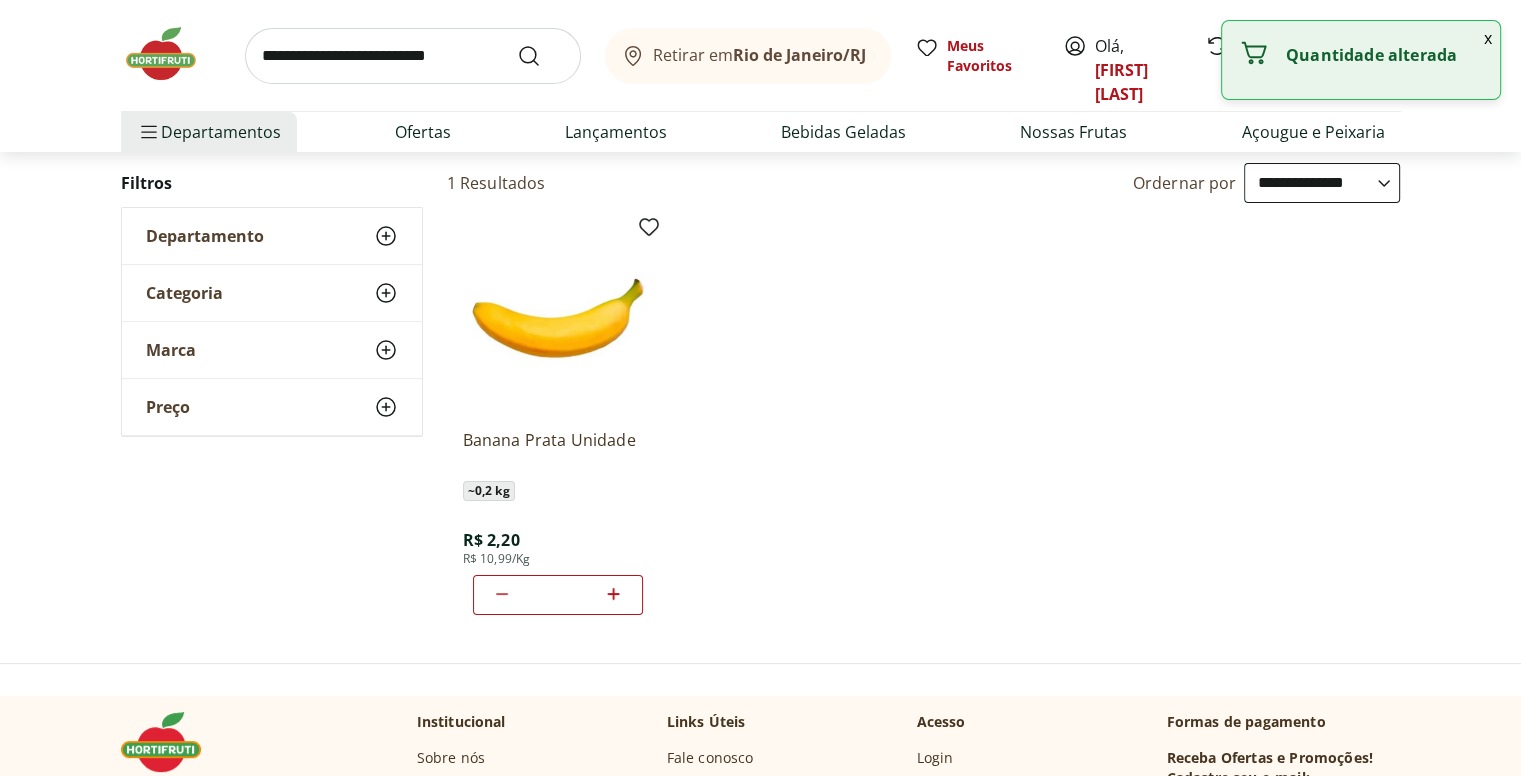 click 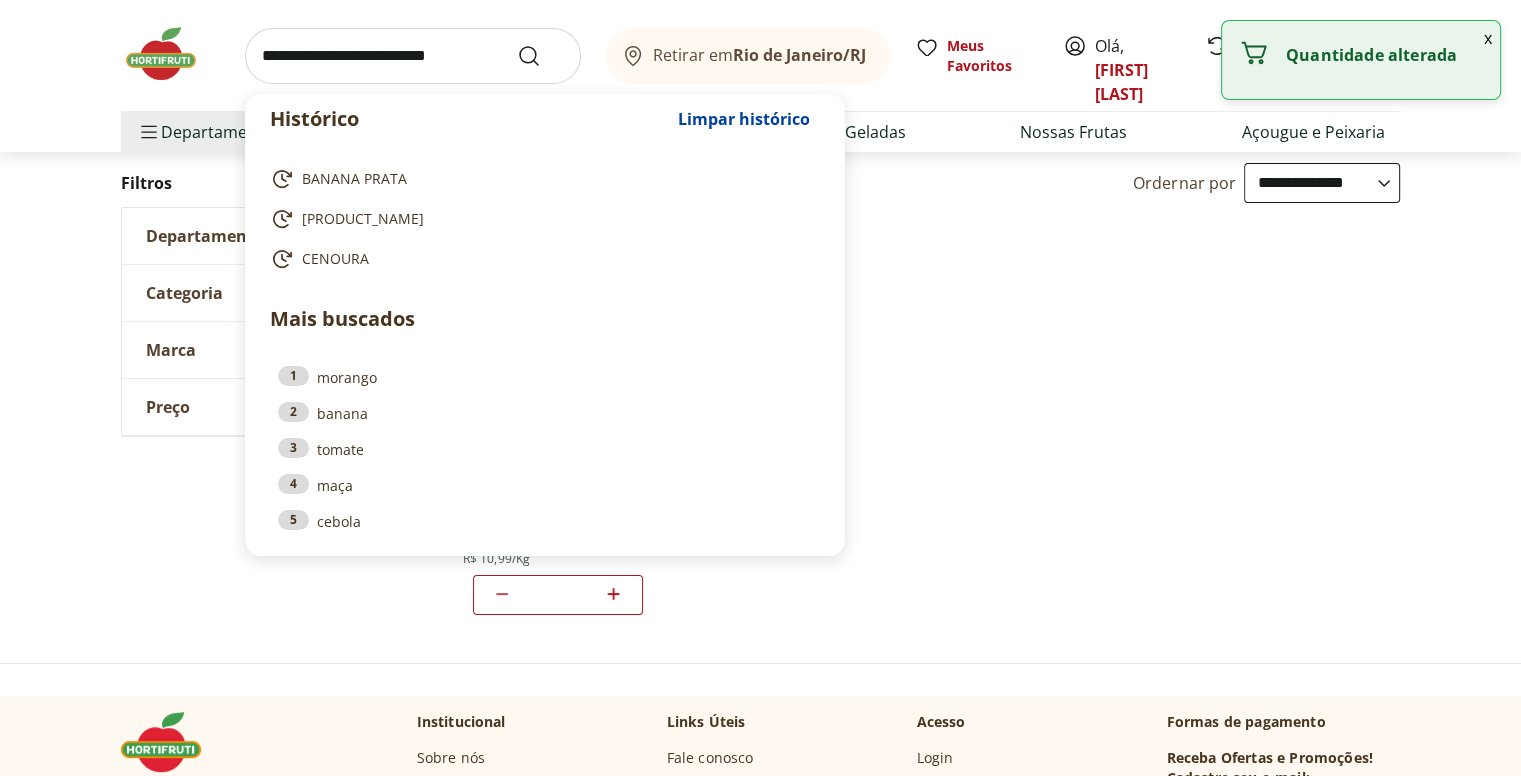 click at bounding box center (413, 56) 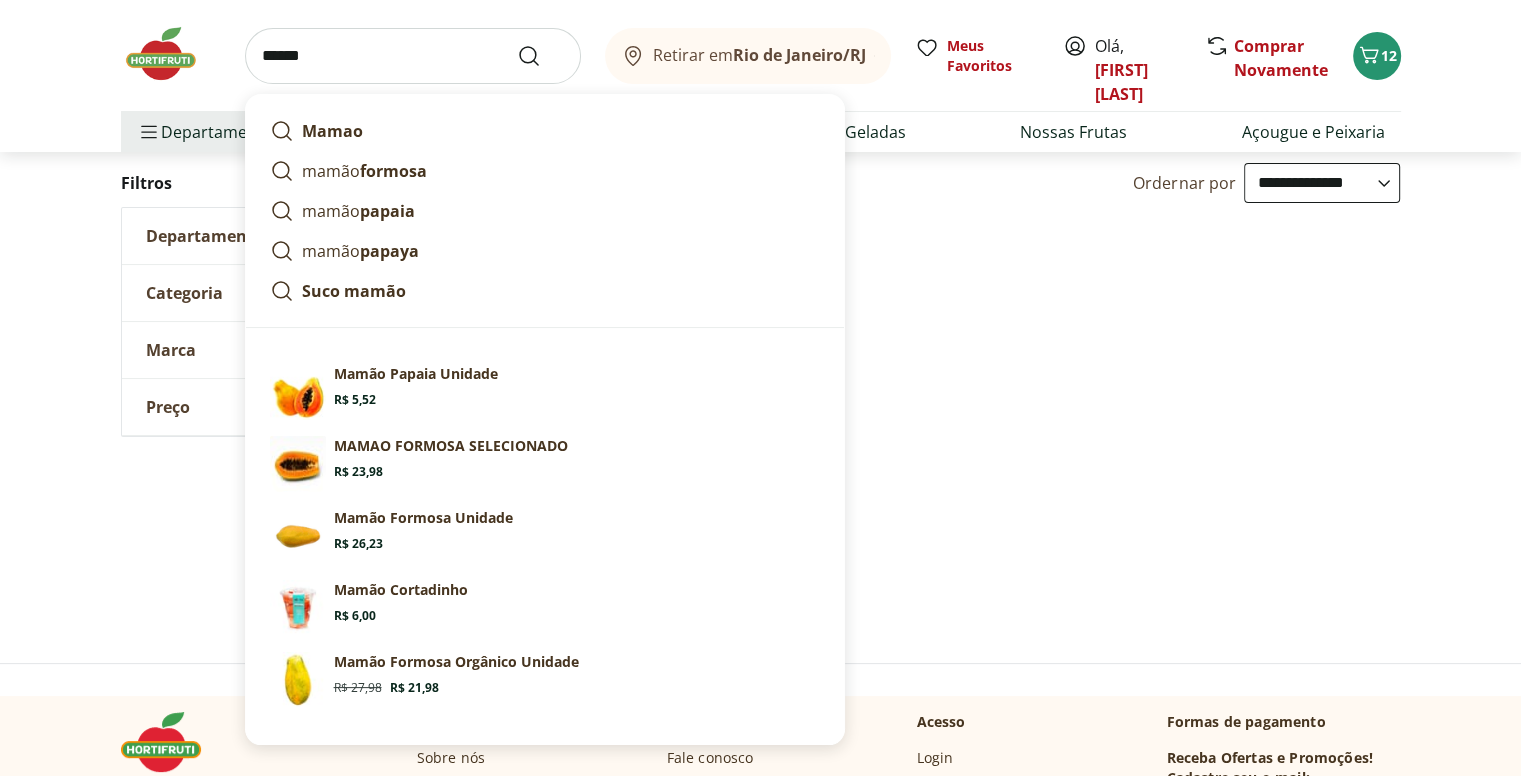 type on "*****" 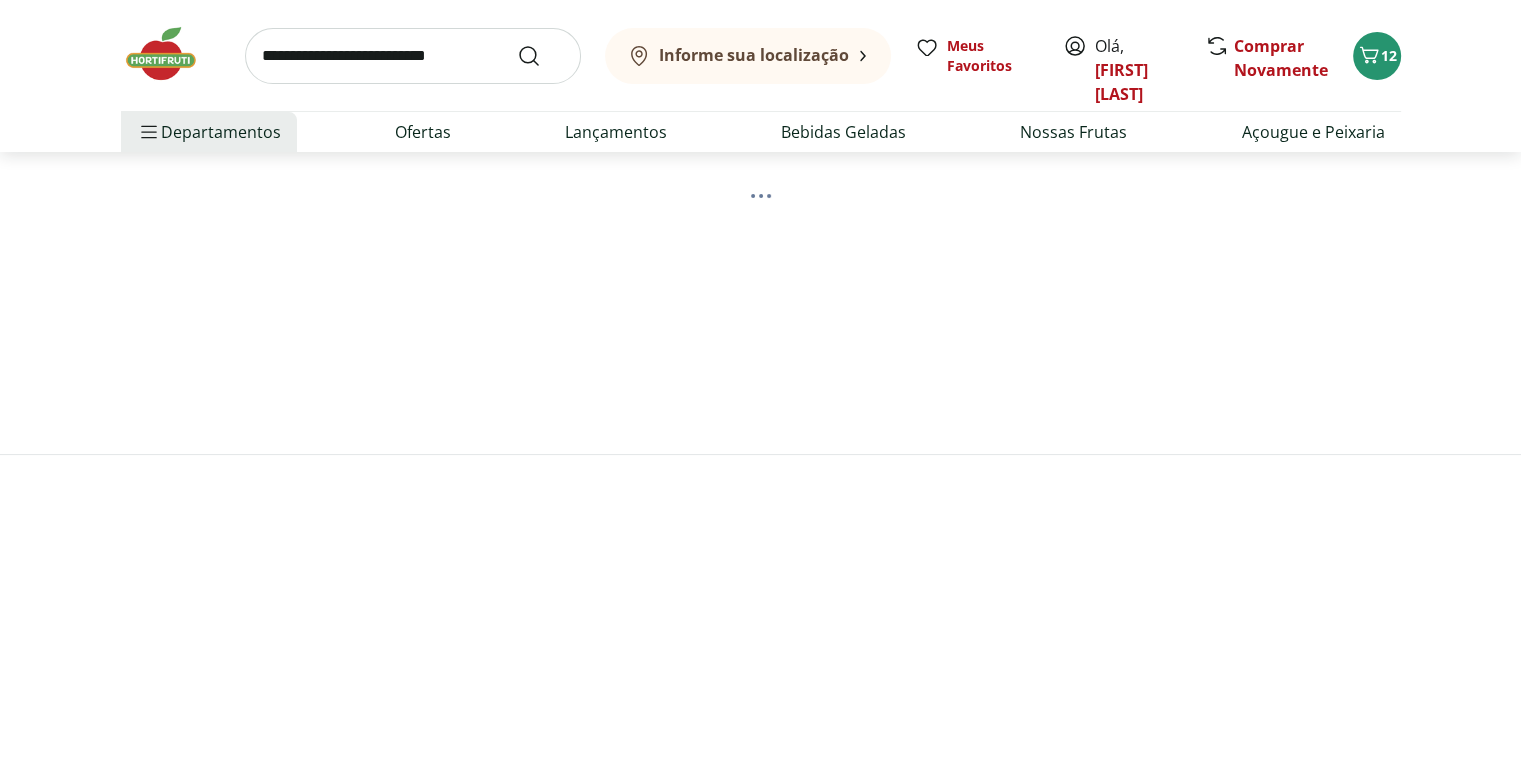 scroll, scrollTop: 0, scrollLeft: 0, axis: both 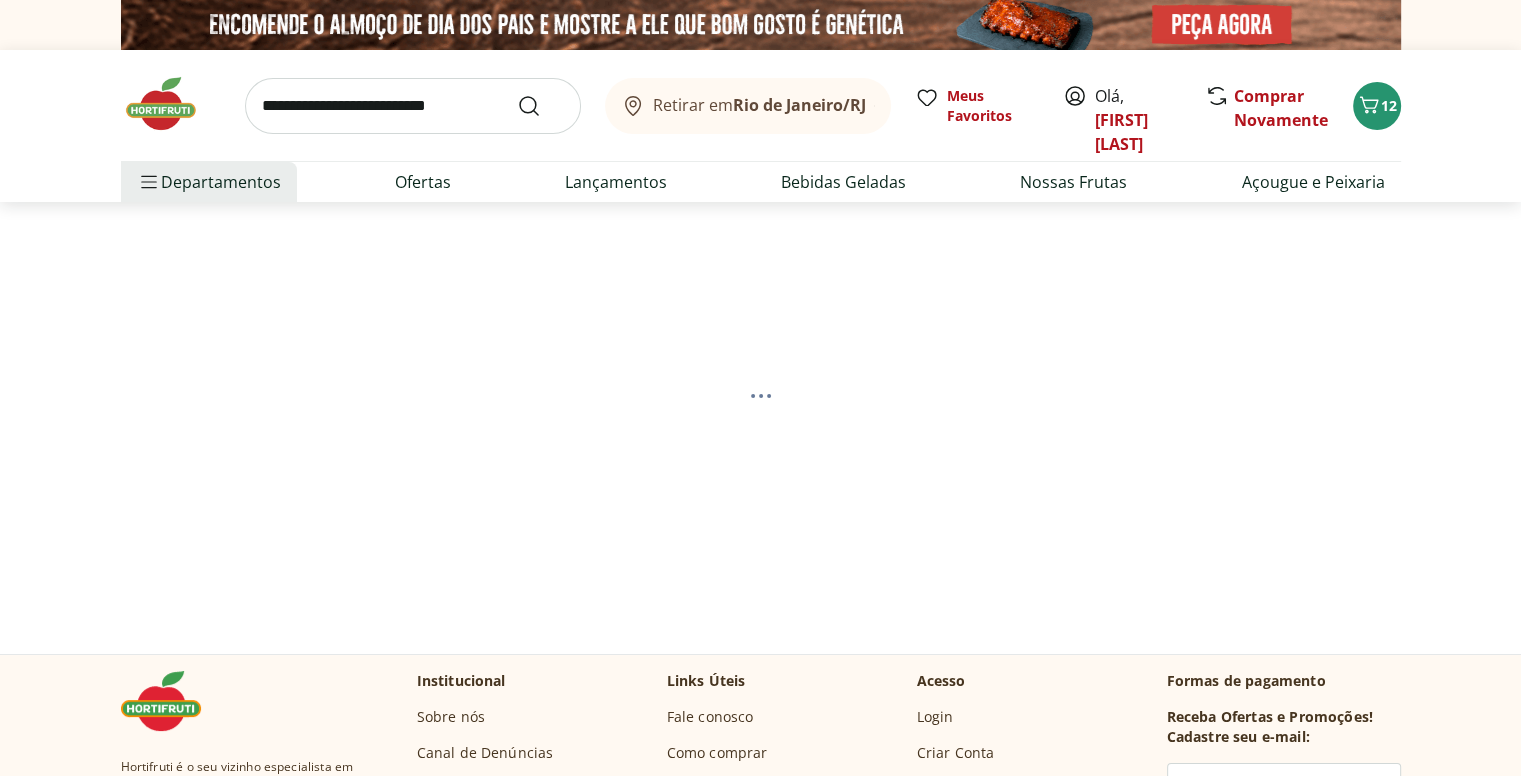 select on "**********" 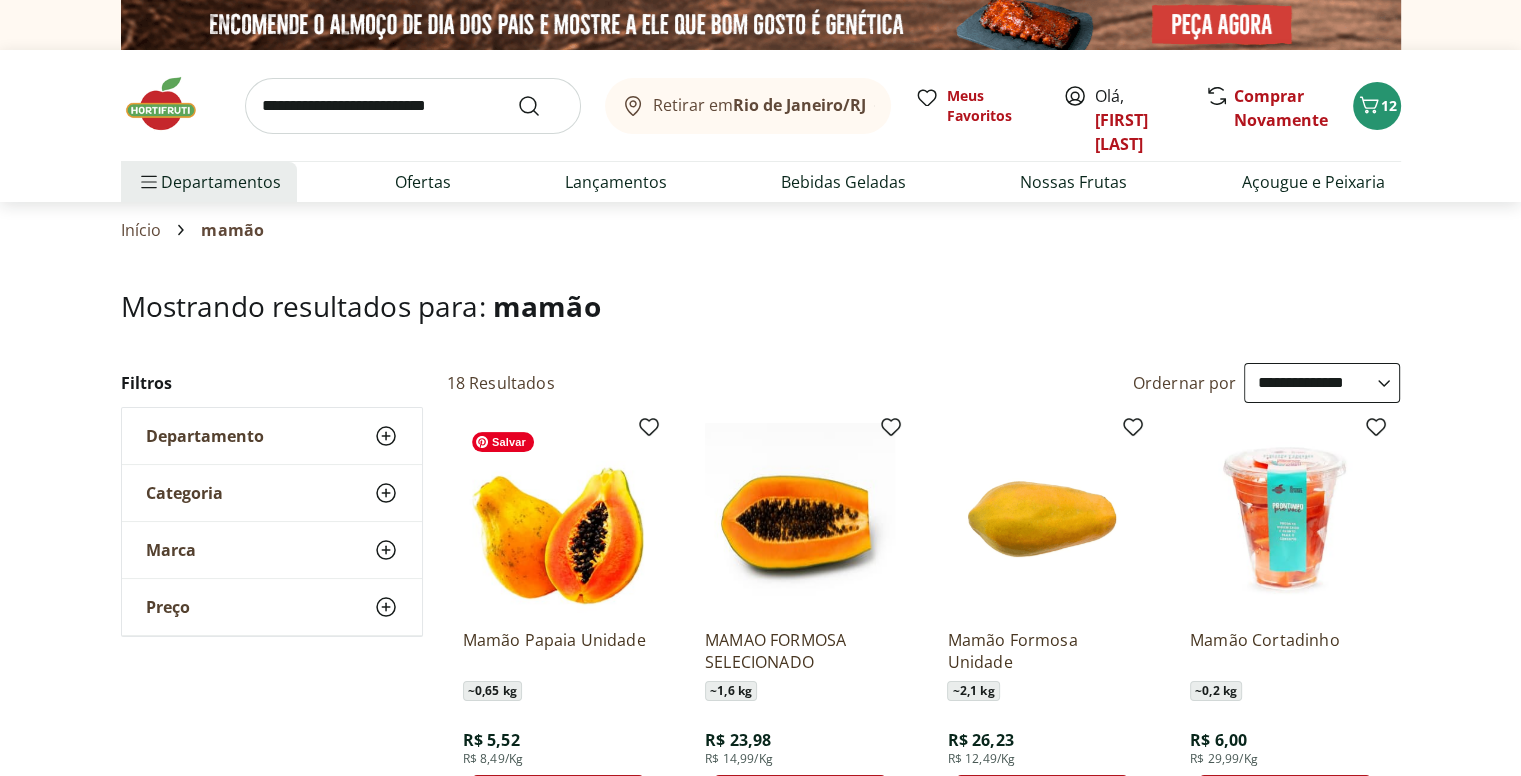 scroll, scrollTop: 200, scrollLeft: 0, axis: vertical 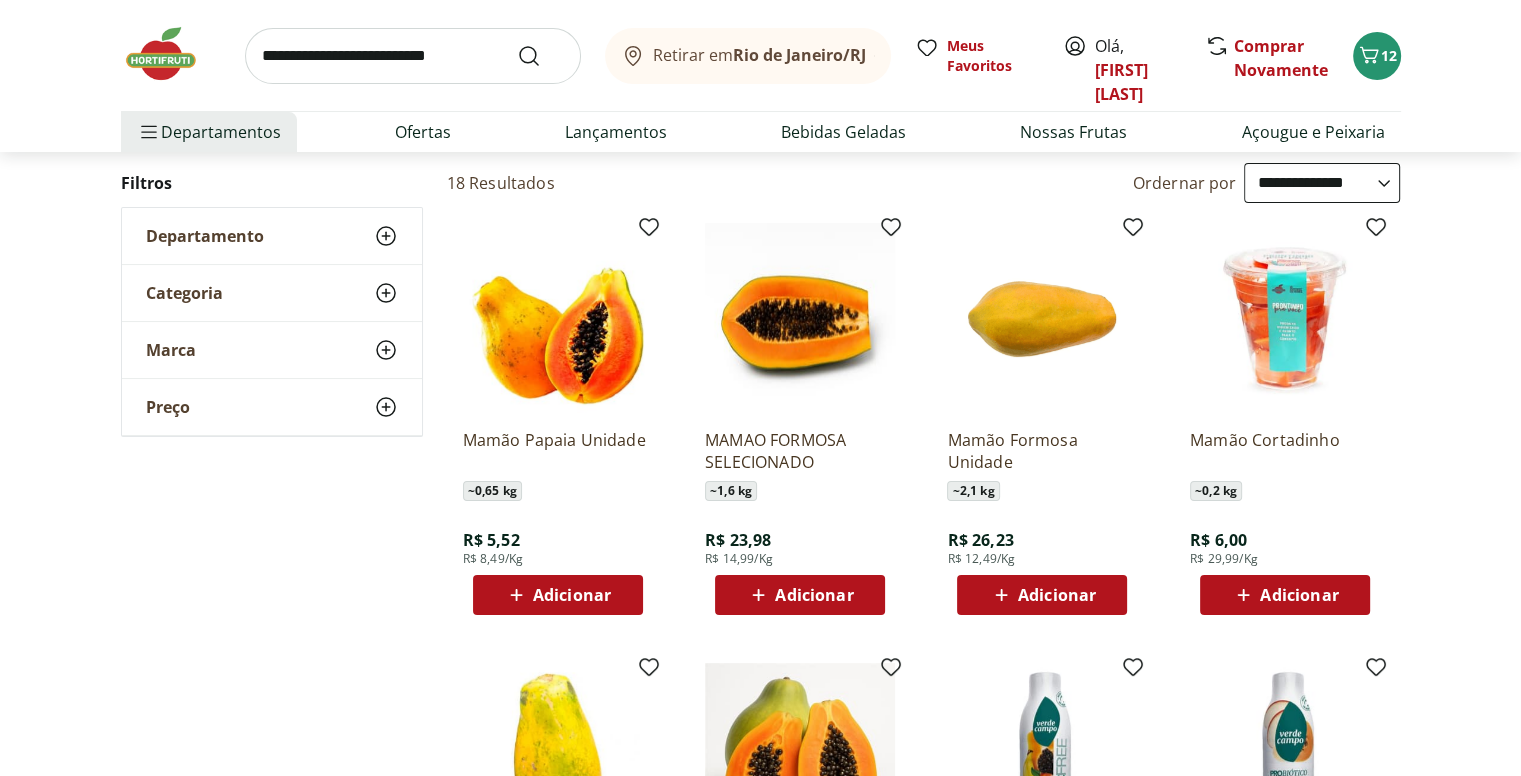 click on "Adicionar" at bounding box center [572, 595] 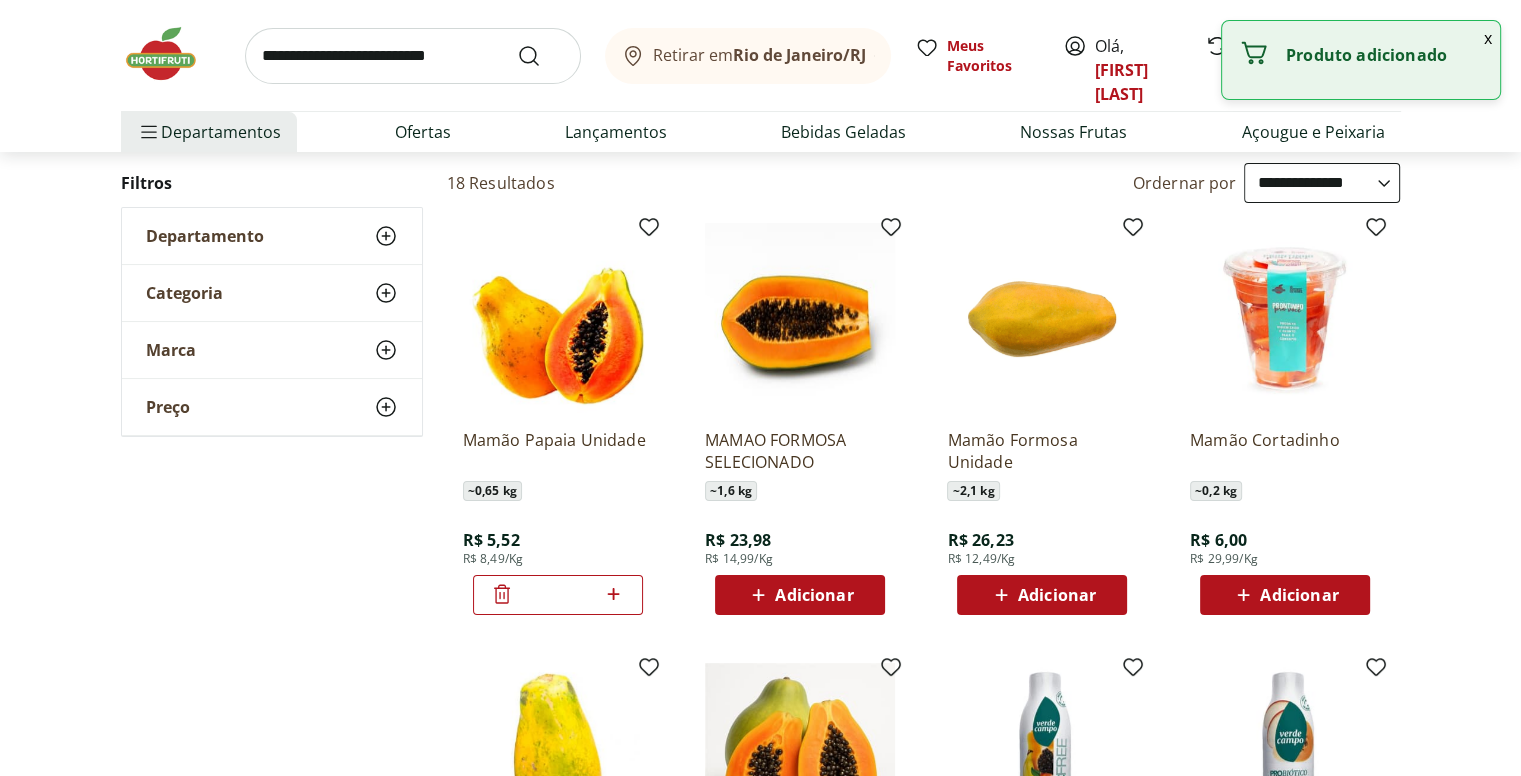 click 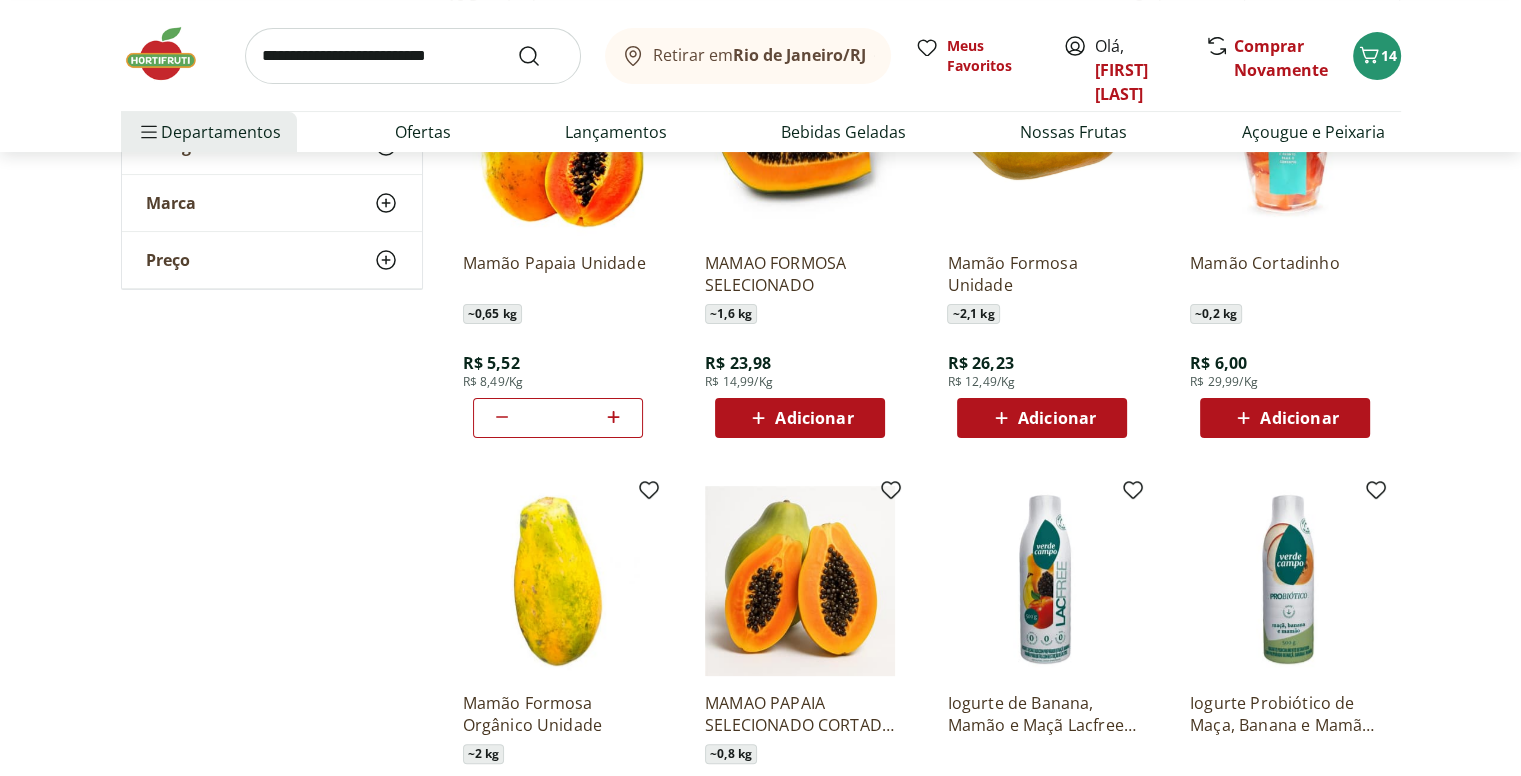 scroll, scrollTop: 300, scrollLeft: 0, axis: vertical 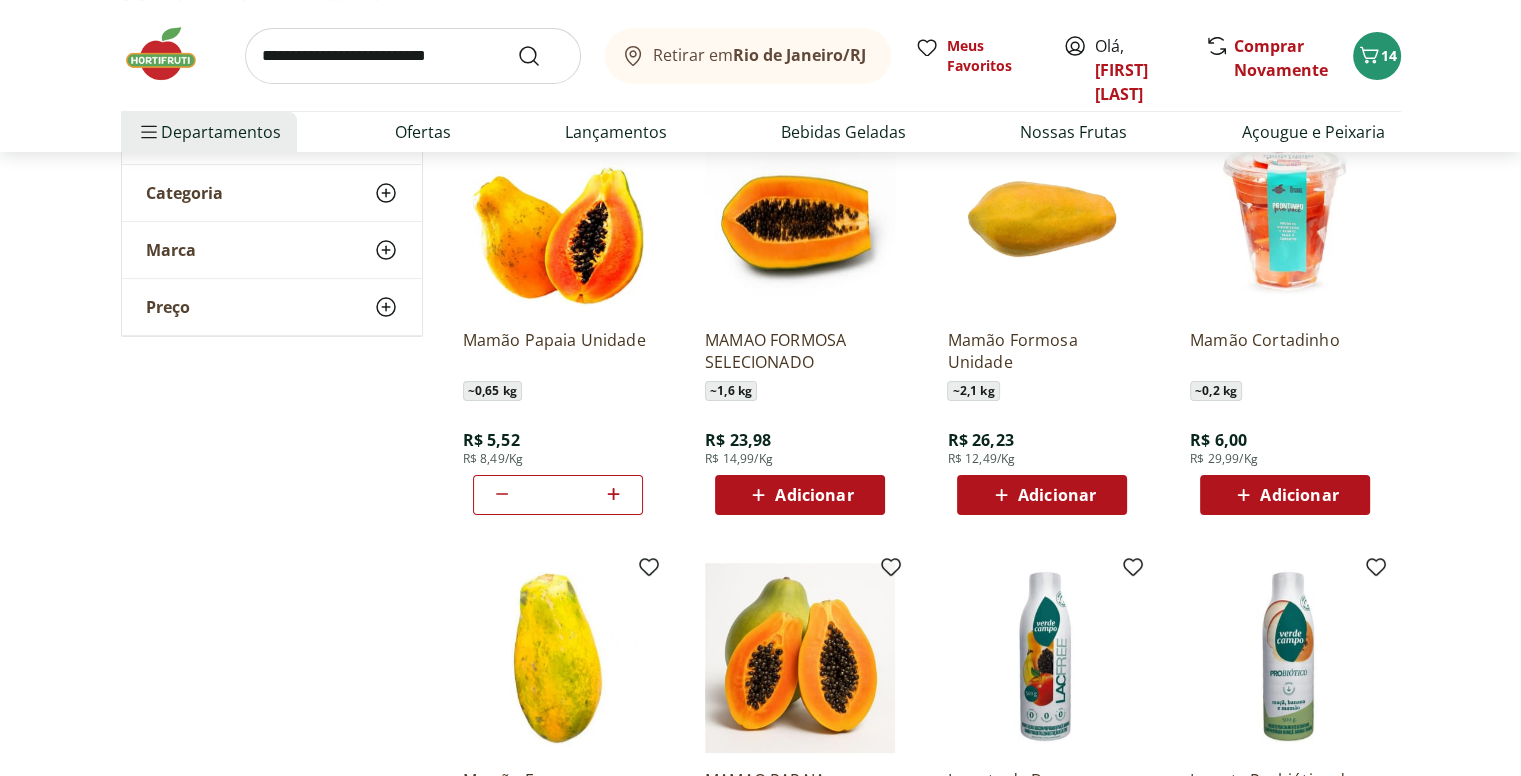 click 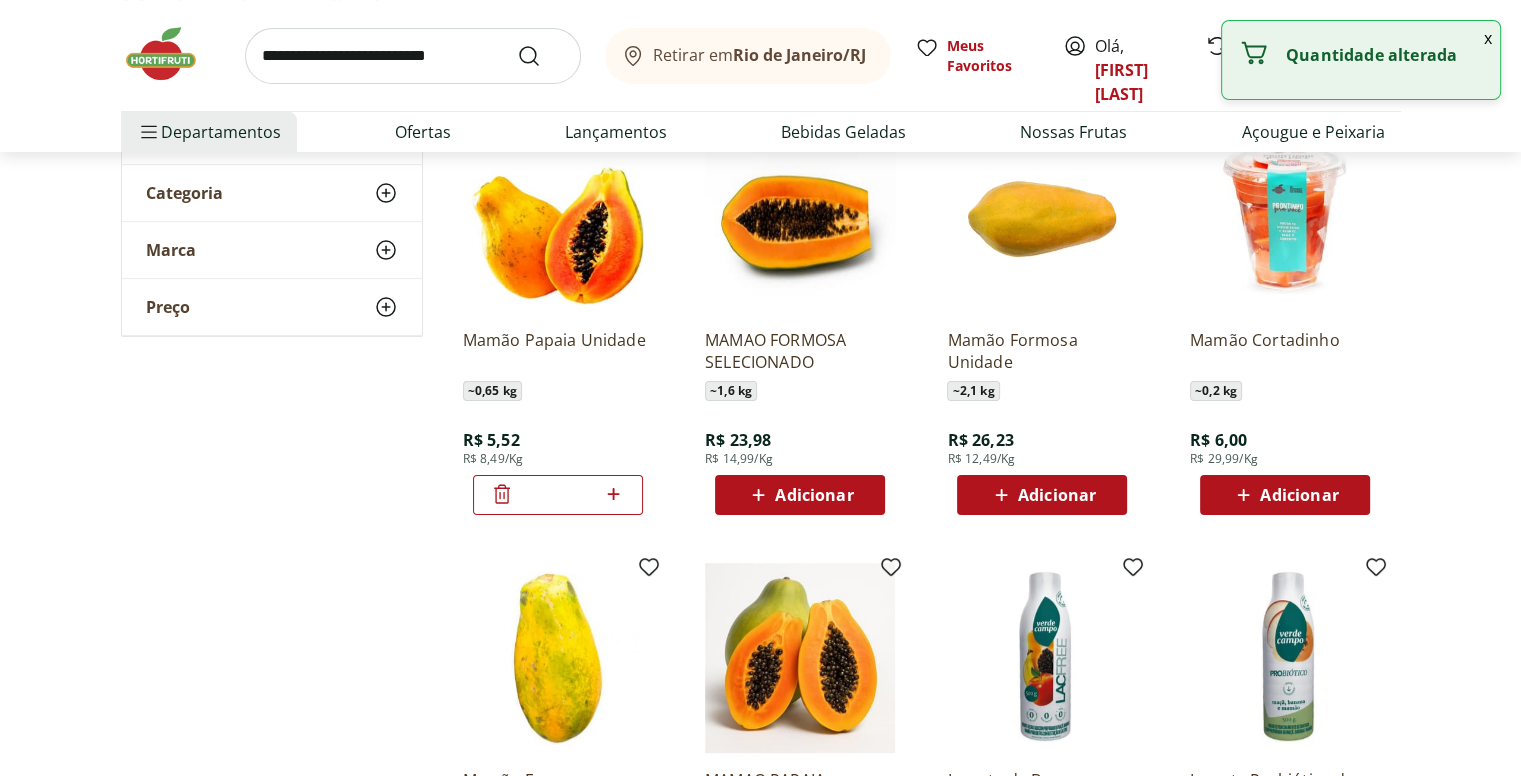 click 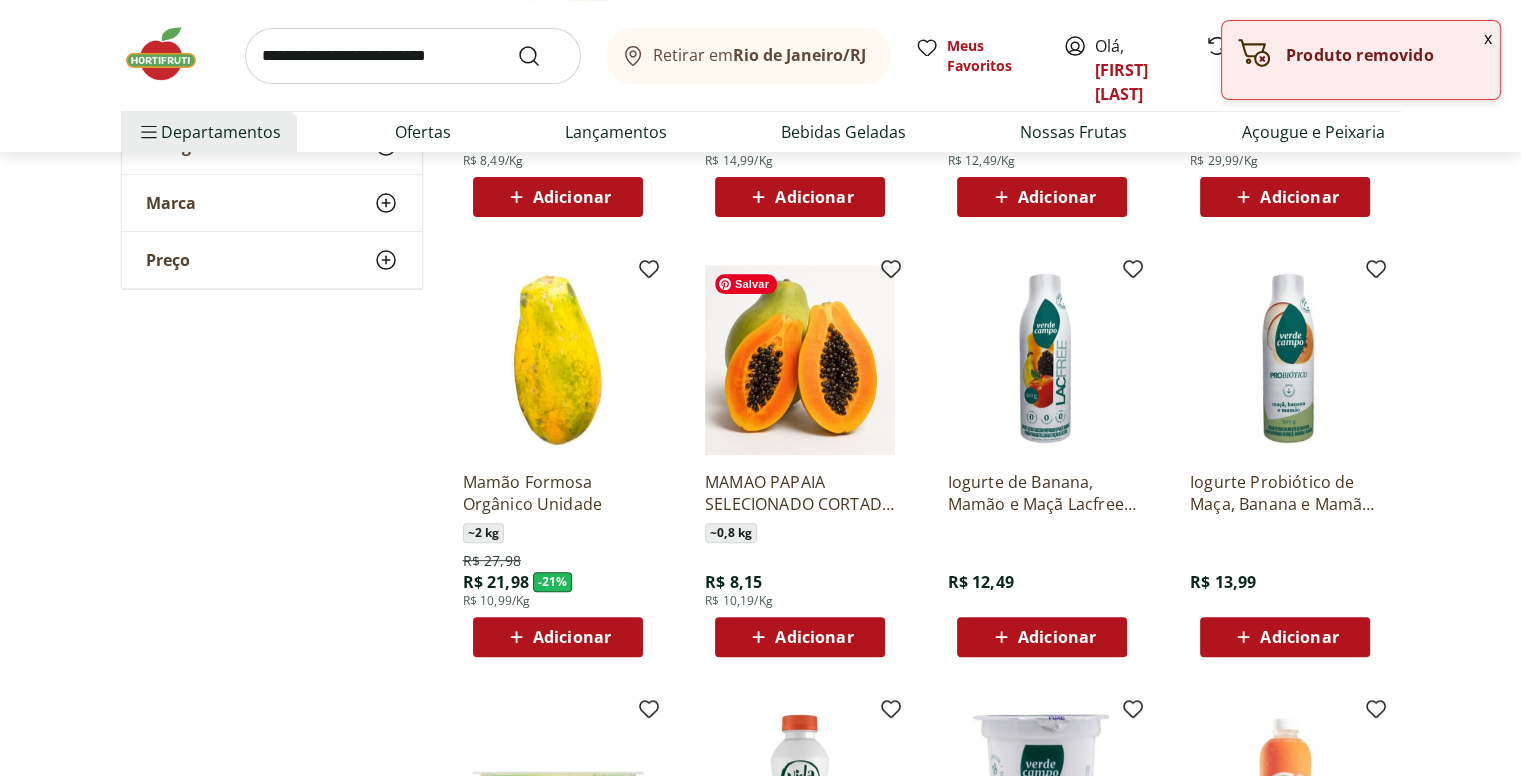 scroll, scrollTop: 600, scrollLeft: 0, axis: vertical 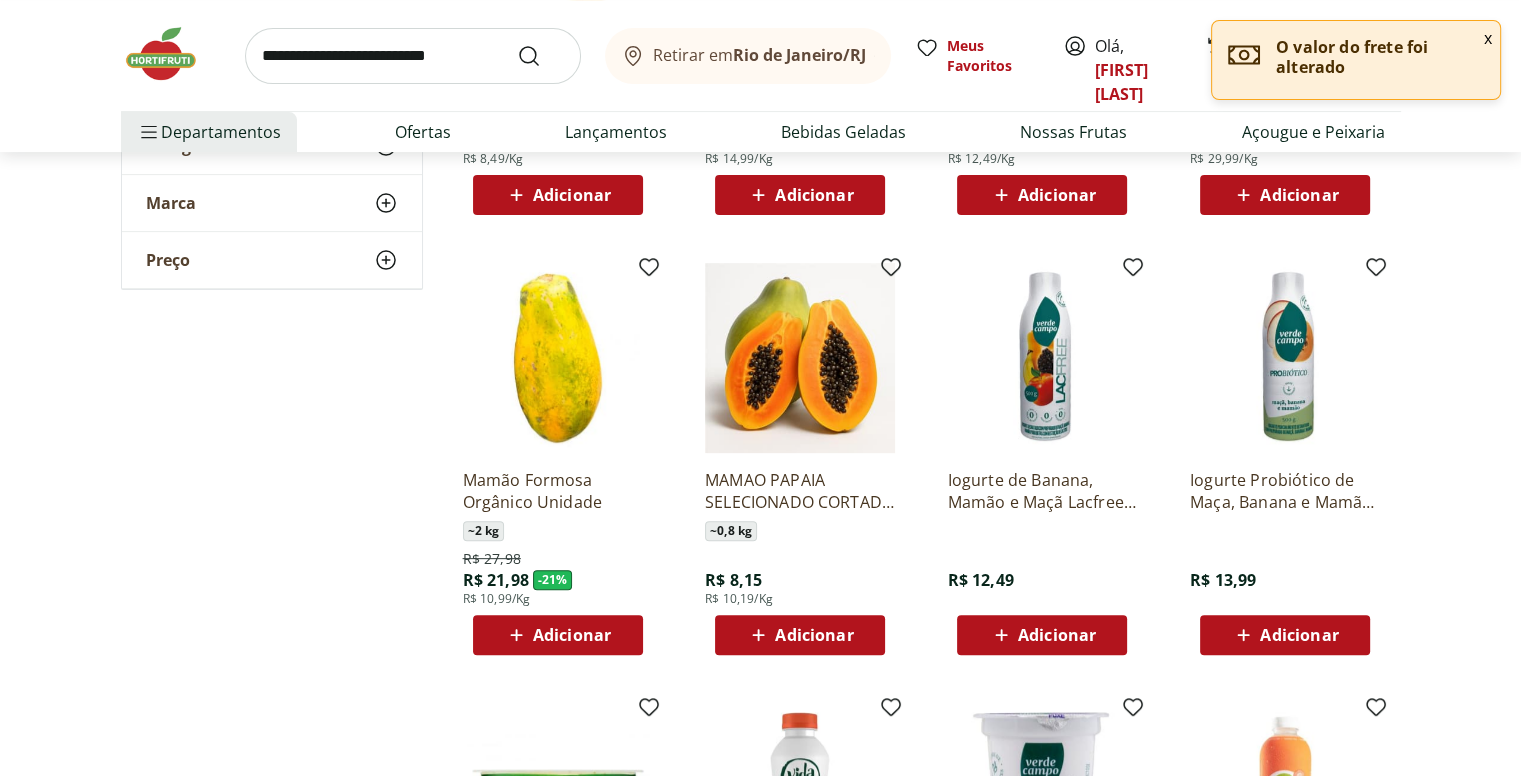 click on "Adicionar" at bounding box center [814, 635] 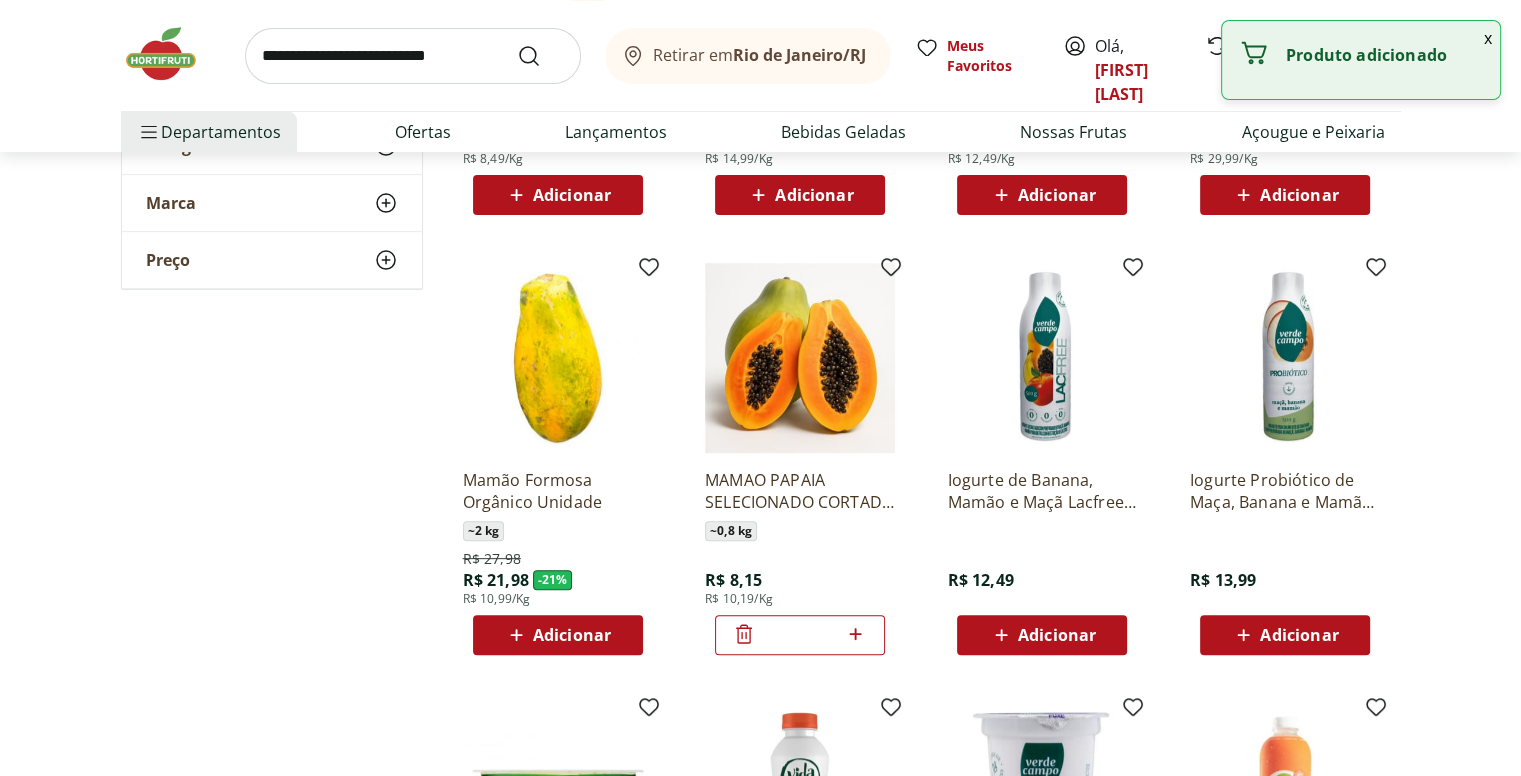 click 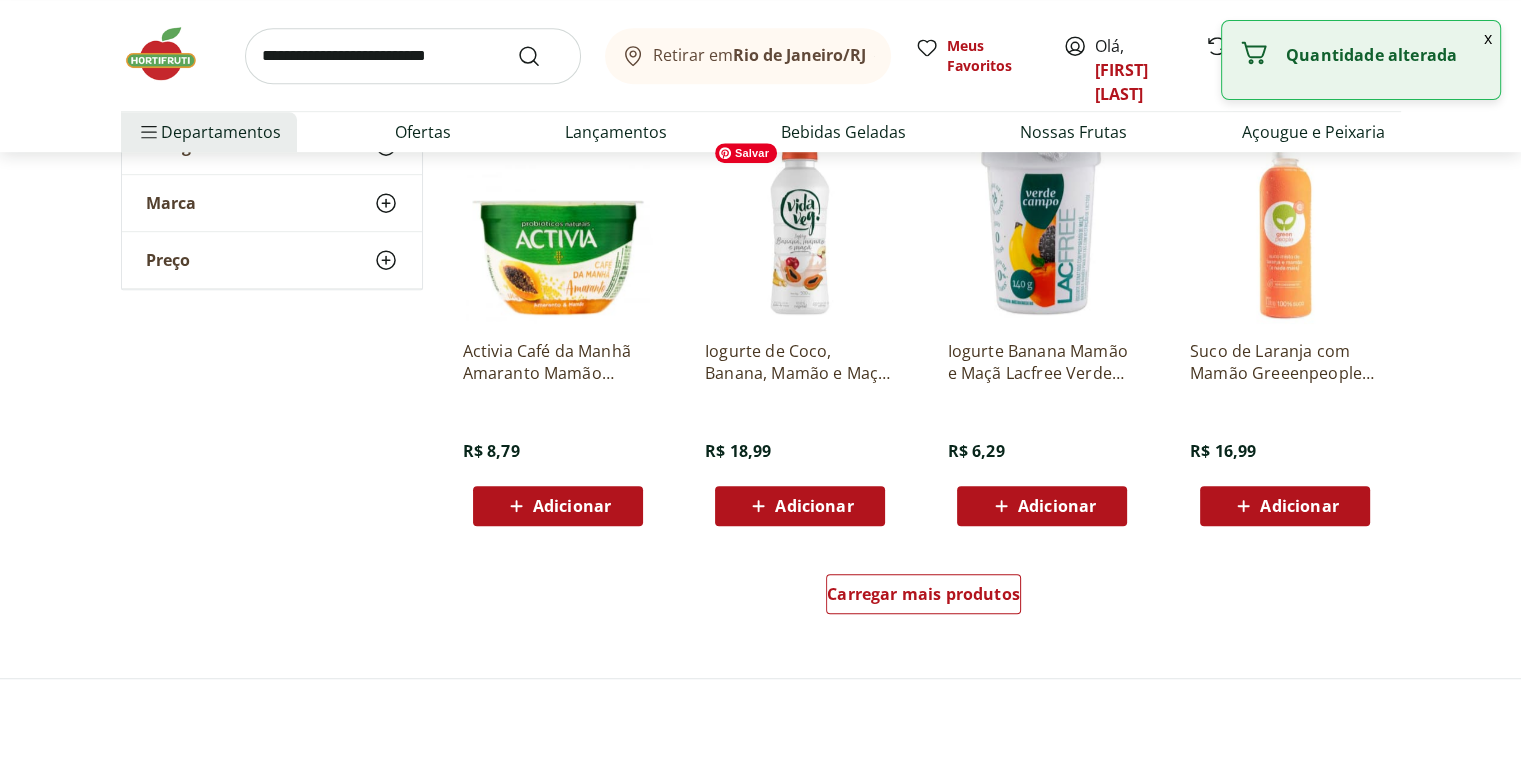 scroll, scrollTop: 1200, scrollLeft: 0, axis: vertical 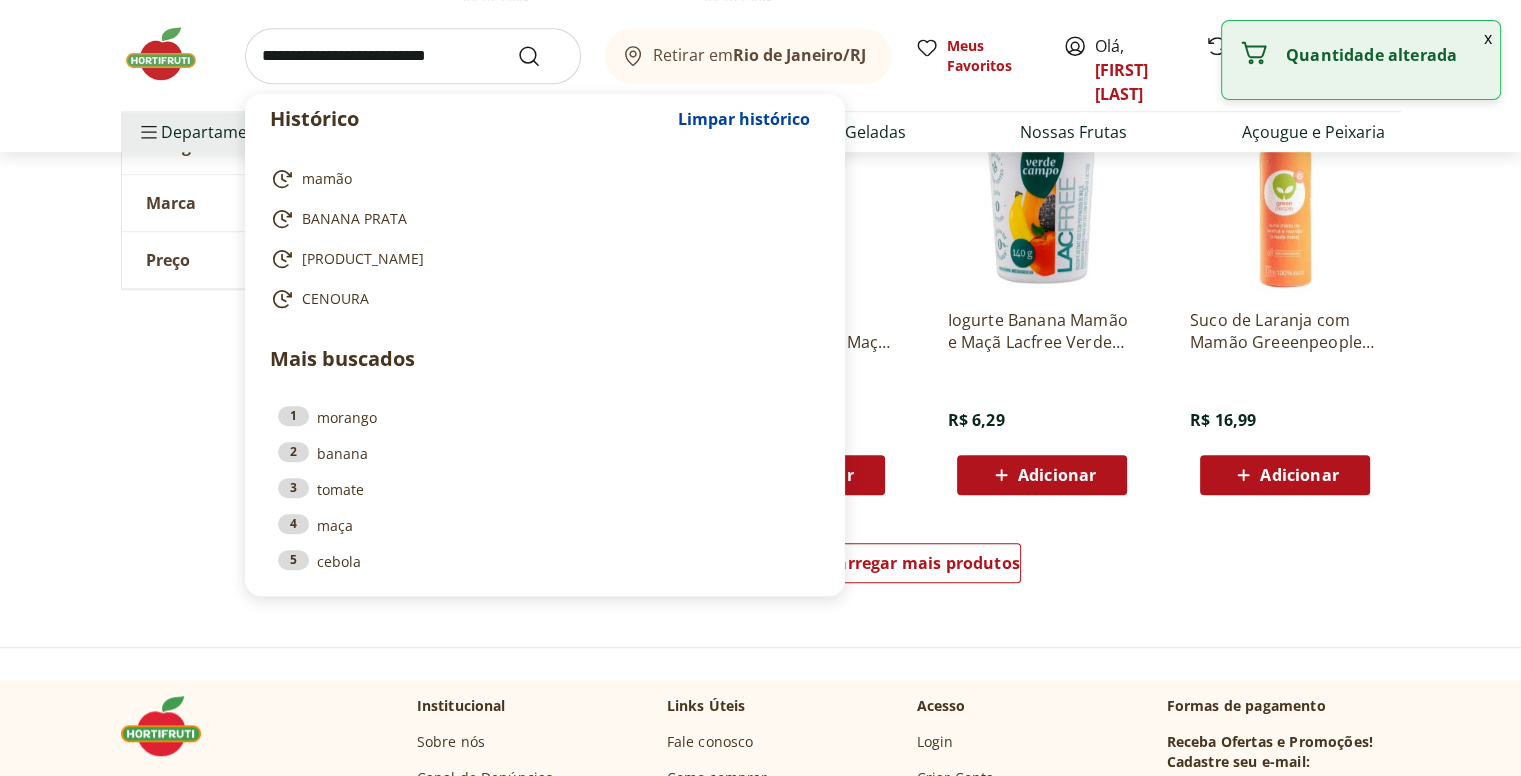 click at bounding box center [413, 56] 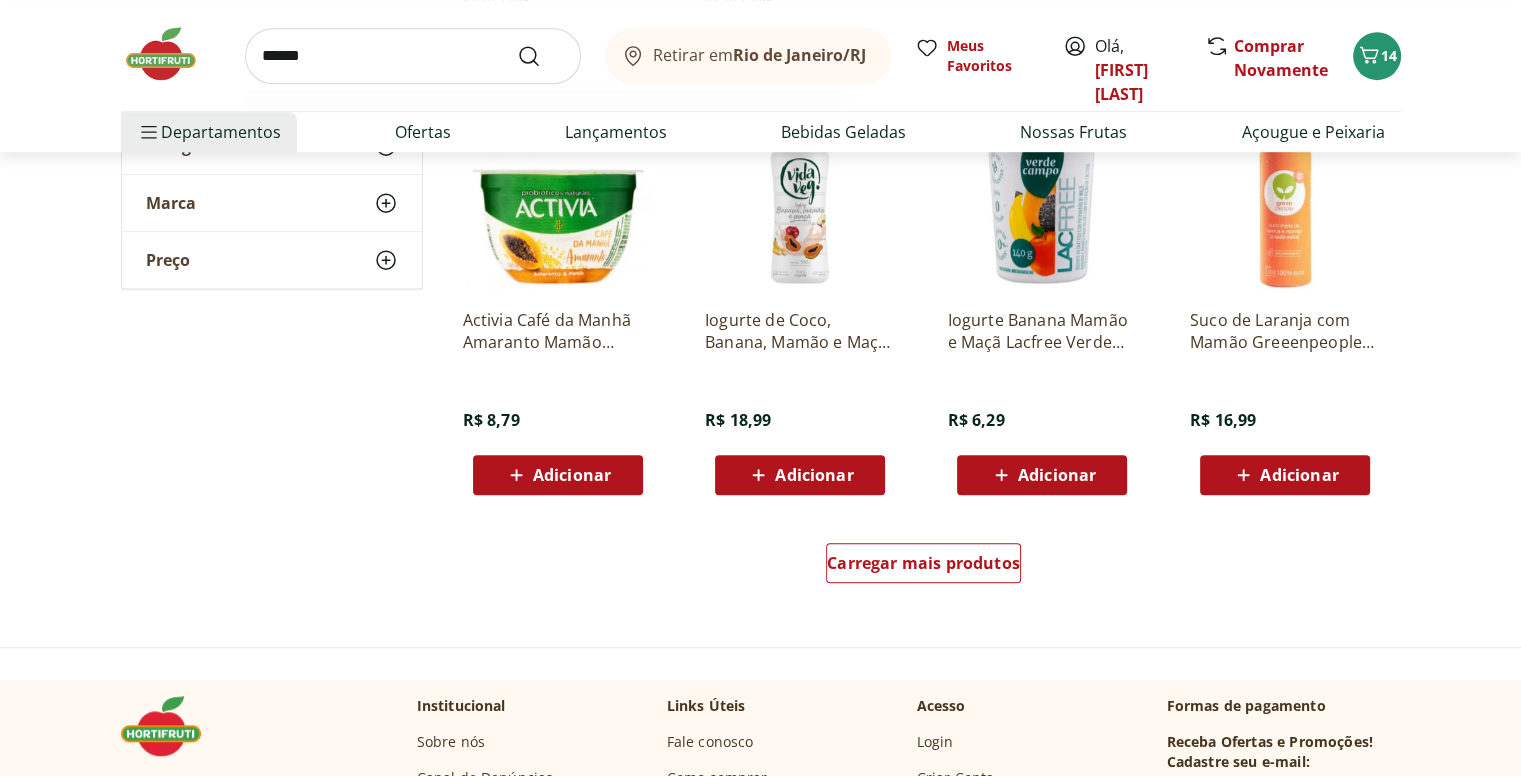 type on "******" 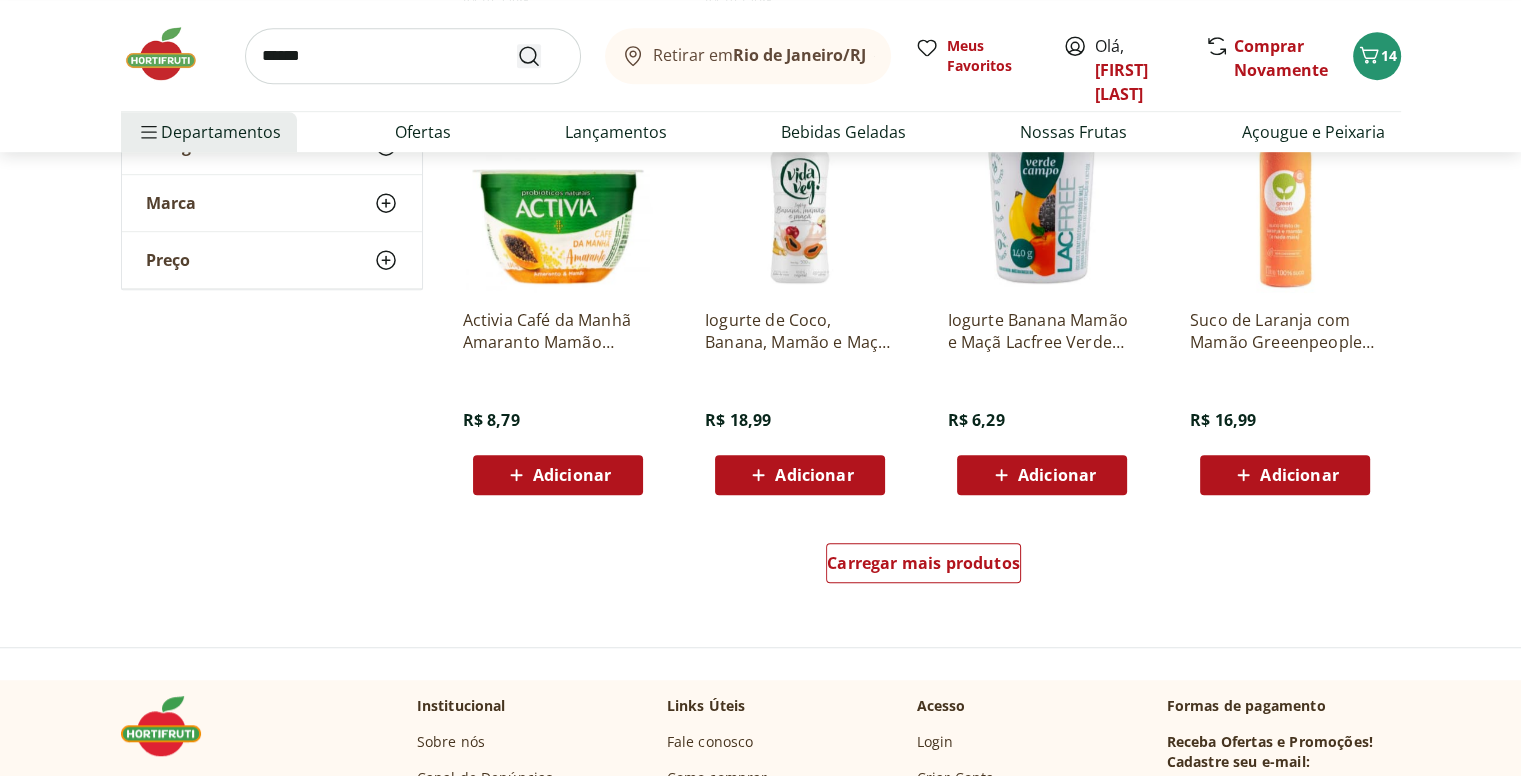 scroll, scrollTop: 0, scrollLeft: 0, axis: both 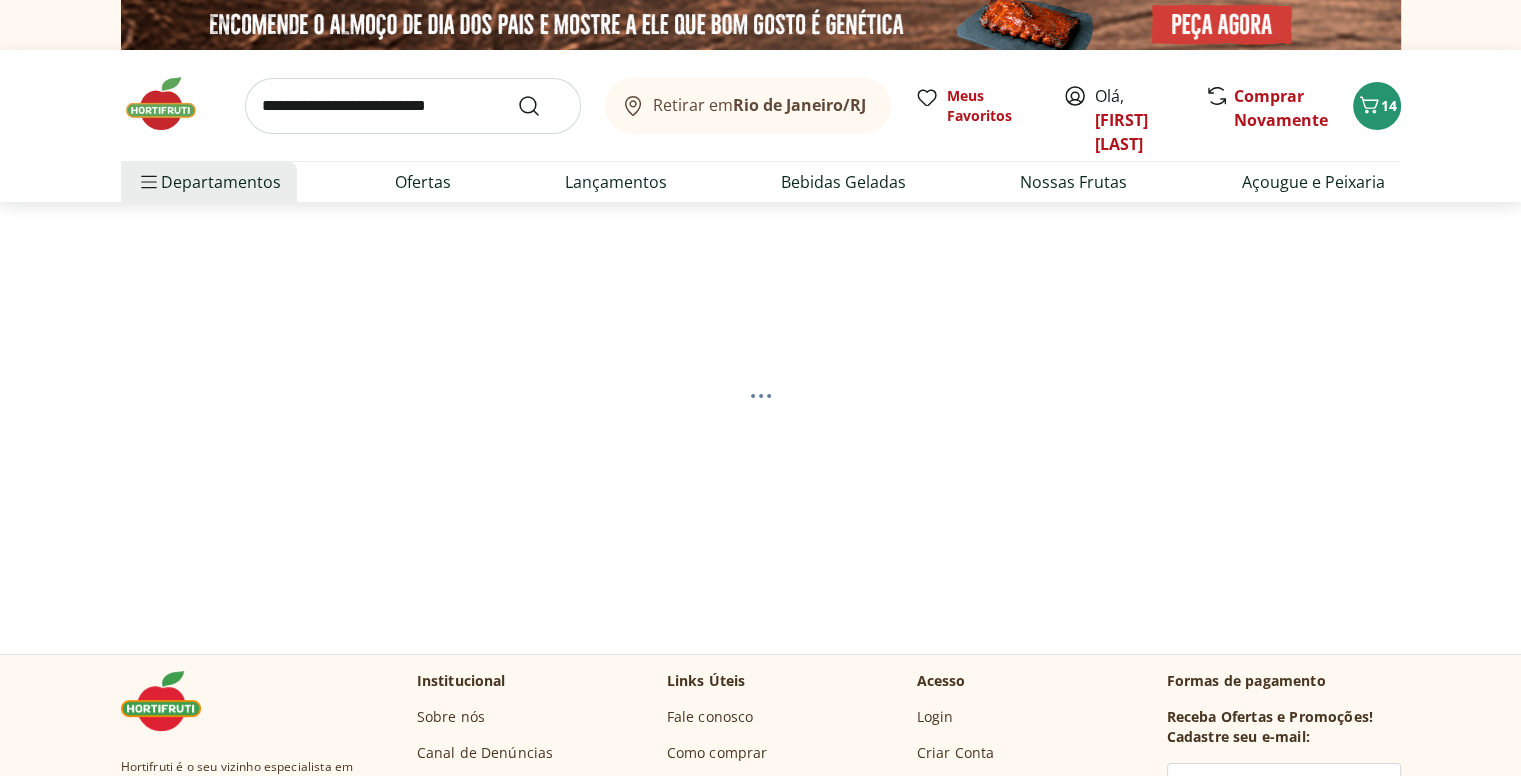 select on "**********" 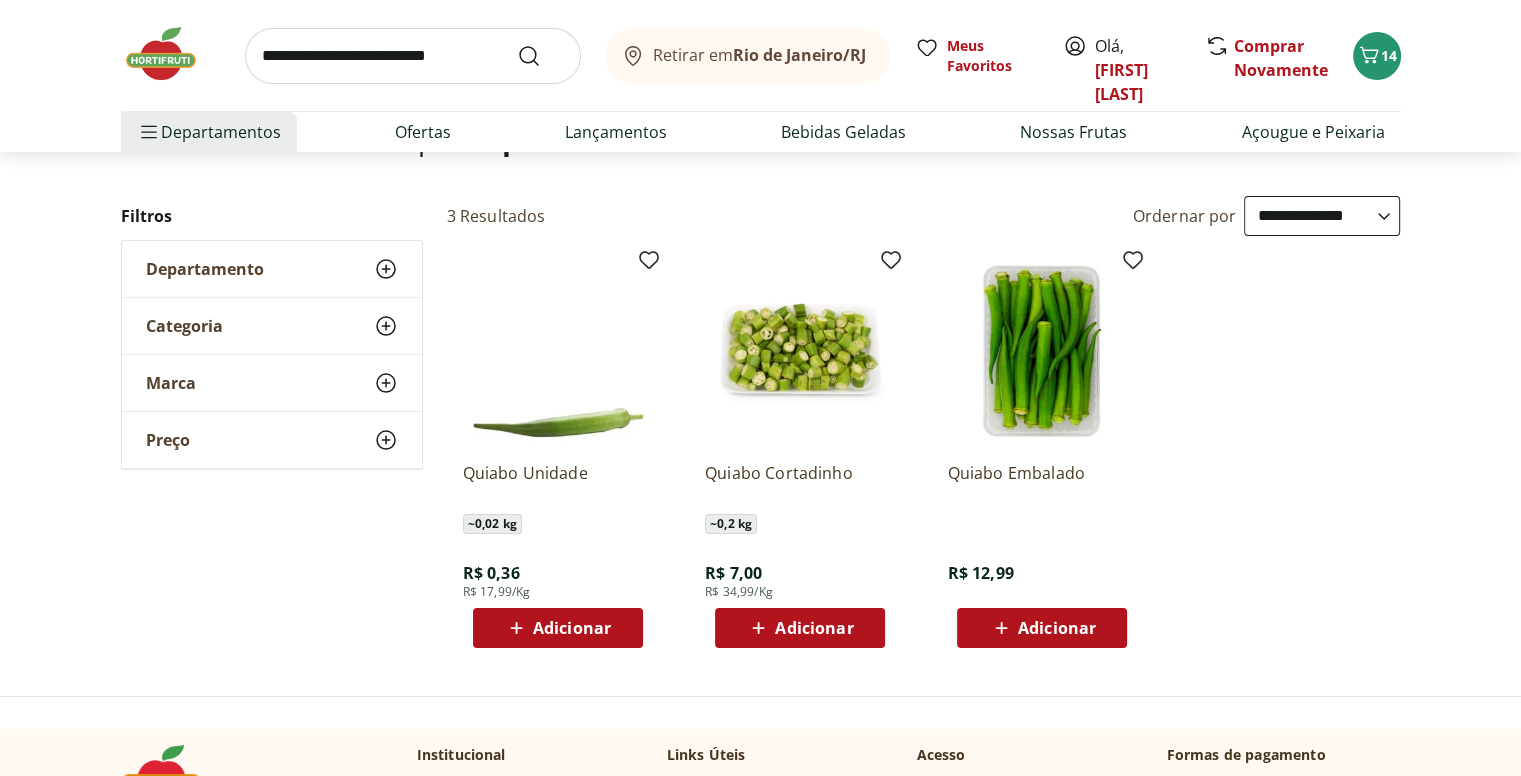 scroll, scrollTop: 200, scrollLeft: 0, axis: vertical 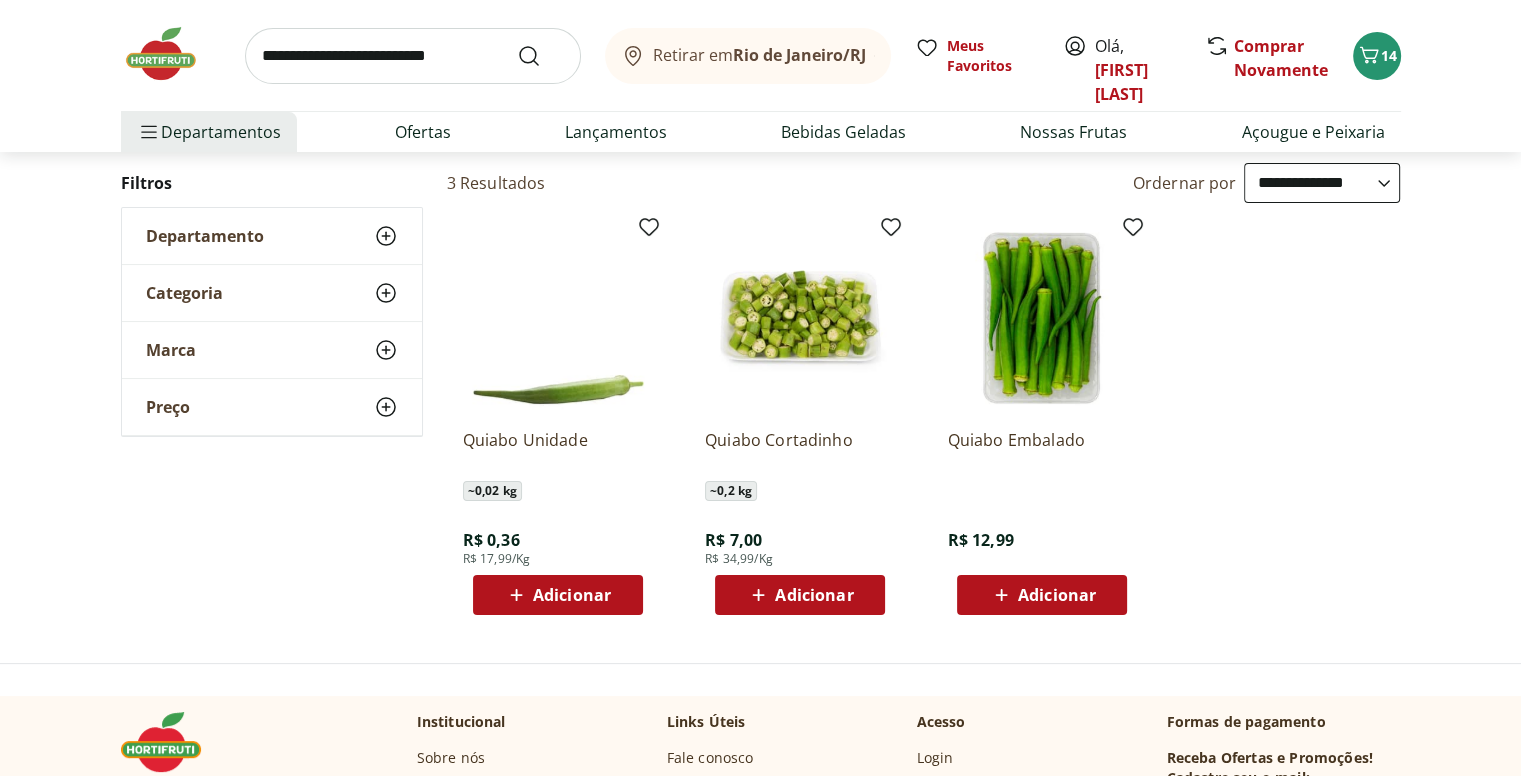 click on "Adicionar" at bounding box center (1042, 595) 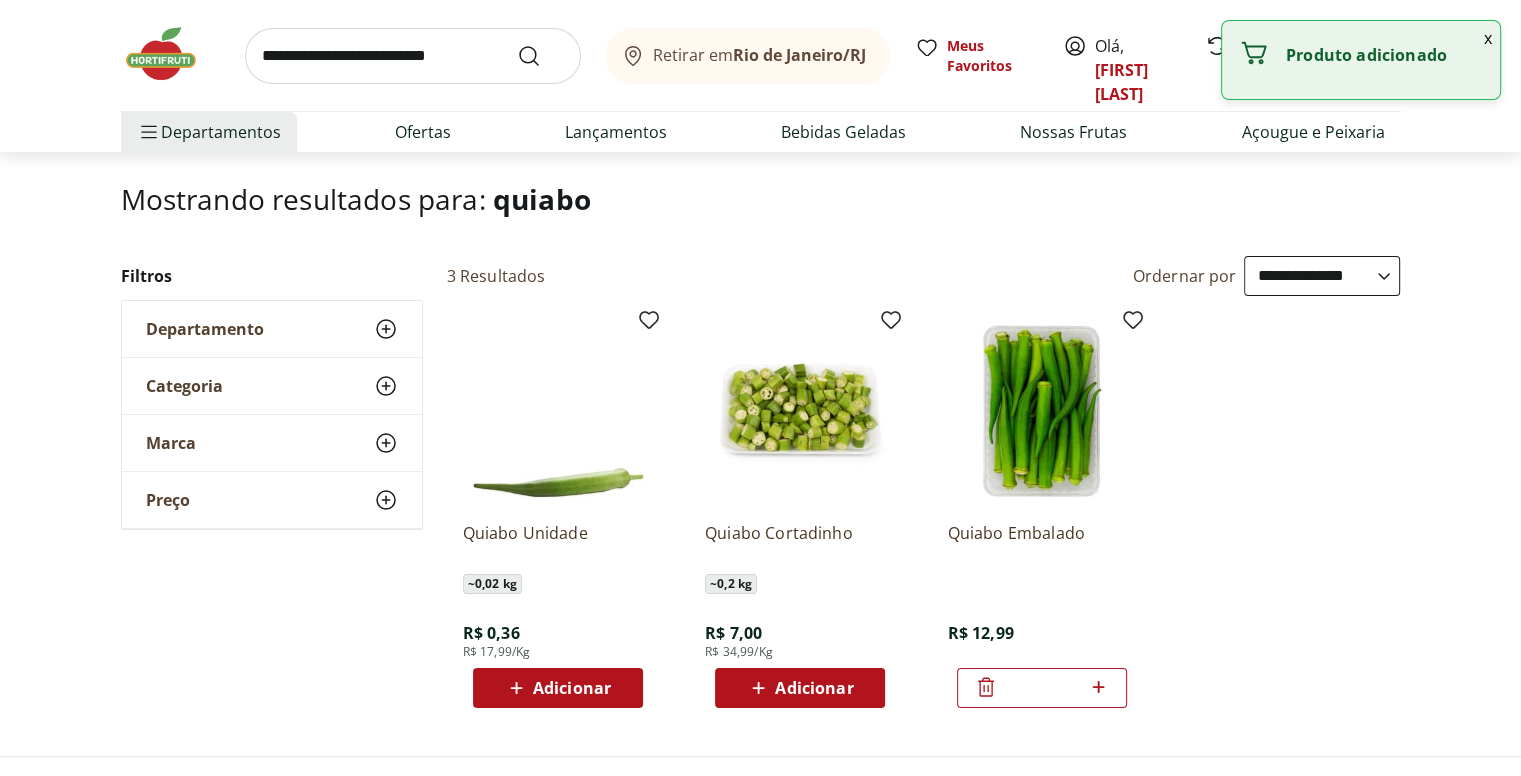scroll, scrollTop: 0, scrollLeft: 0, axis: both 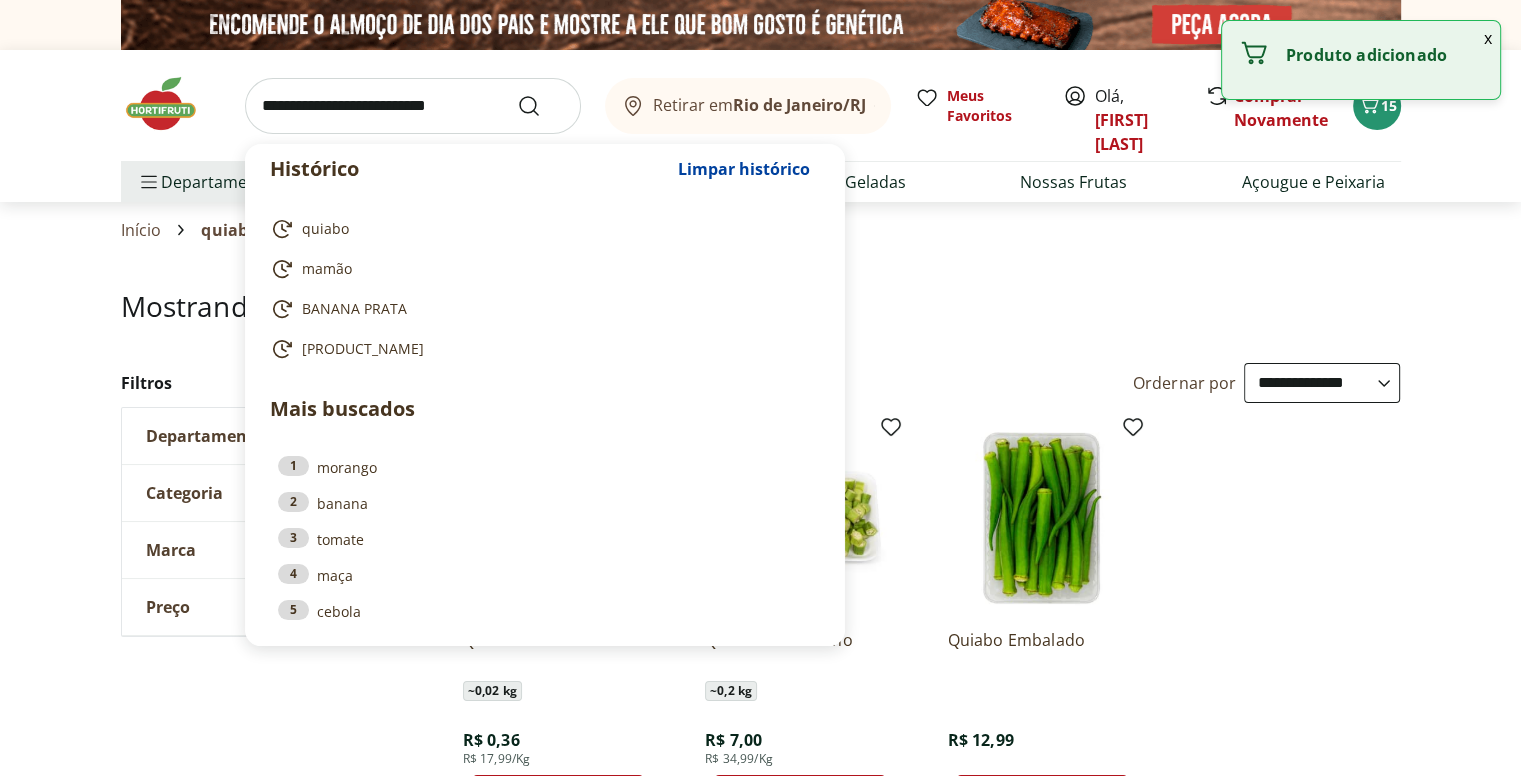 click at bounding box center (413, 106) 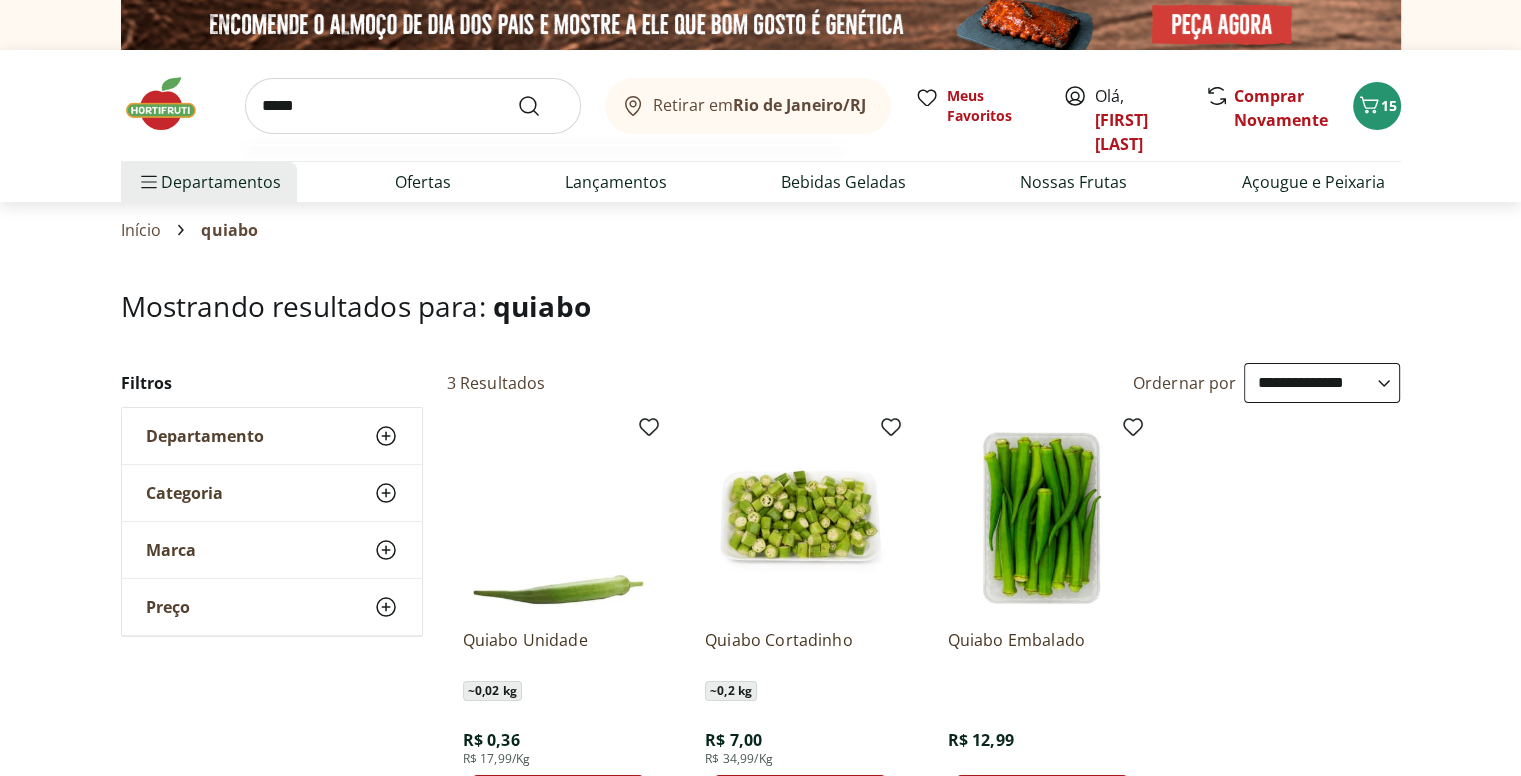 type on "*****" 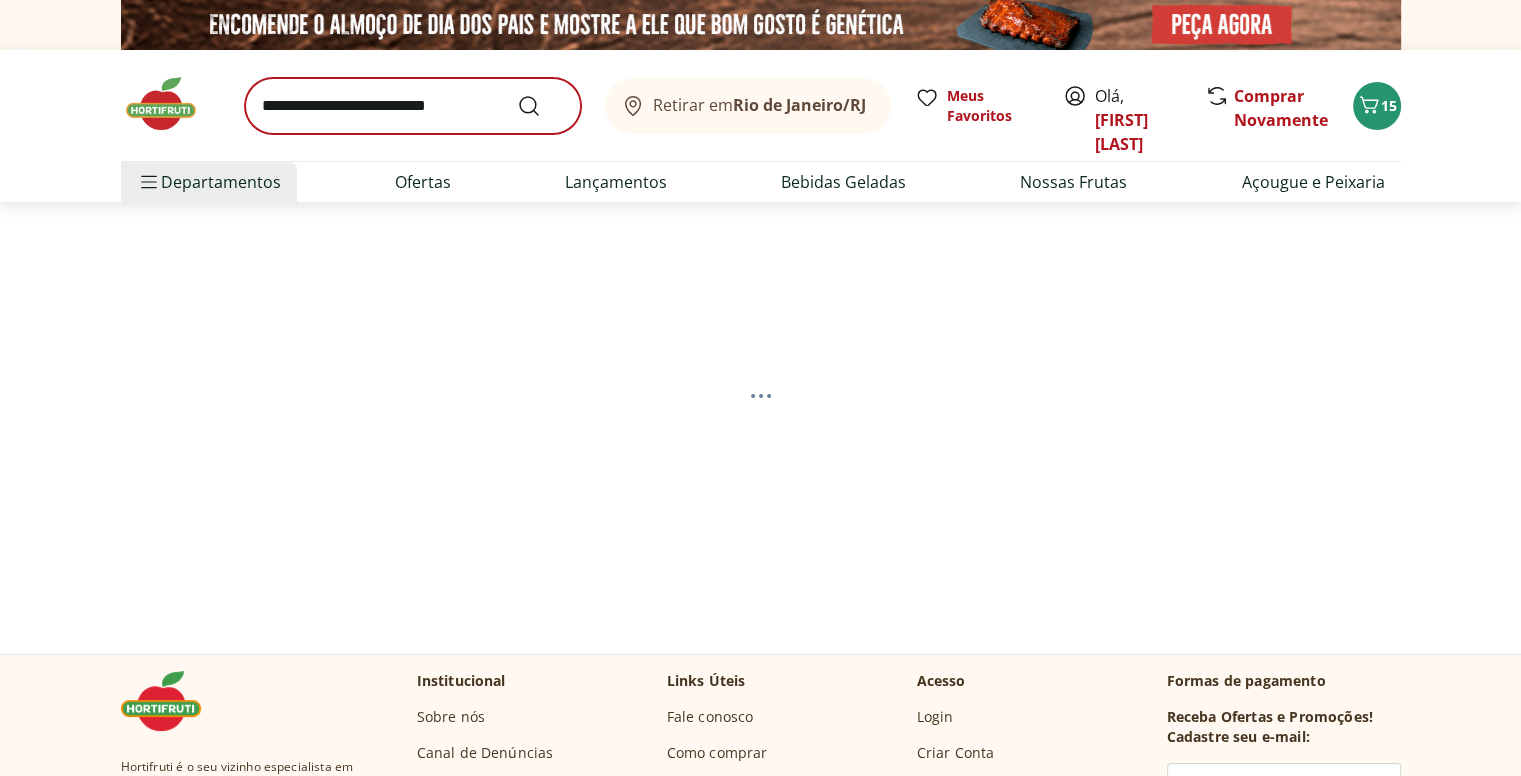 select on "**********" 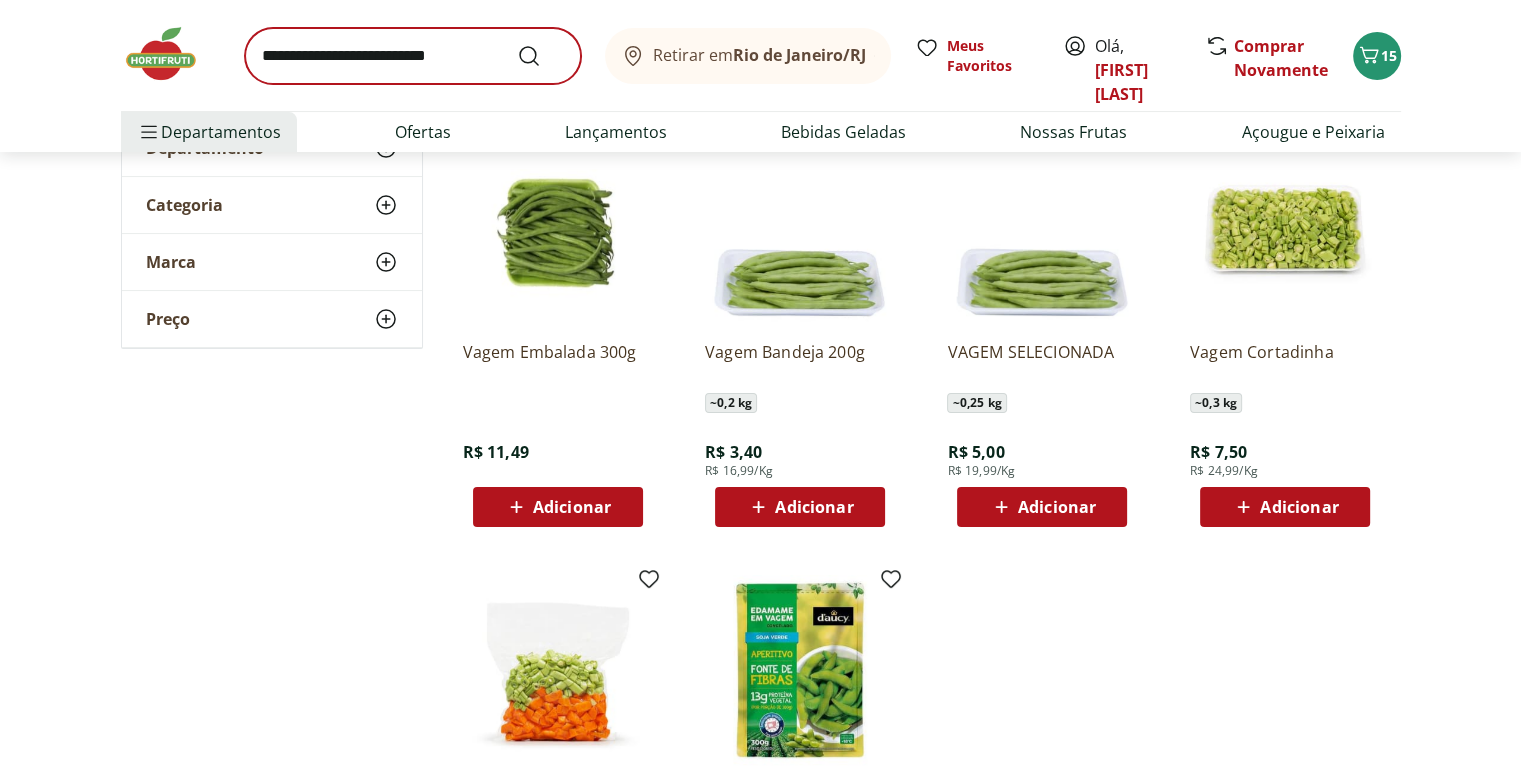scroll, scrollTop: 300, scrollLeft: 0, axis: vertical 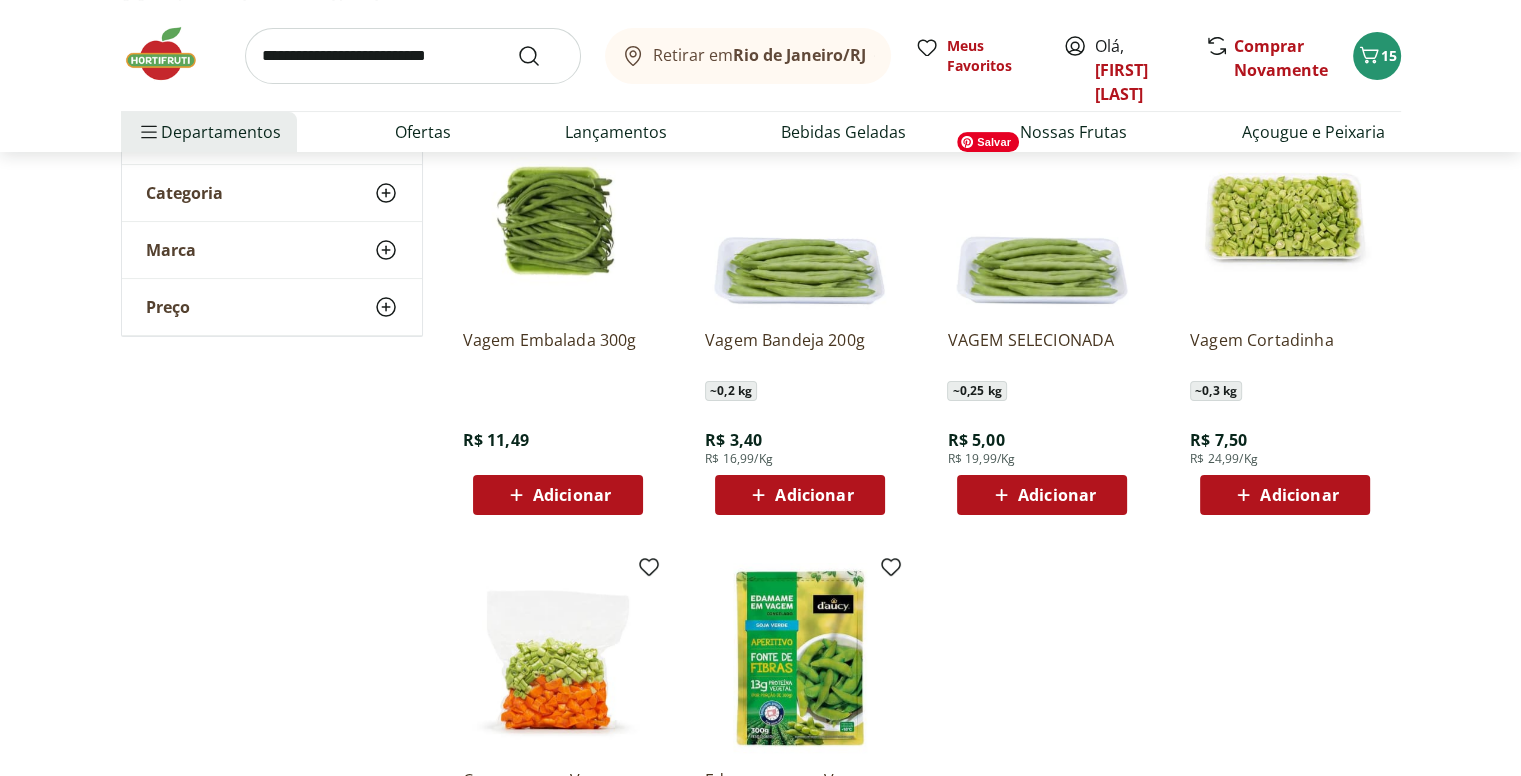 click at bounding box center (1042, 218) 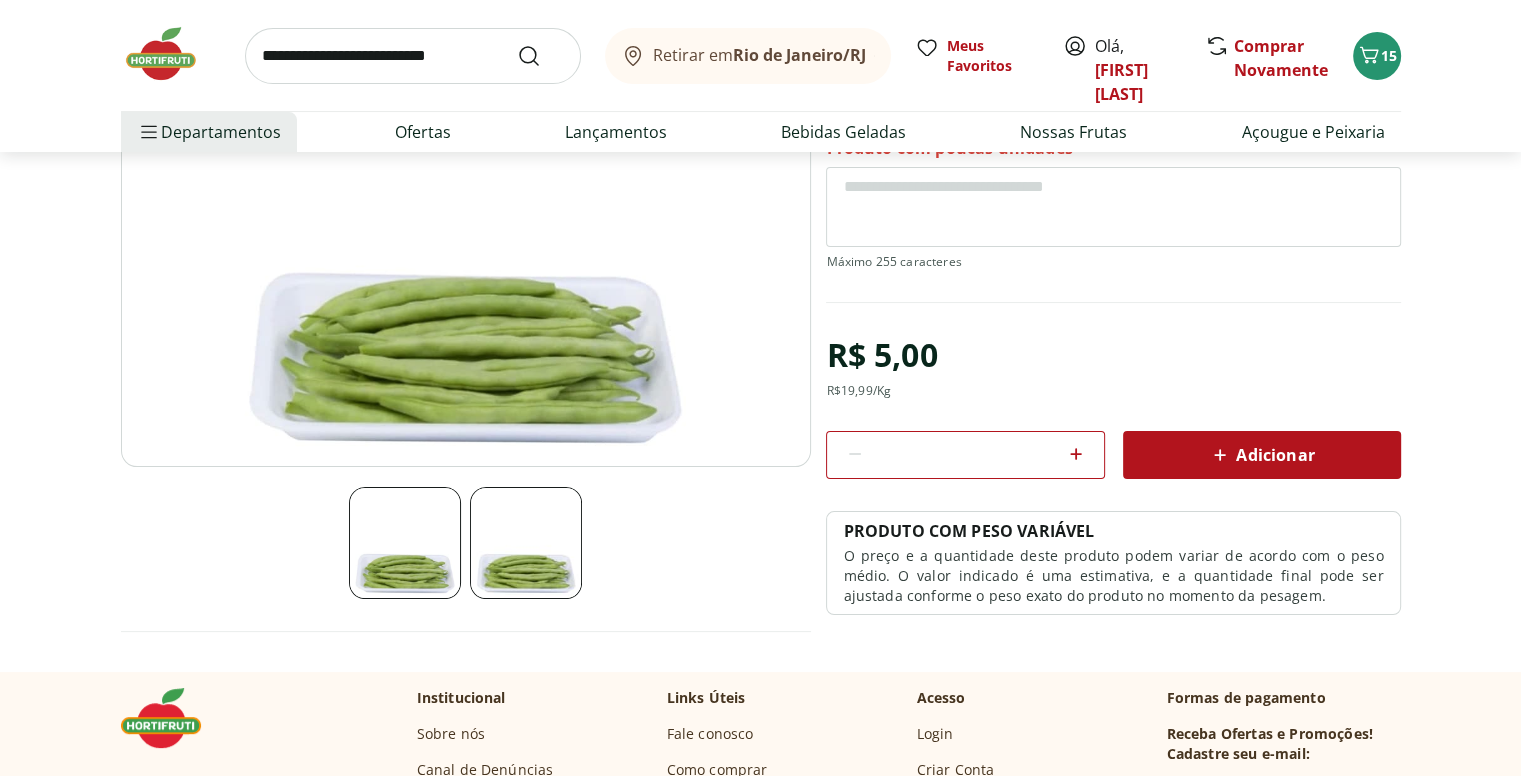 scroll, scrollTop: 300, scrollLeft: 0, axis: vertical 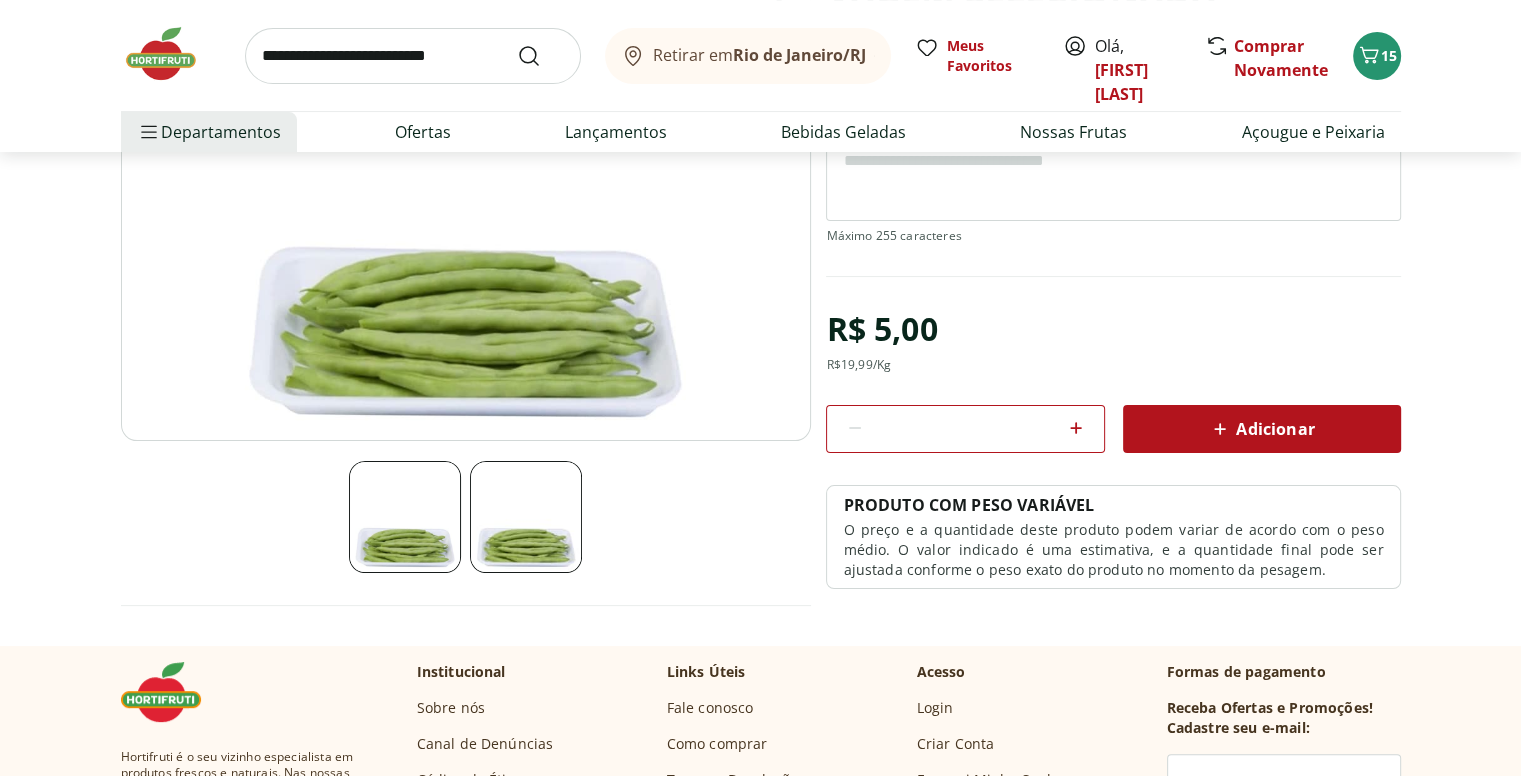 click on "Adicionar" at bounding box center [1261, 429] 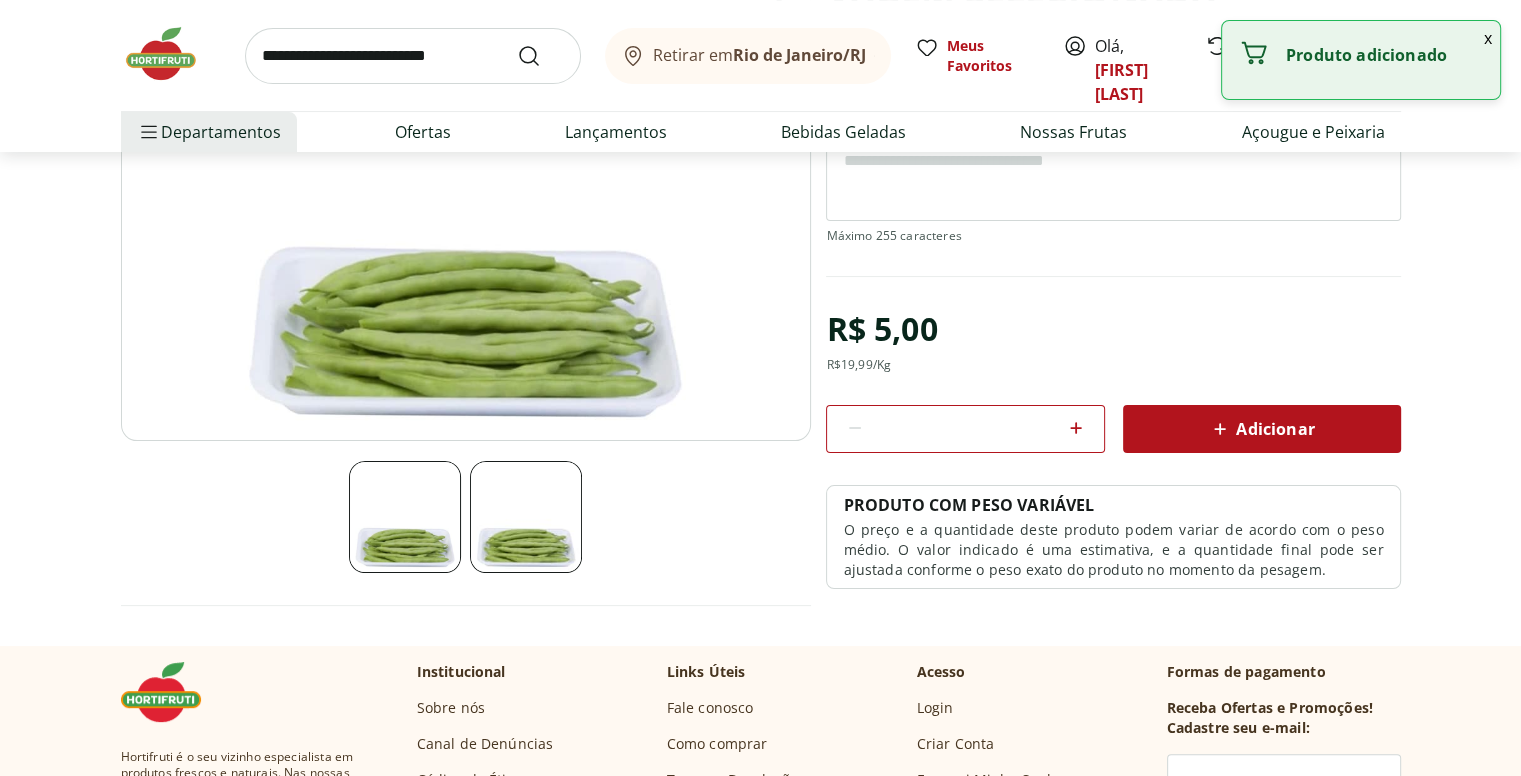 click at bounding box center (526, 517) 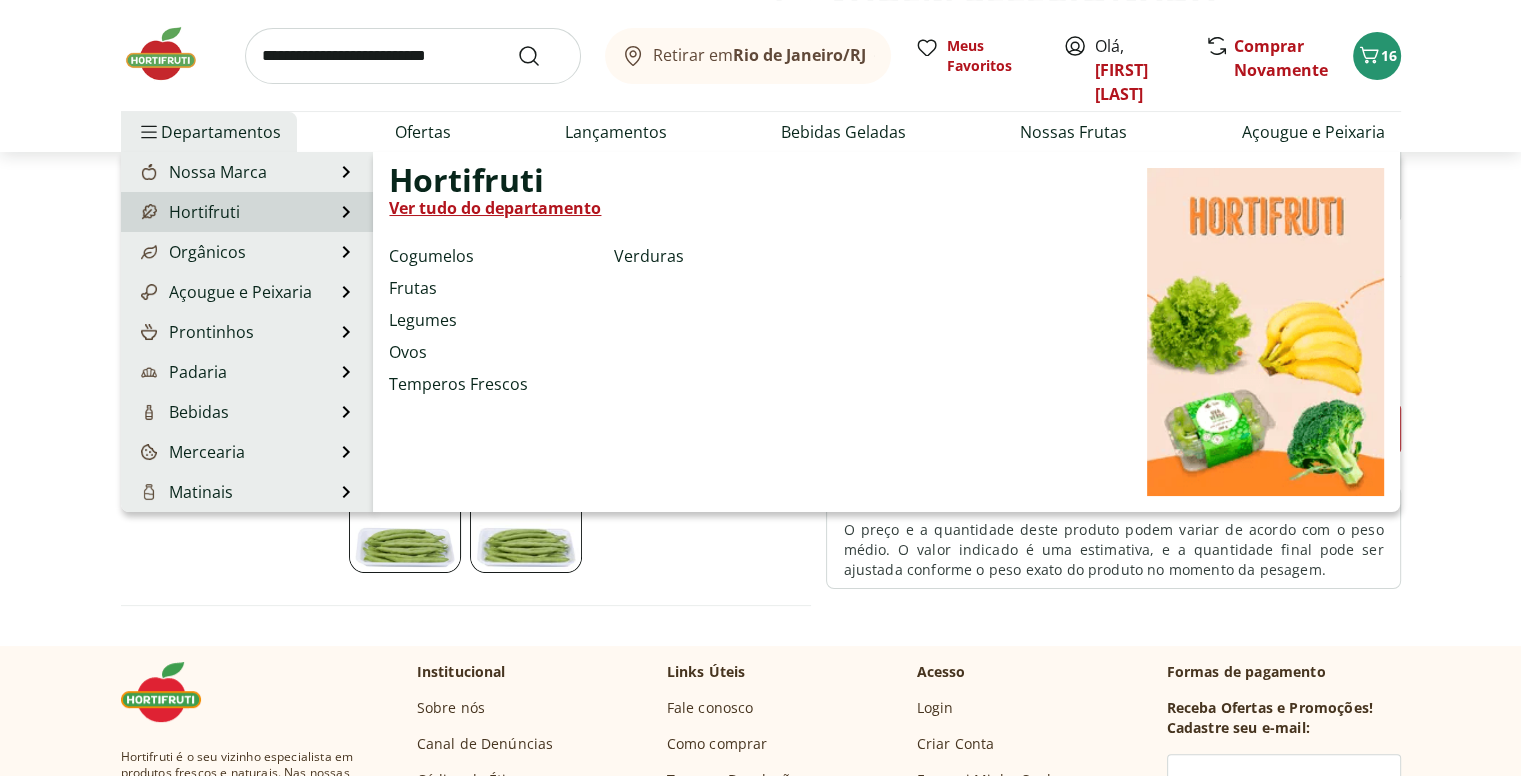 click on "Hortifruti" at bounding box center [188, 212] 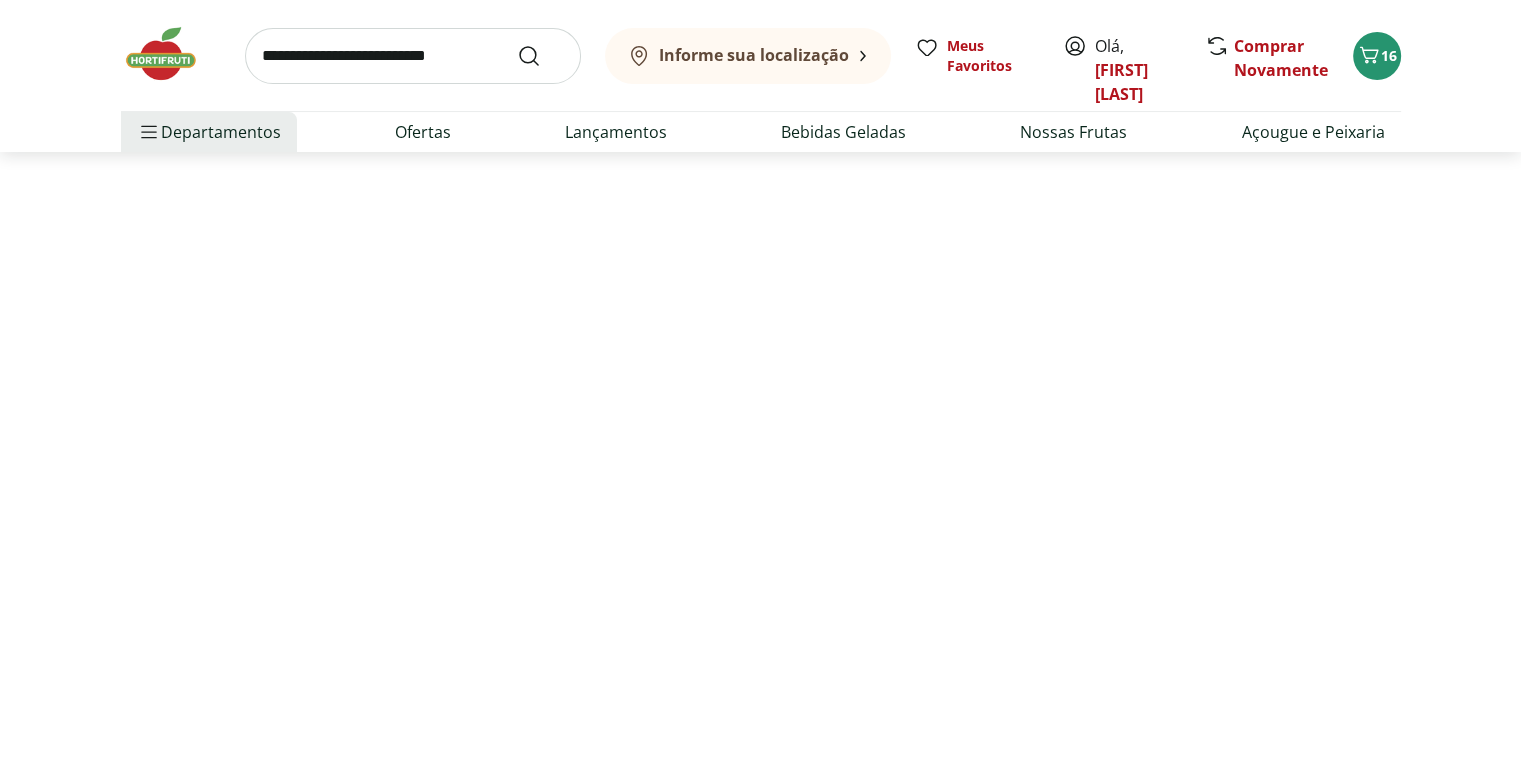 scroll, scrollTop: 0, scrollLeft: 0, axis: both 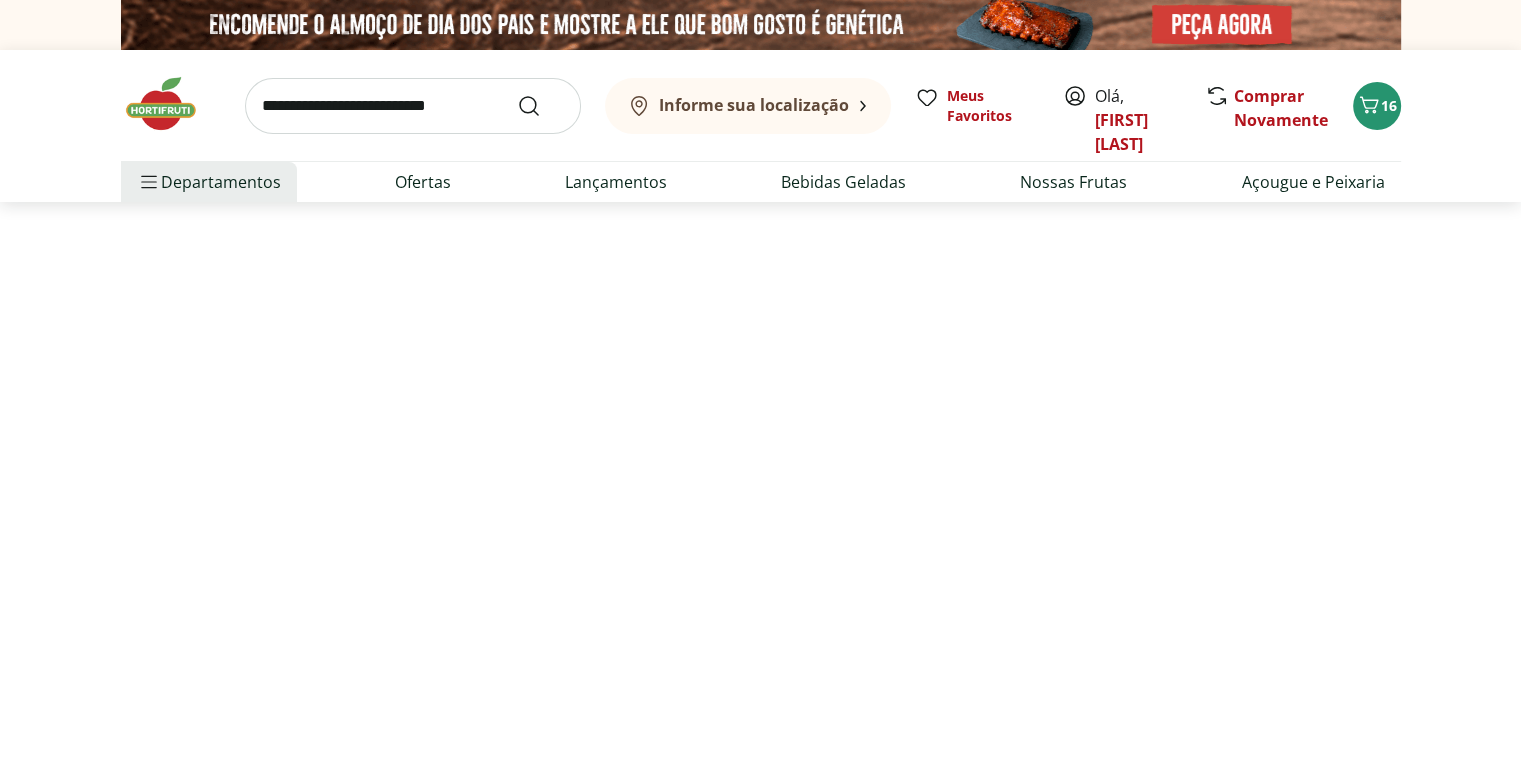 select on "**********" 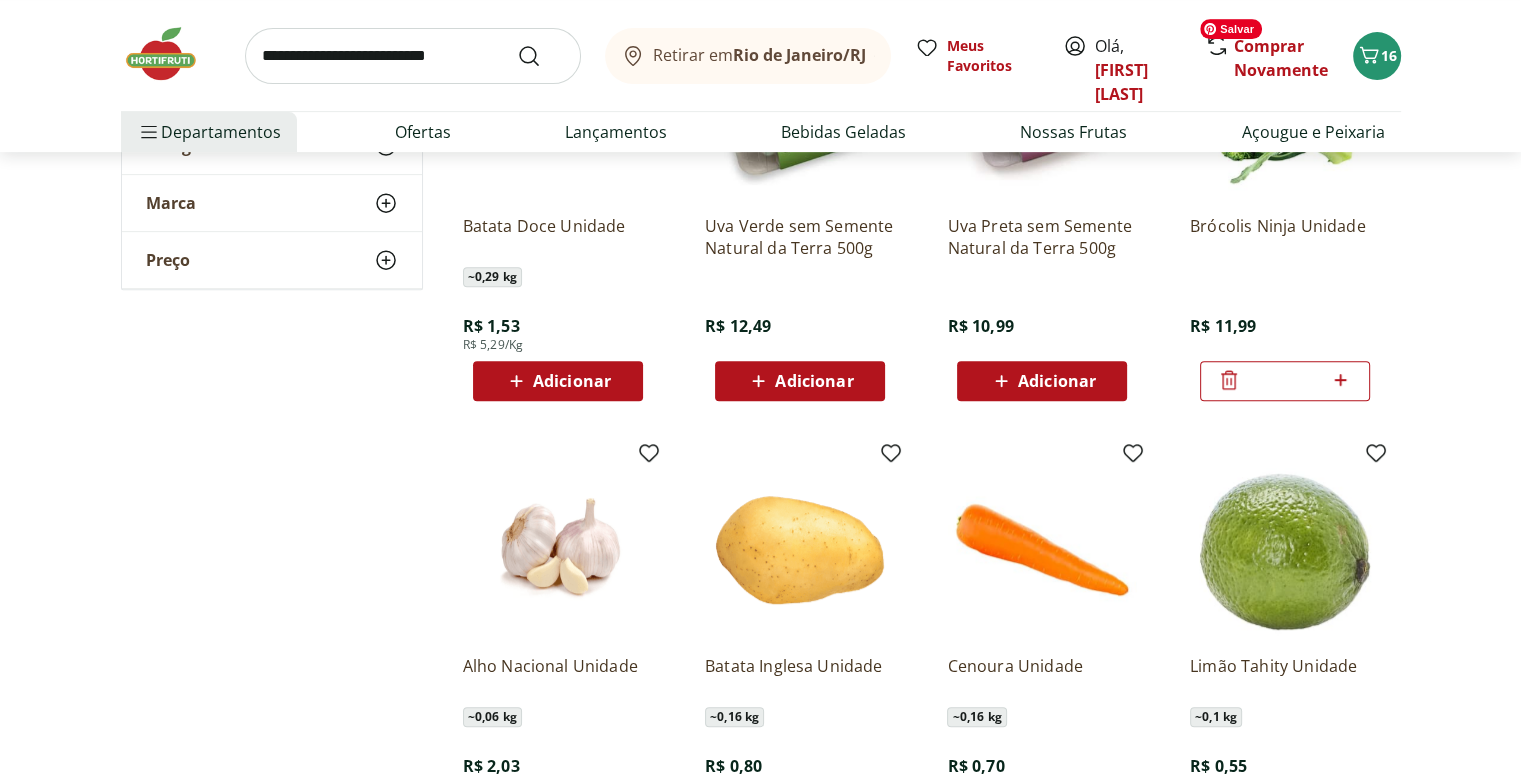 scroll, scrollTop: 800, scrollLeft: 0, axis: vertical 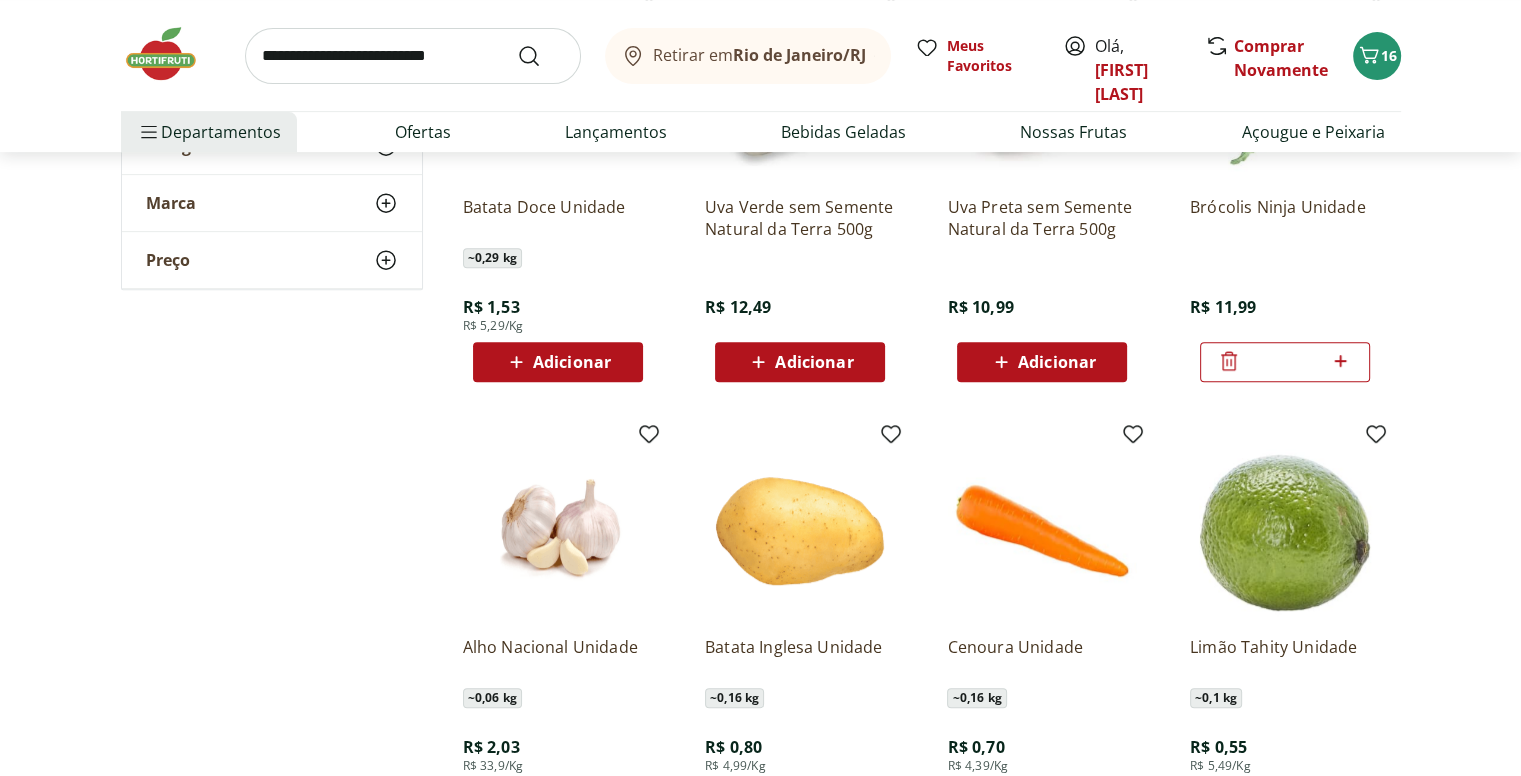 click on "Adicionar" at bounding box center (572, 362) 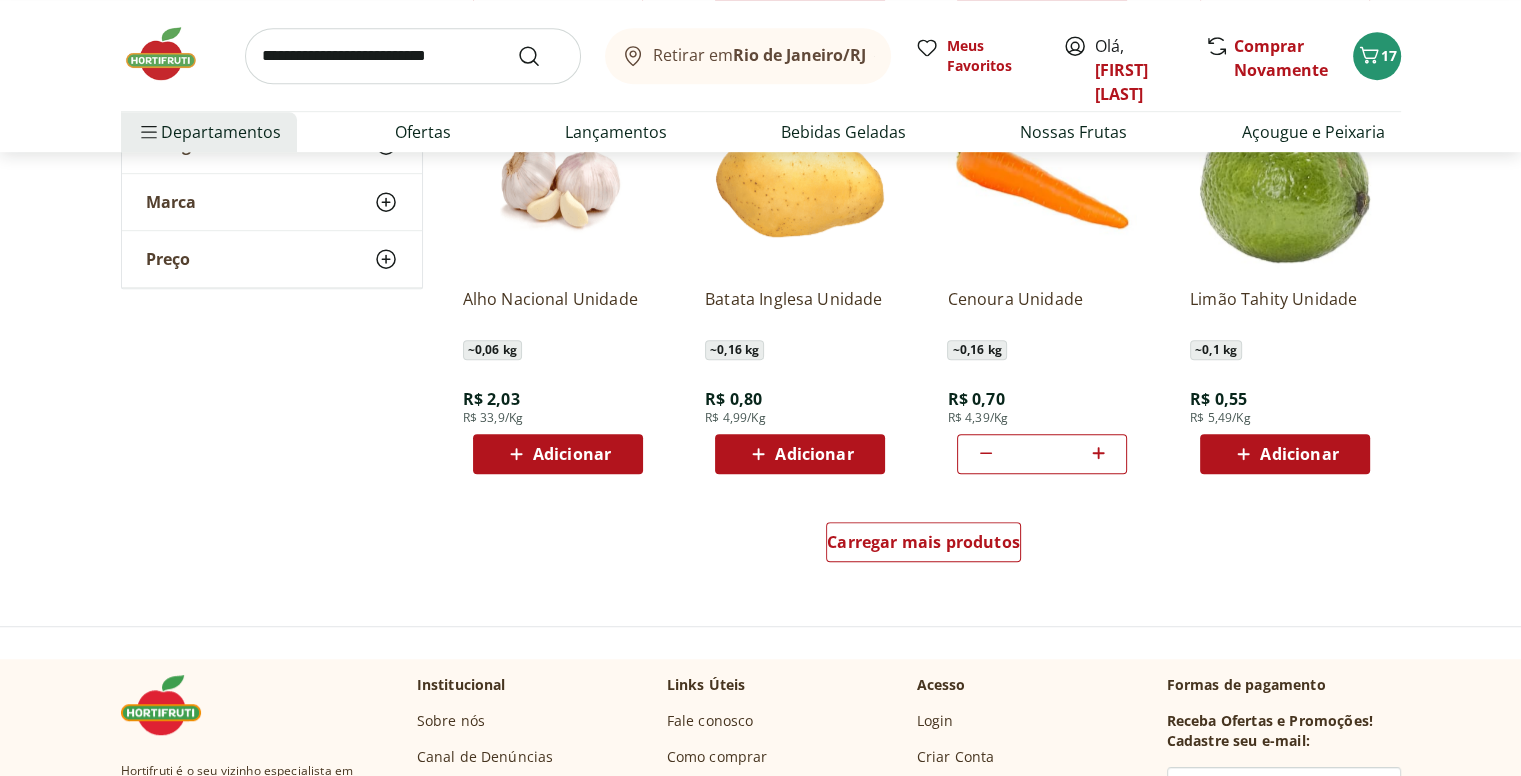 scroll, scrollTop: 1300, scrollLeft: 0, axis: vertical 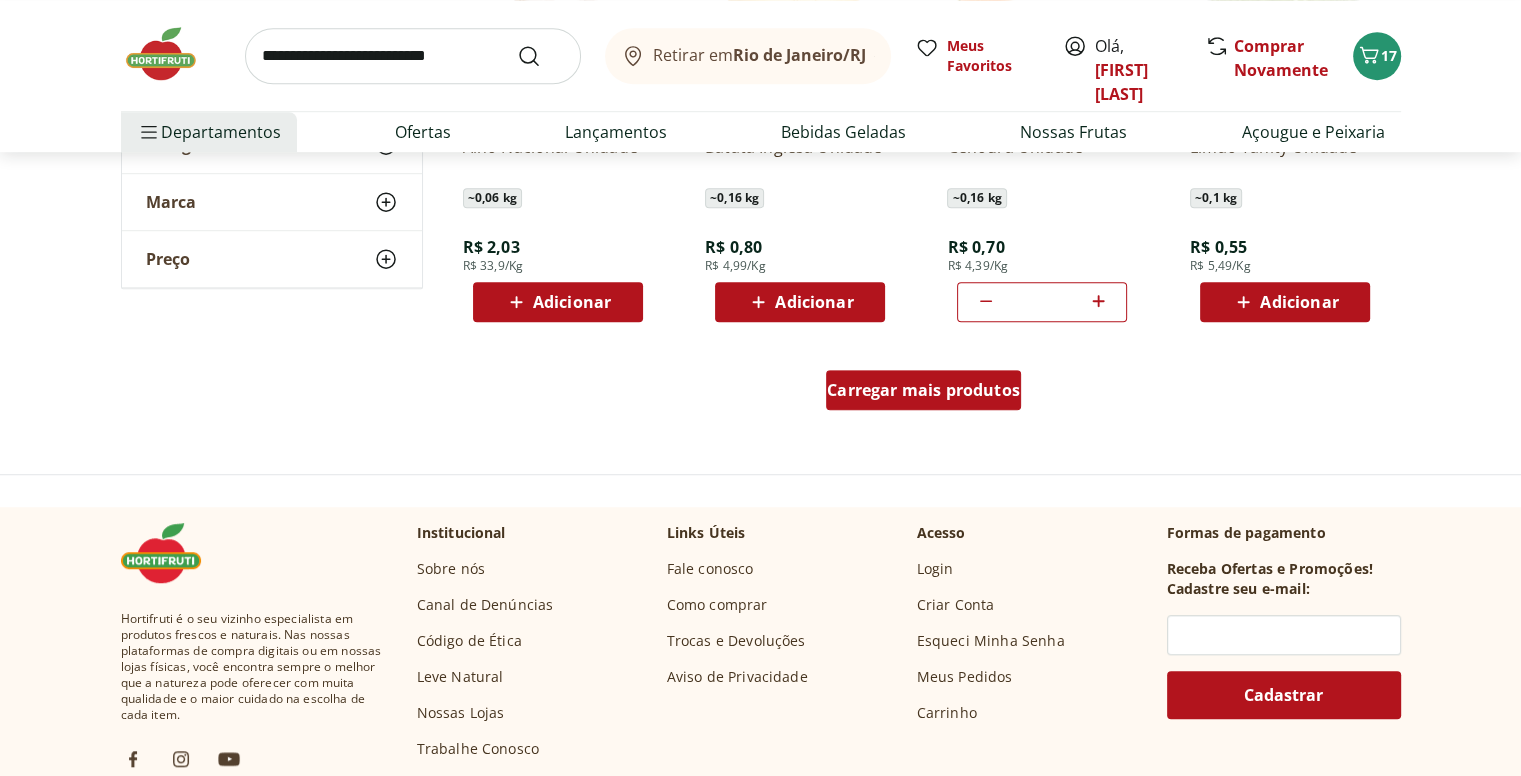 click on "Carregar mais produtos" at bounding box center (923, 390) 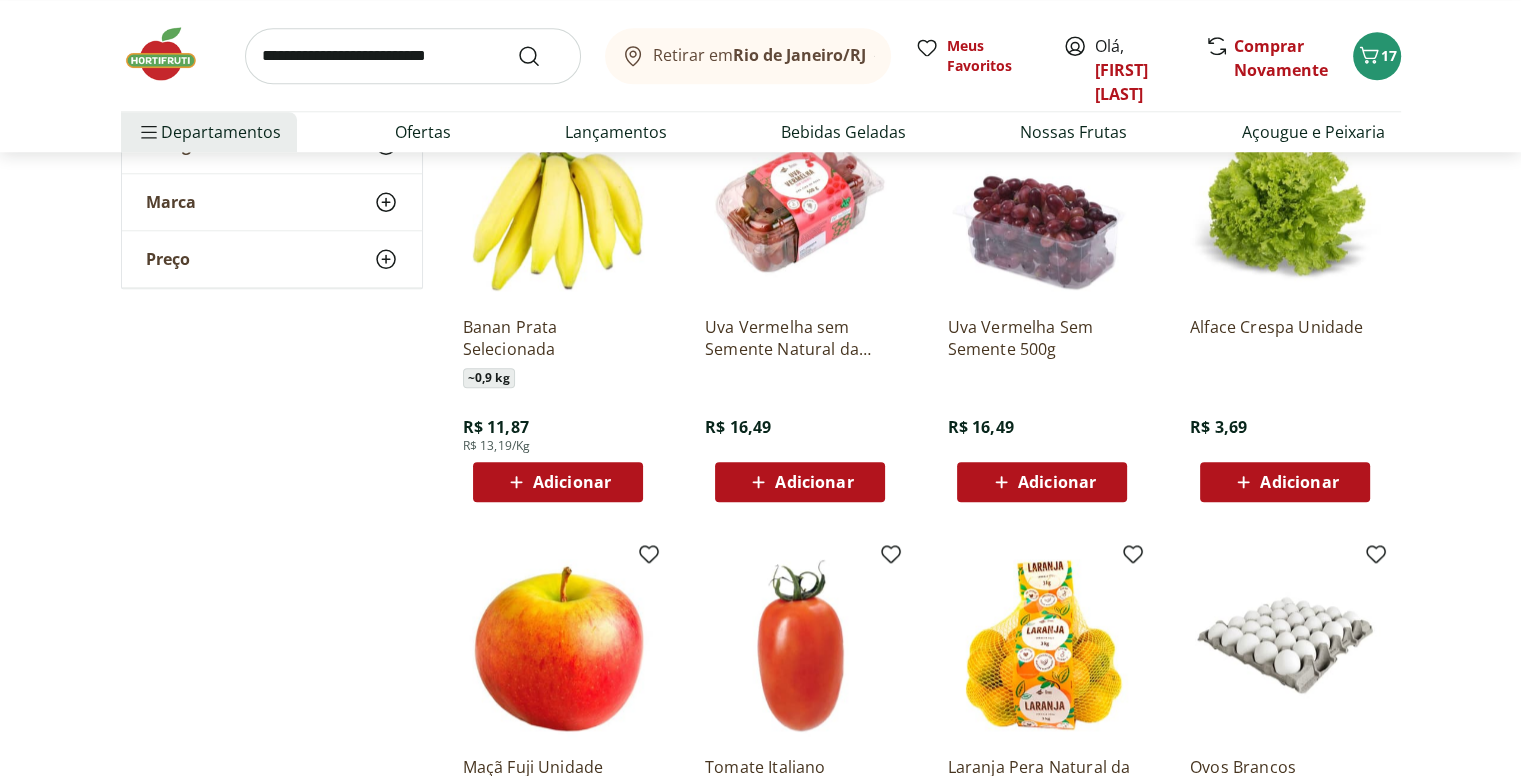 scroll, scrollTop: 2000, scrollLeft: 0, axis: vertical 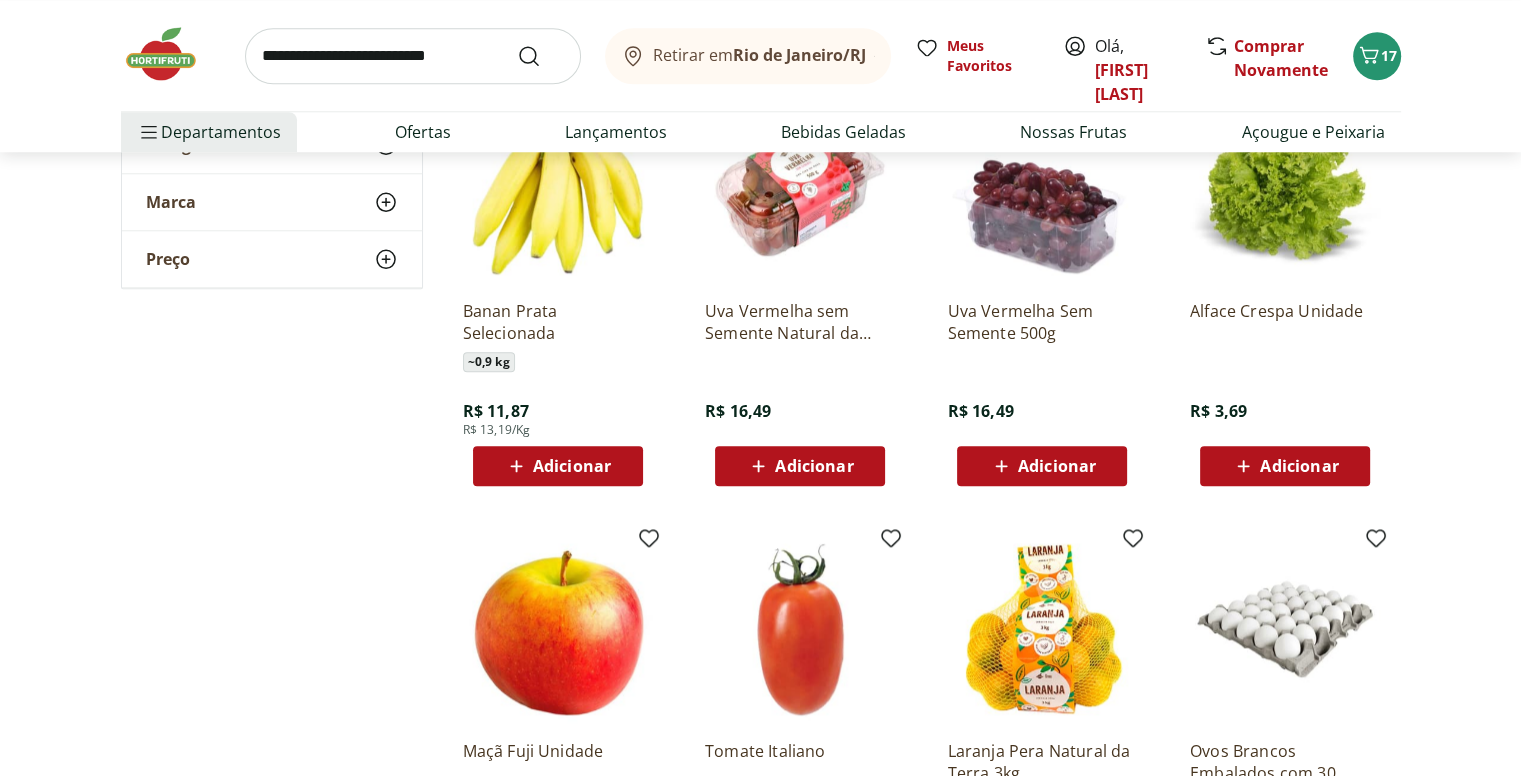 click on "Adicionar" at bounding box center [572, 466] 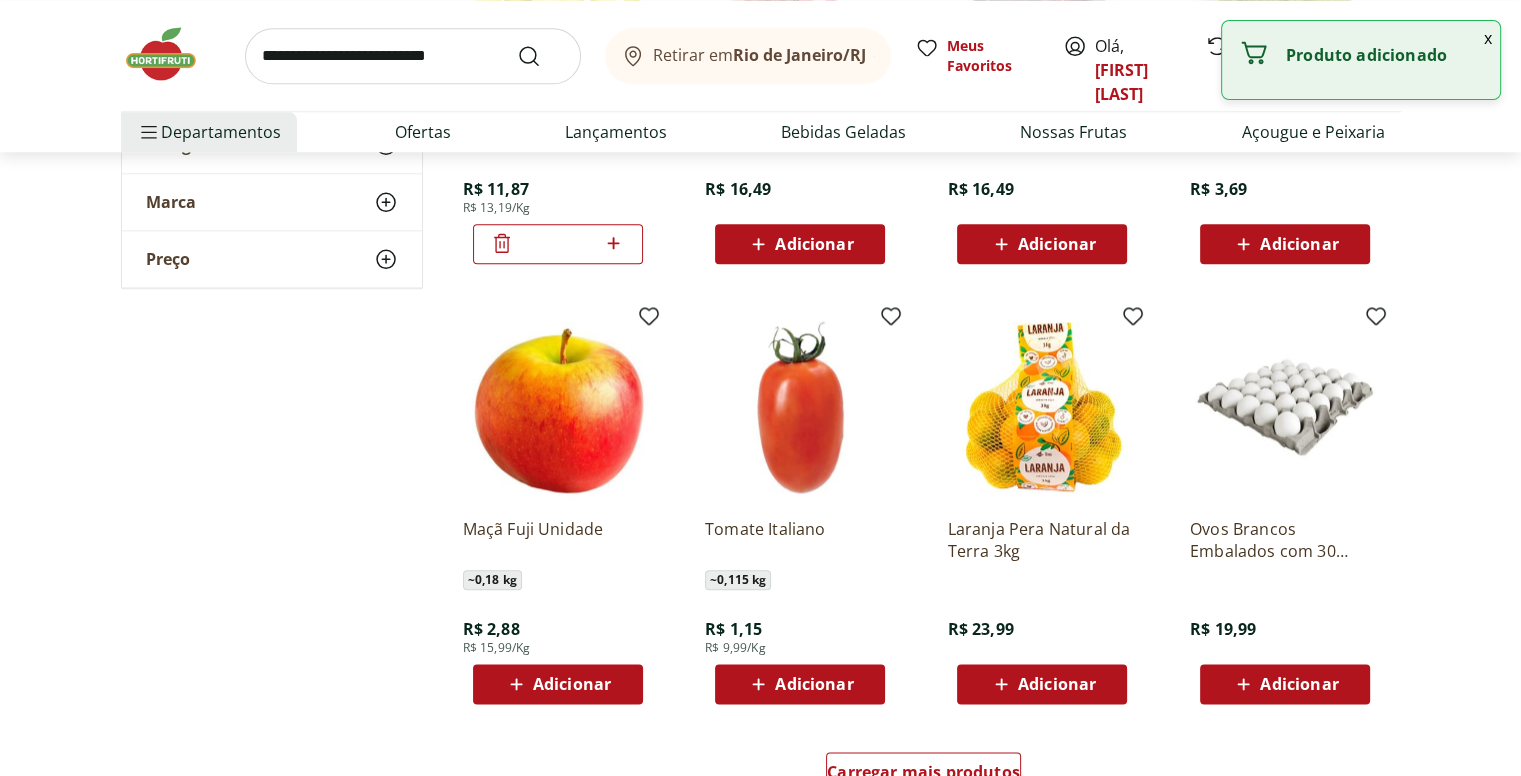 scroll, scrollTop: 2500, scrollLeft: 0, axis: vertical 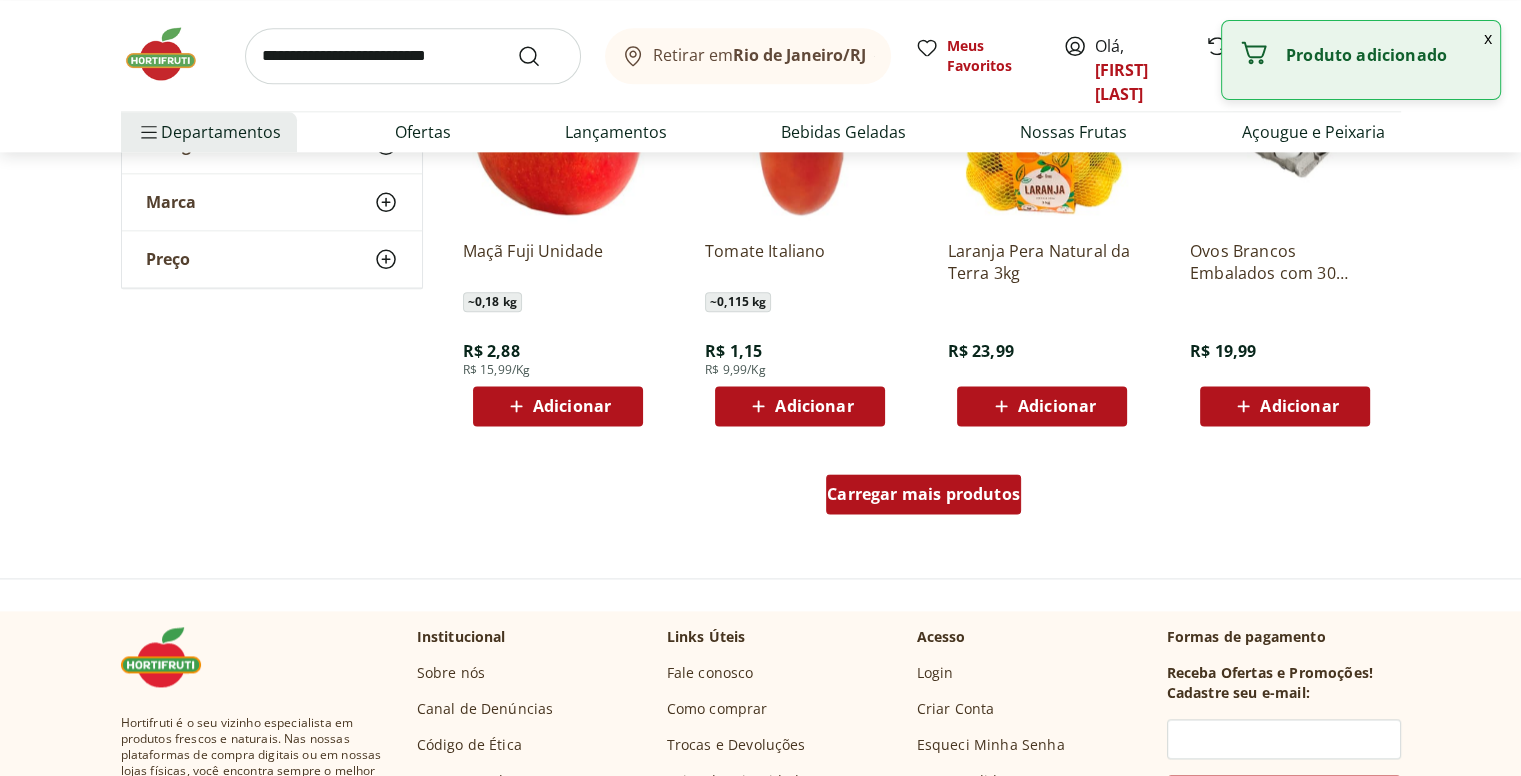 click on "Carregar mais produtos" at bounding box center (923, 494) 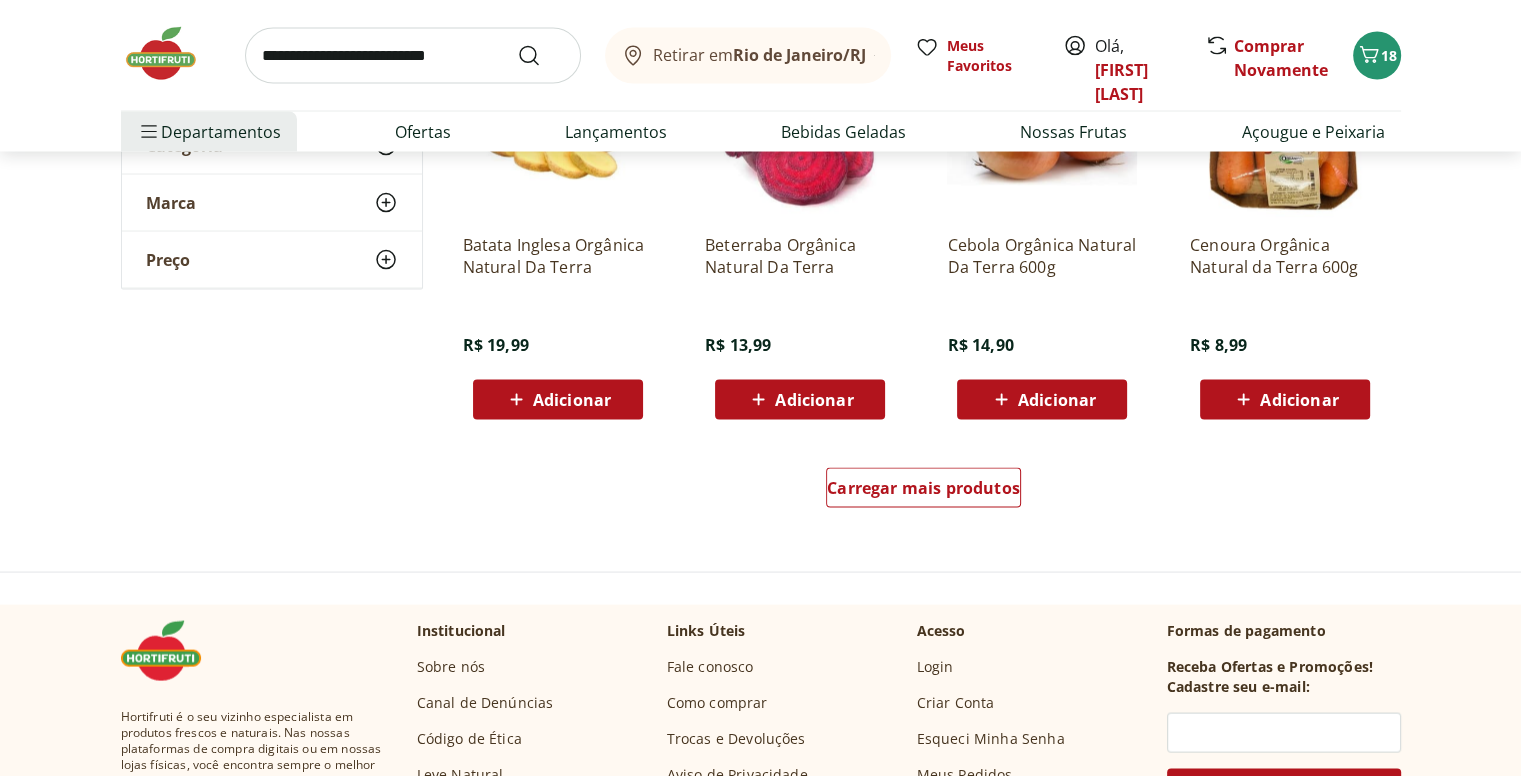 scroll, scrollTop: 3900, scrollLeft: 0, axis: vertical 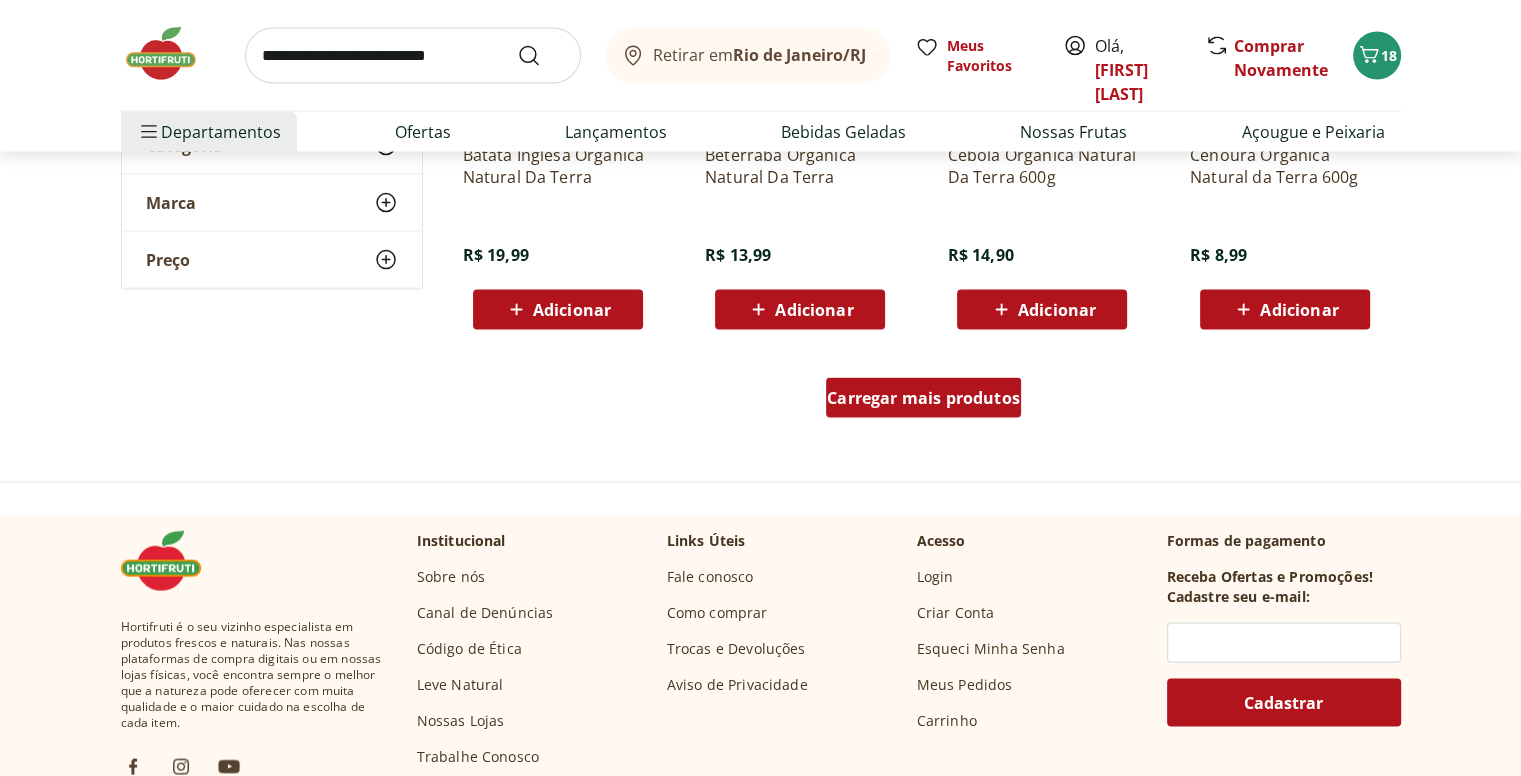 click on "Carregar mais produtos" at bounding box center [923, 398] 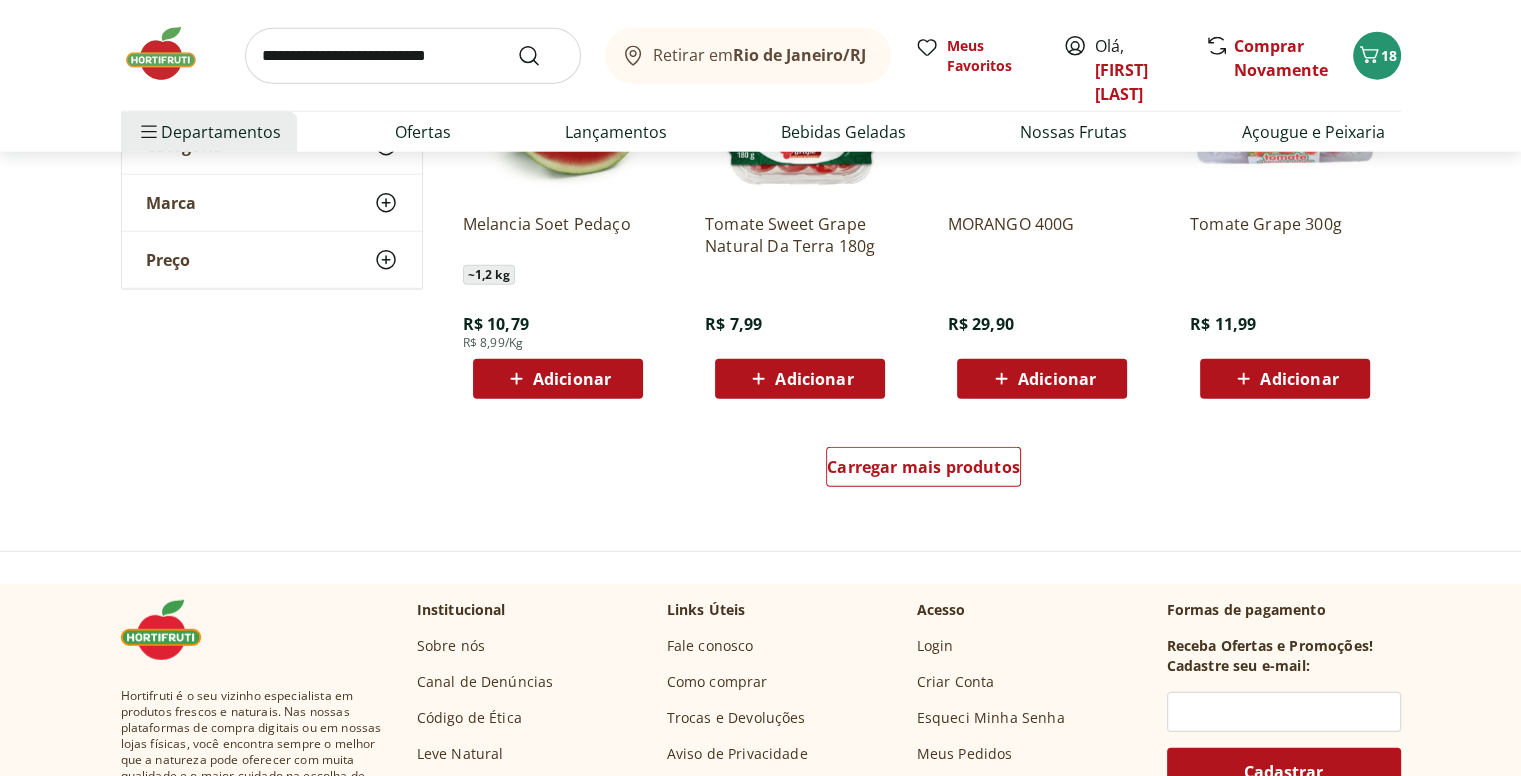 scroll, scrollTop: 5200, scrollLeft: 0, axis: vertical 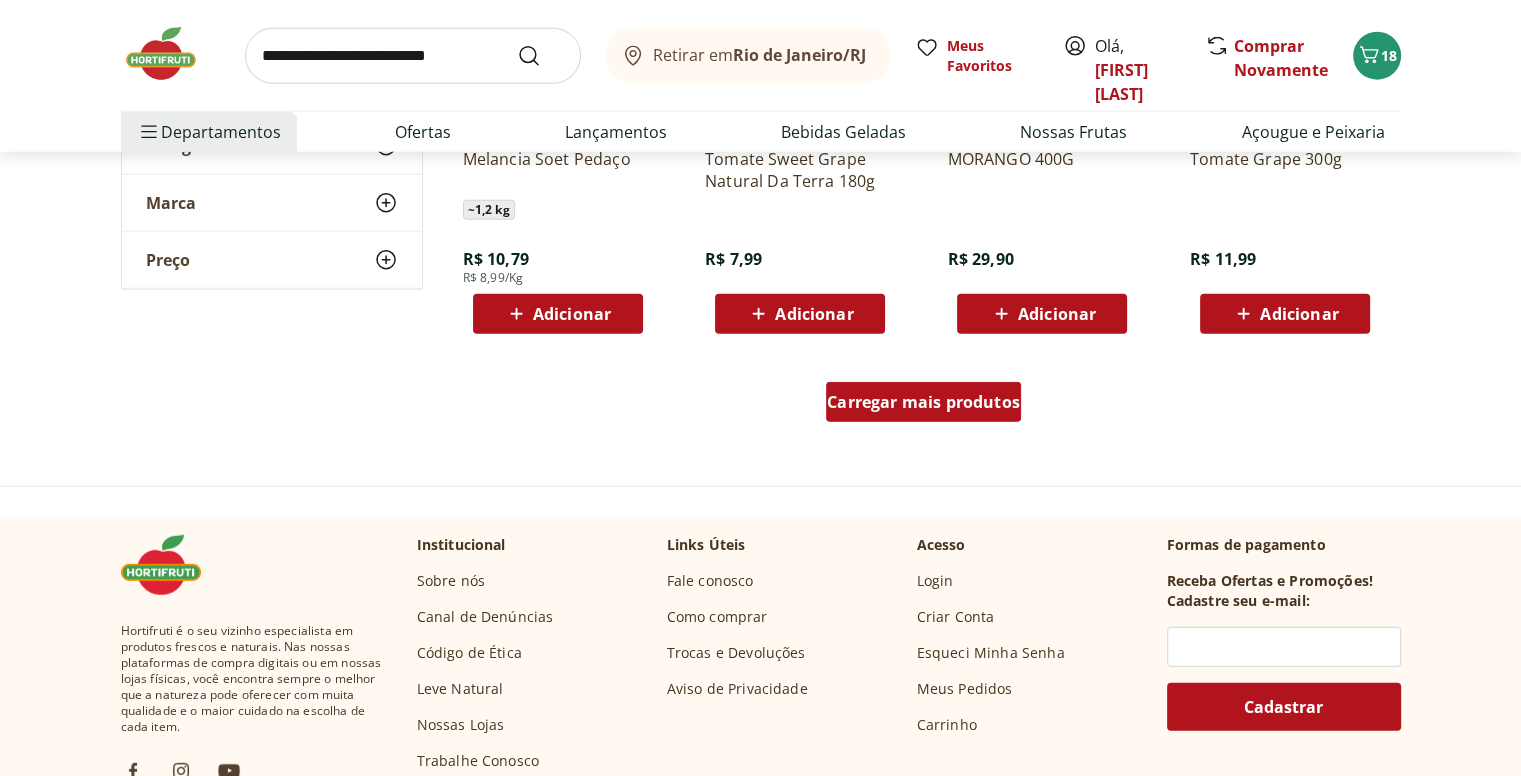 click on "Carregar mais produtos" at bounding box center (923, 402) 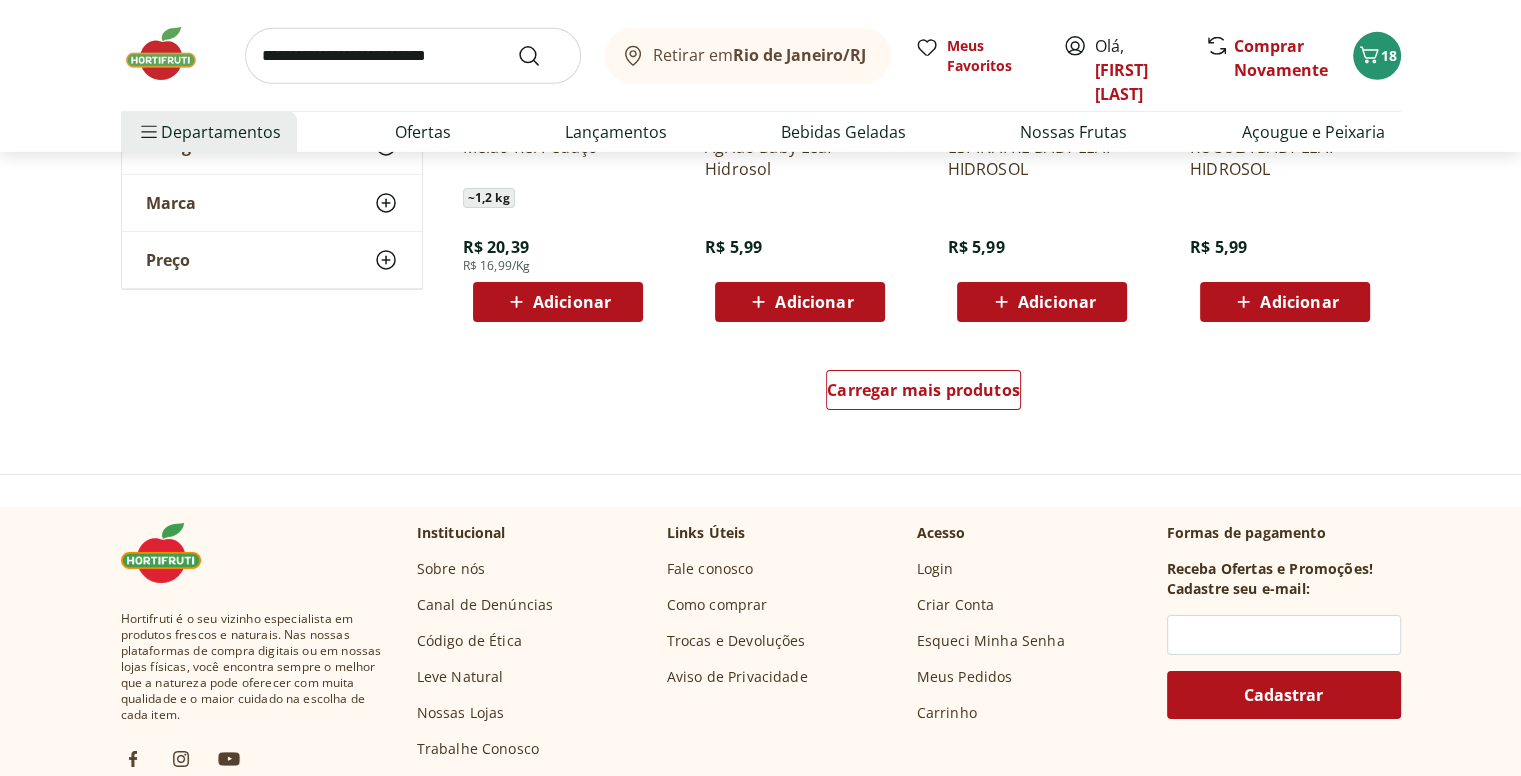 scroll, scrollTop: 6600, scrollLeft: 0, axis: vertical 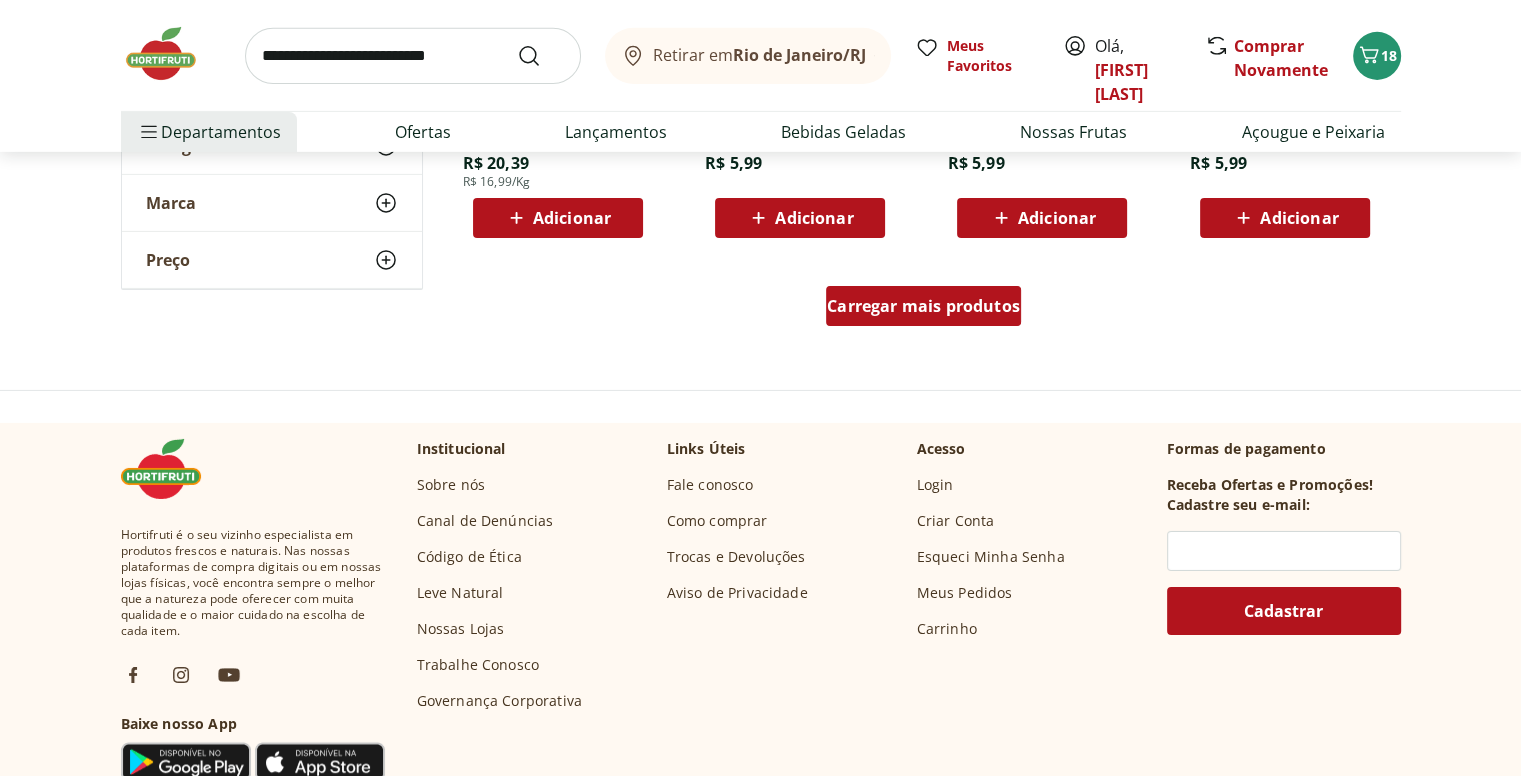 click on "Carregar mais produtos" at bounding box center [923, 306] 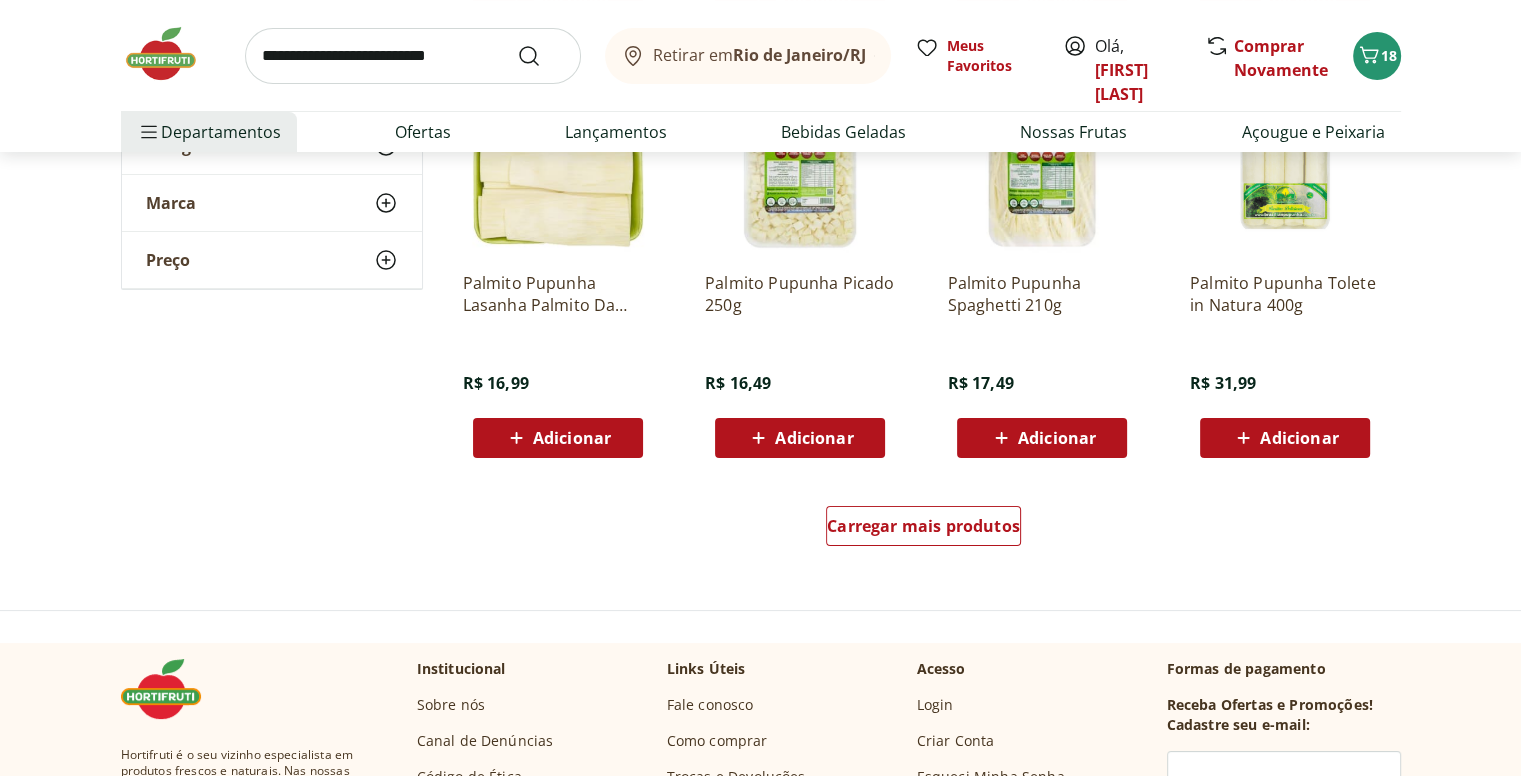 scroll, scrollTop: 7700, scrollLeft: 0, axis: vertical 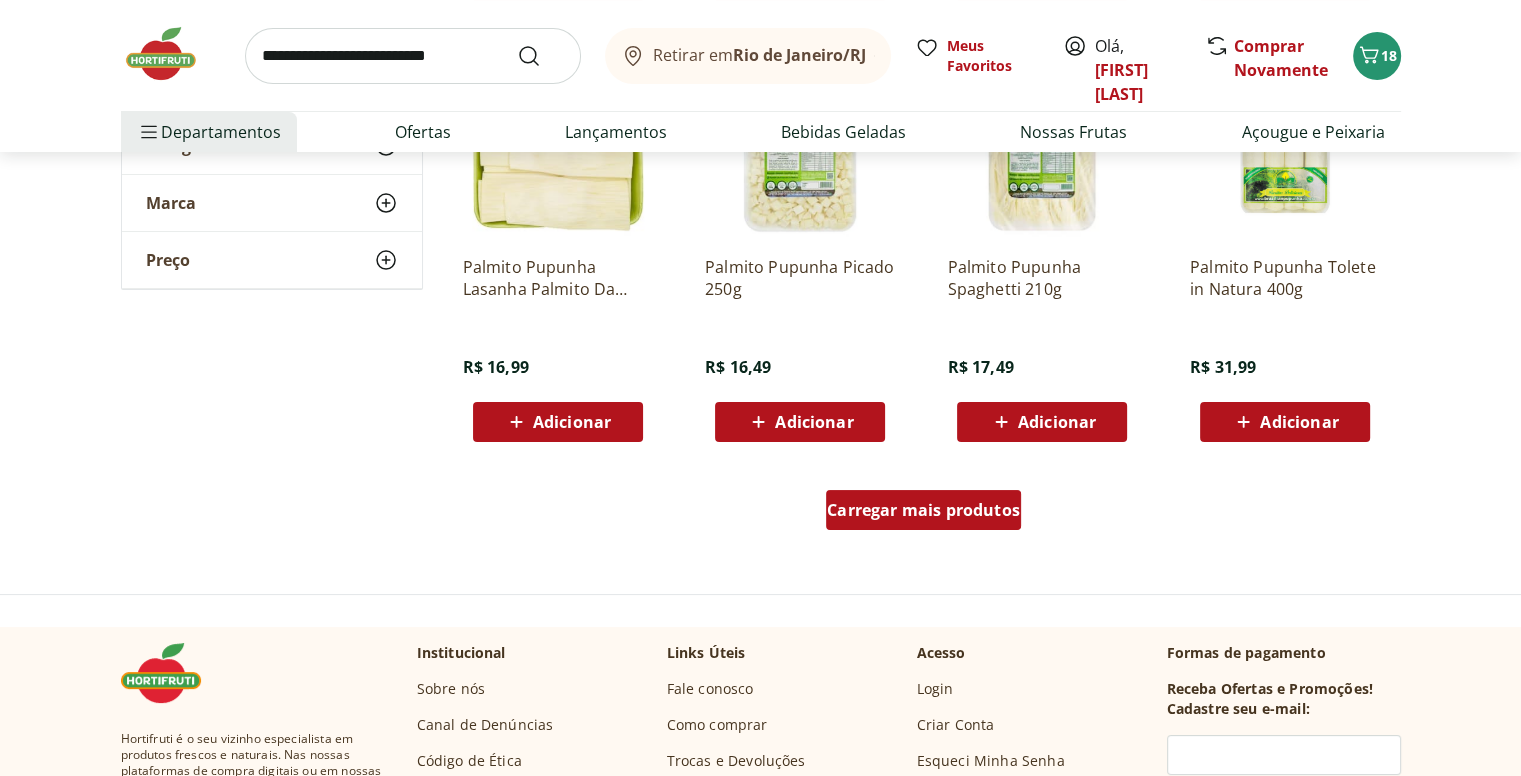 click on "Carregar mais produtos" at bounding box center [923, 510] 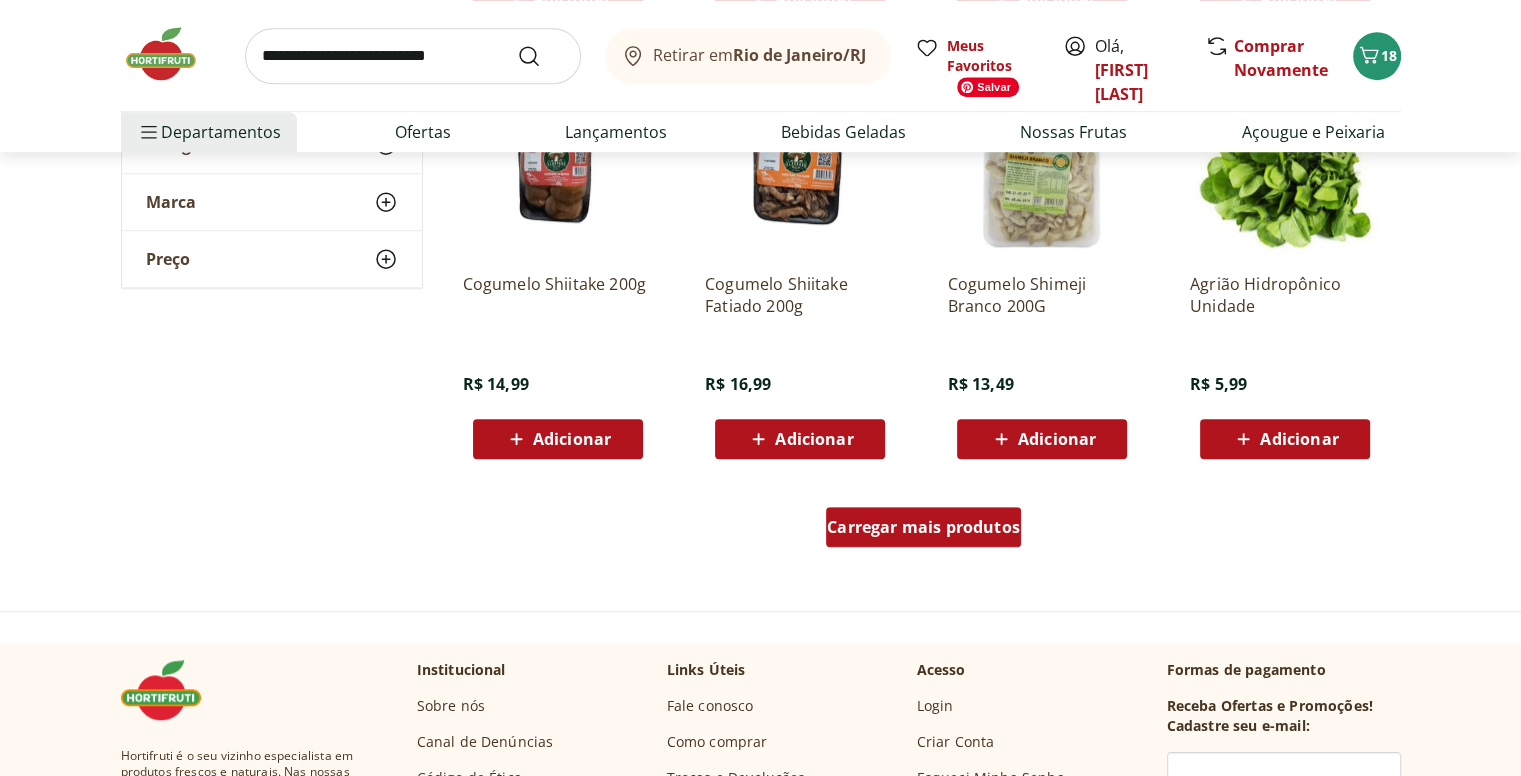 scroll, scrollTop: 9200, scrollLeft: 0, axis: vertical 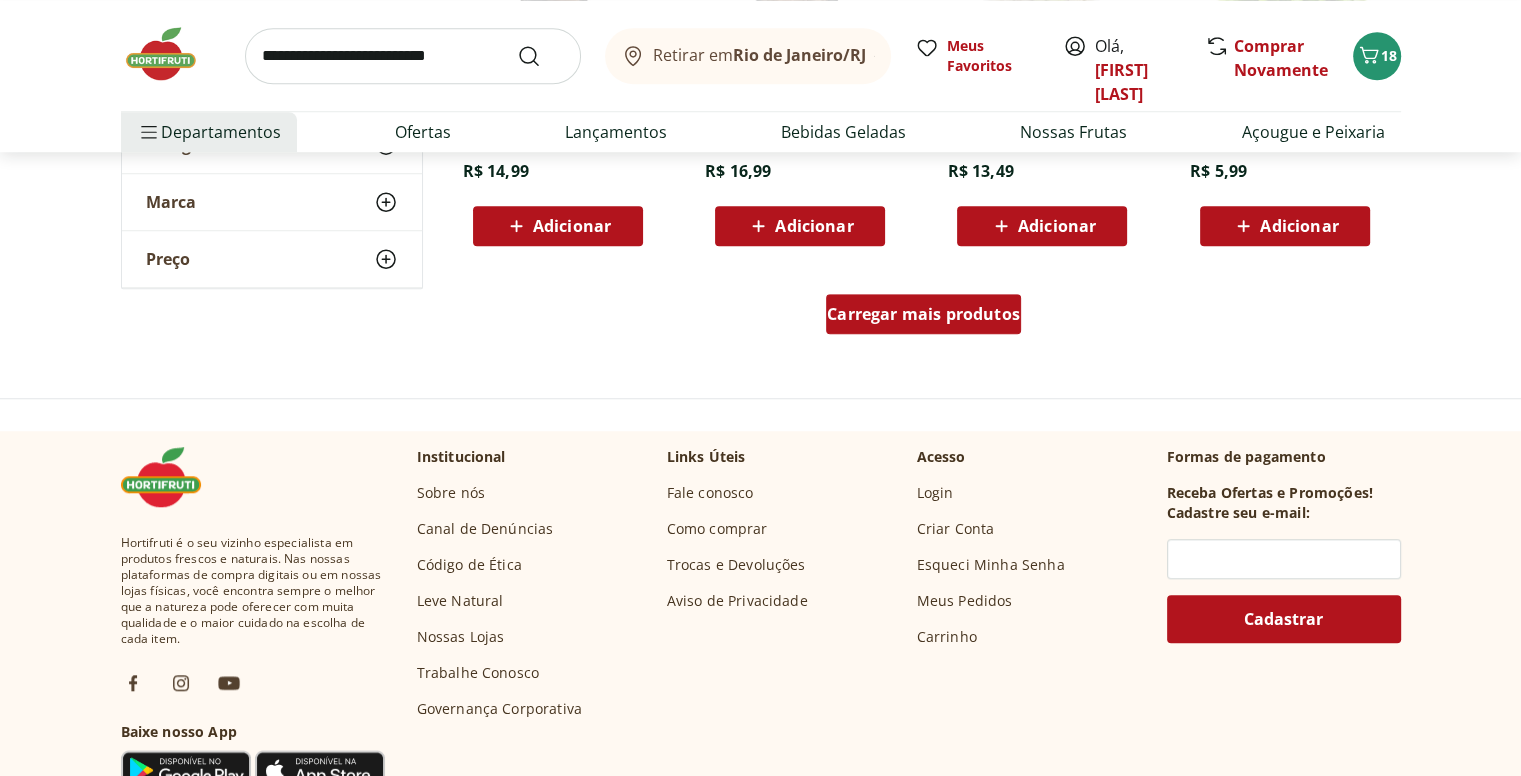 click on "Carregar mais produtos" at bounding box center [923, 314] 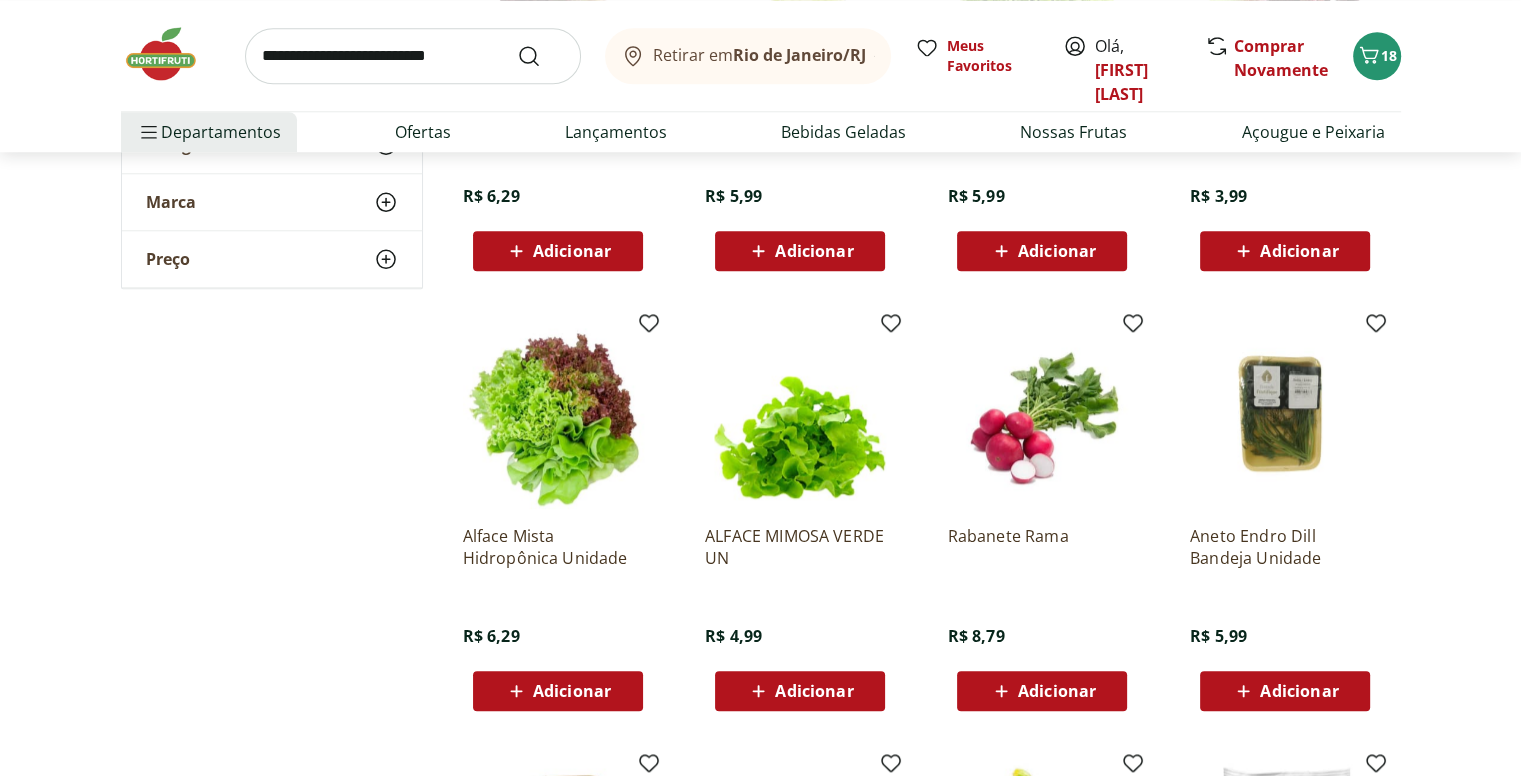 scroll, scrollTop: 9600, scrollLeft: 0, axis: vertical 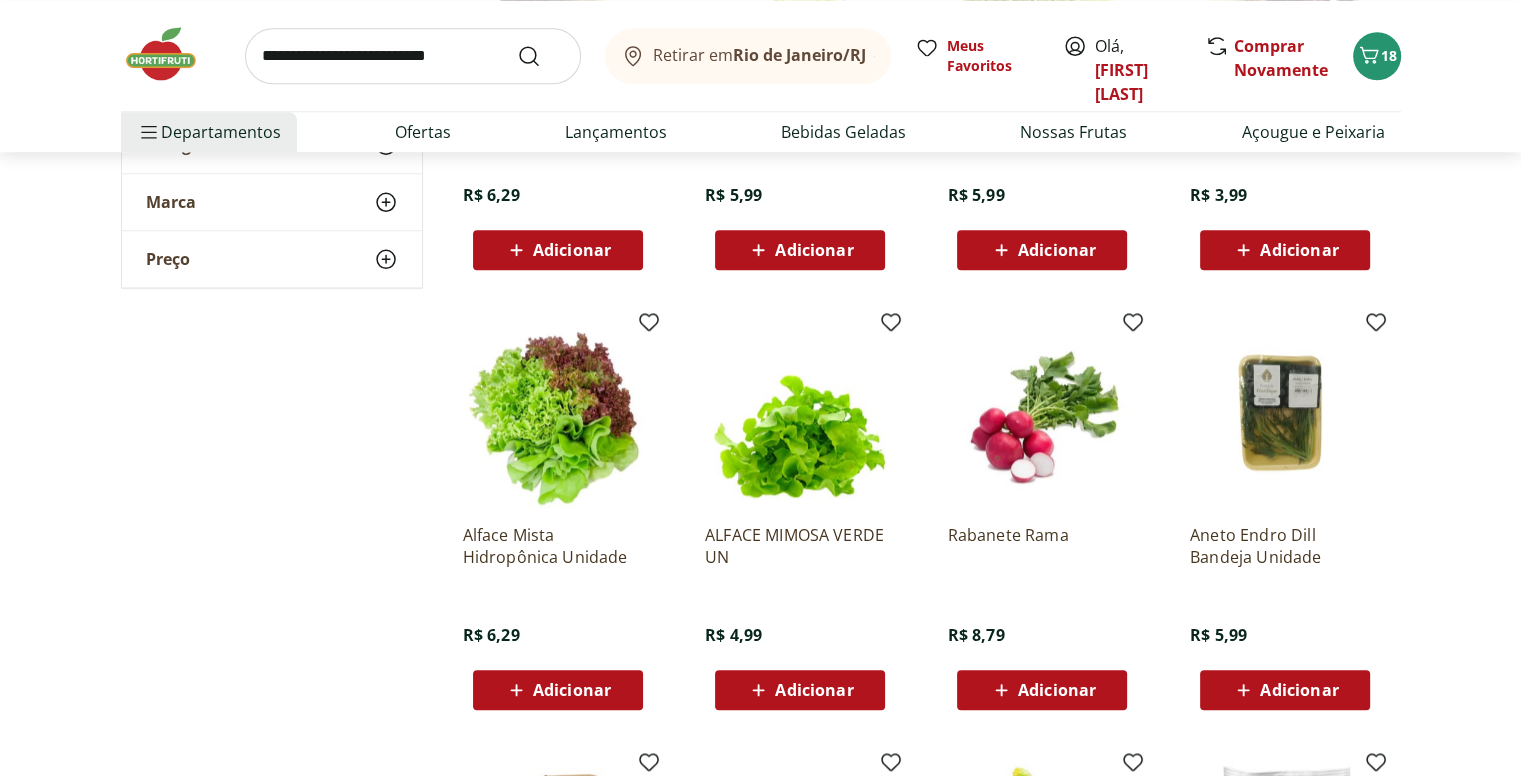 click on "Adicionar" at bounding box center [1057, 690] 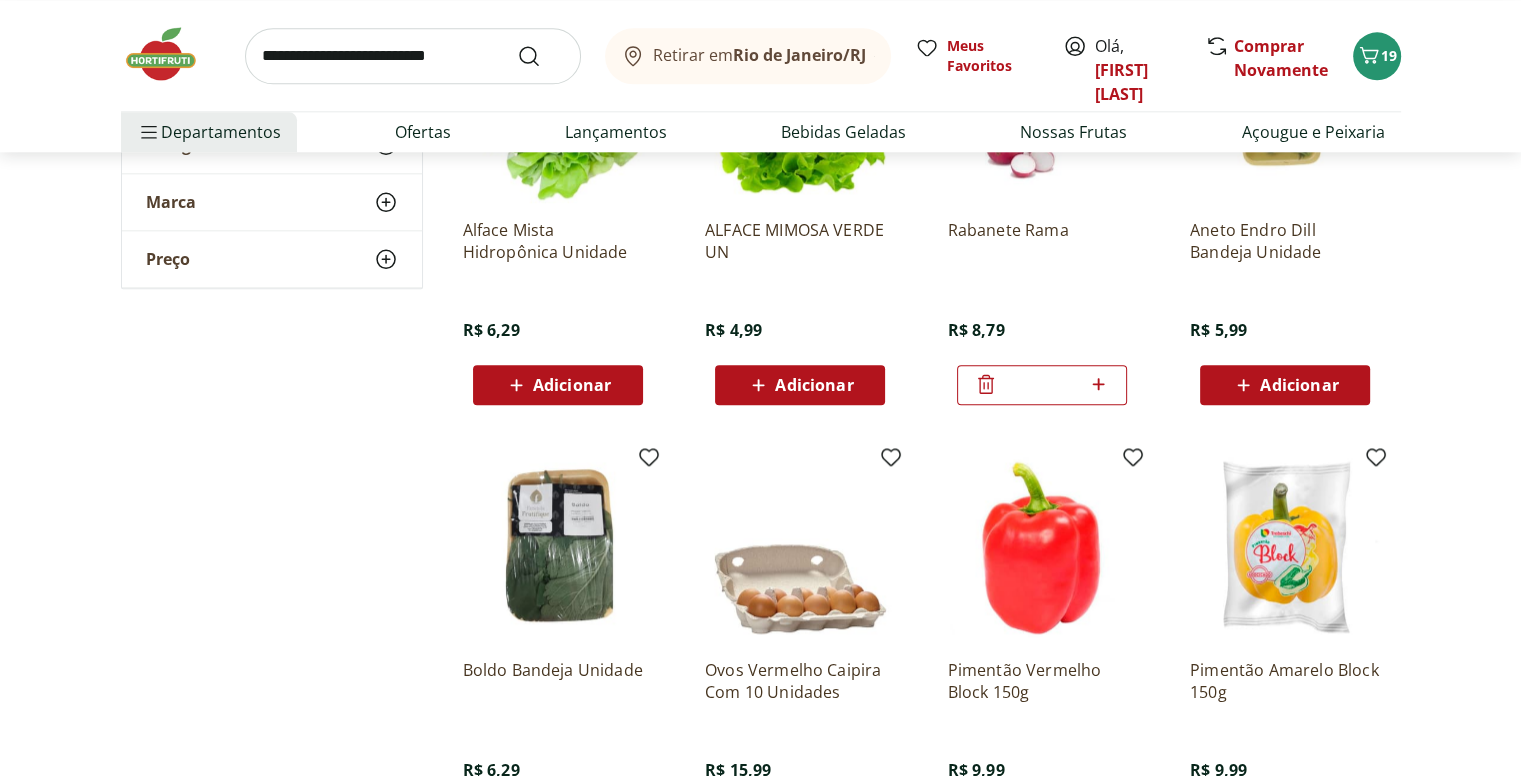 scroll, scrollTop: 10100, scrollLeft: 0, axis: vertical 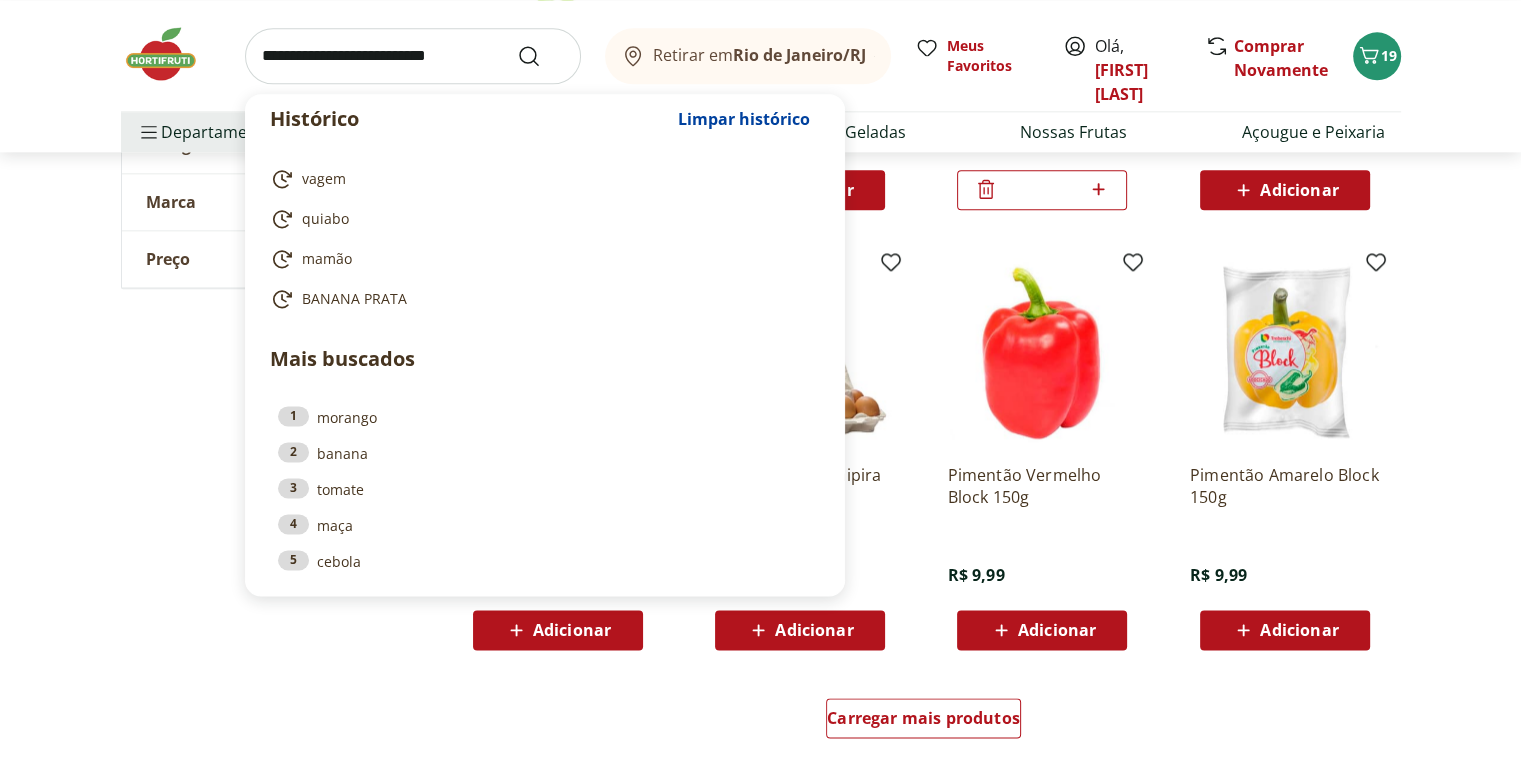 click at bounding box center (413, 56) 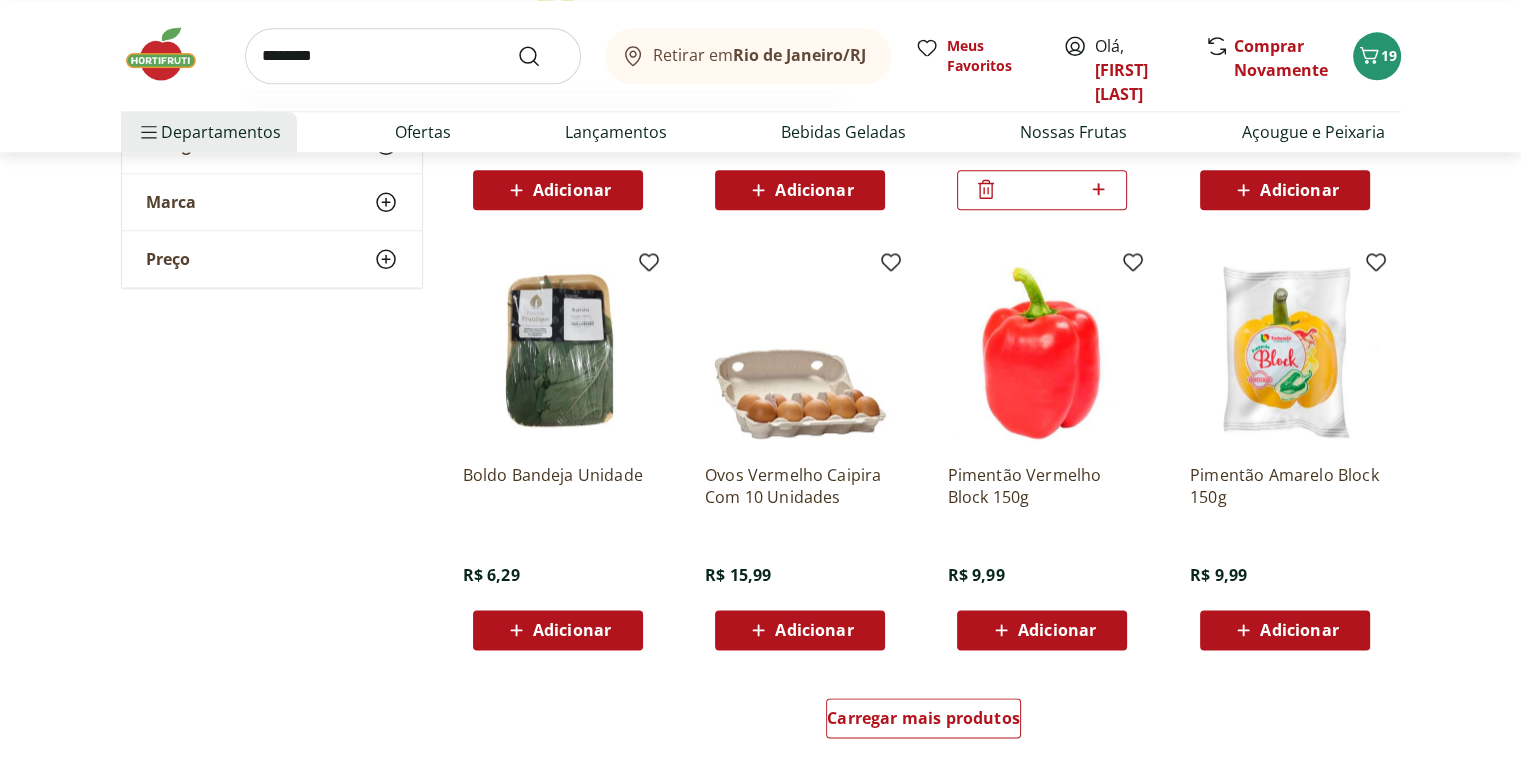 type on "********" 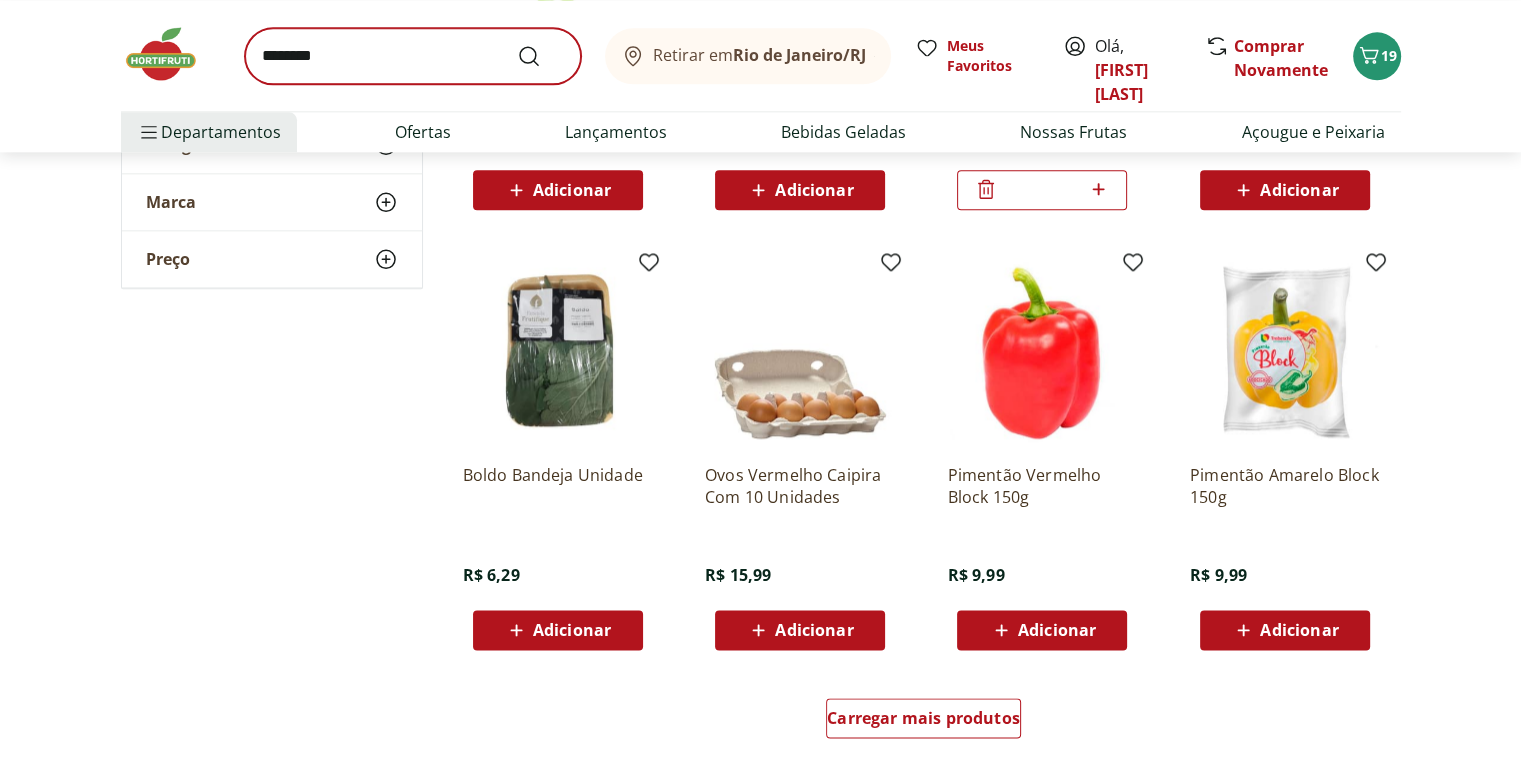scroll, scrollTop: 0, scrollLeft: 0, axis: both 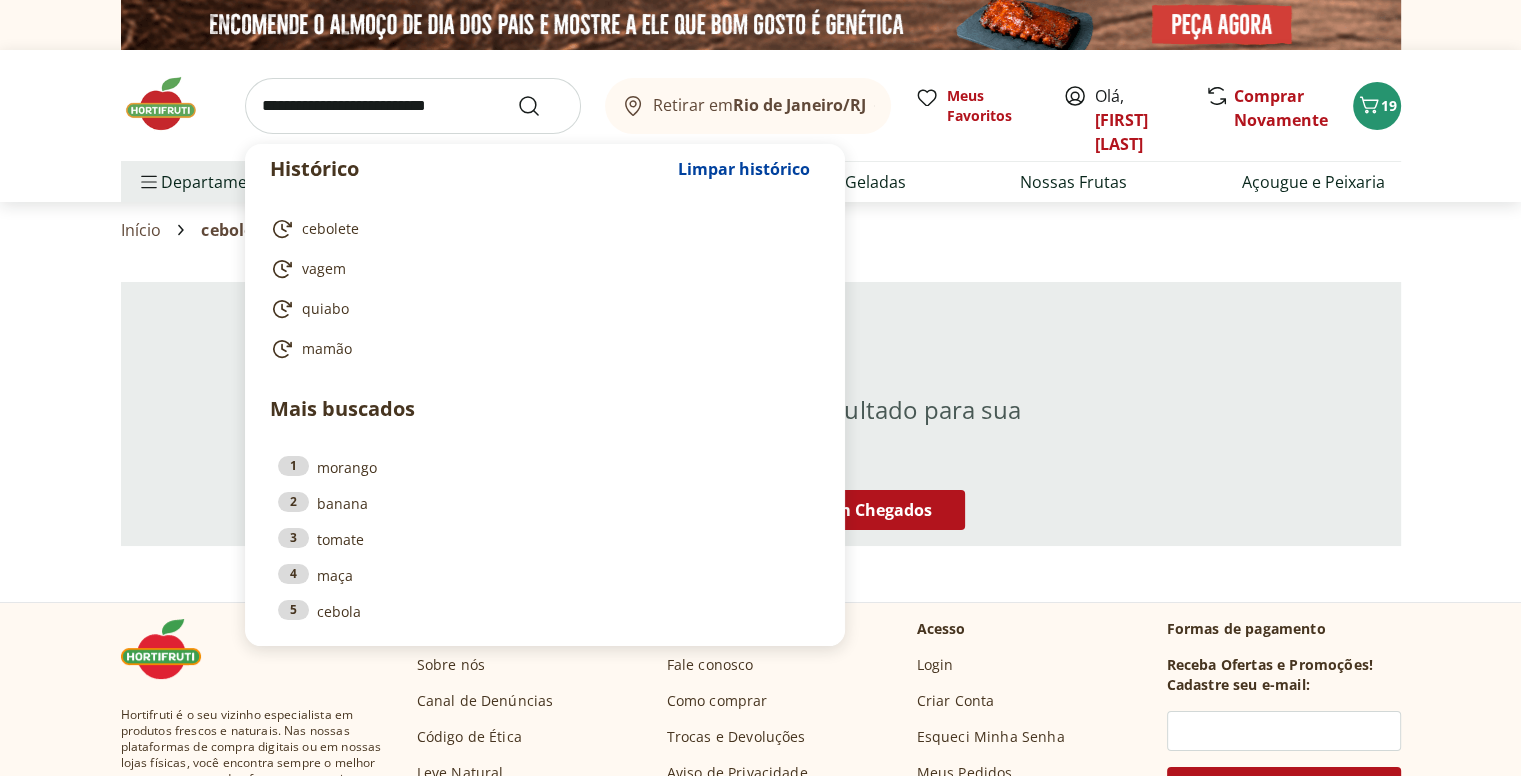 click at bounding box center [413, 106] 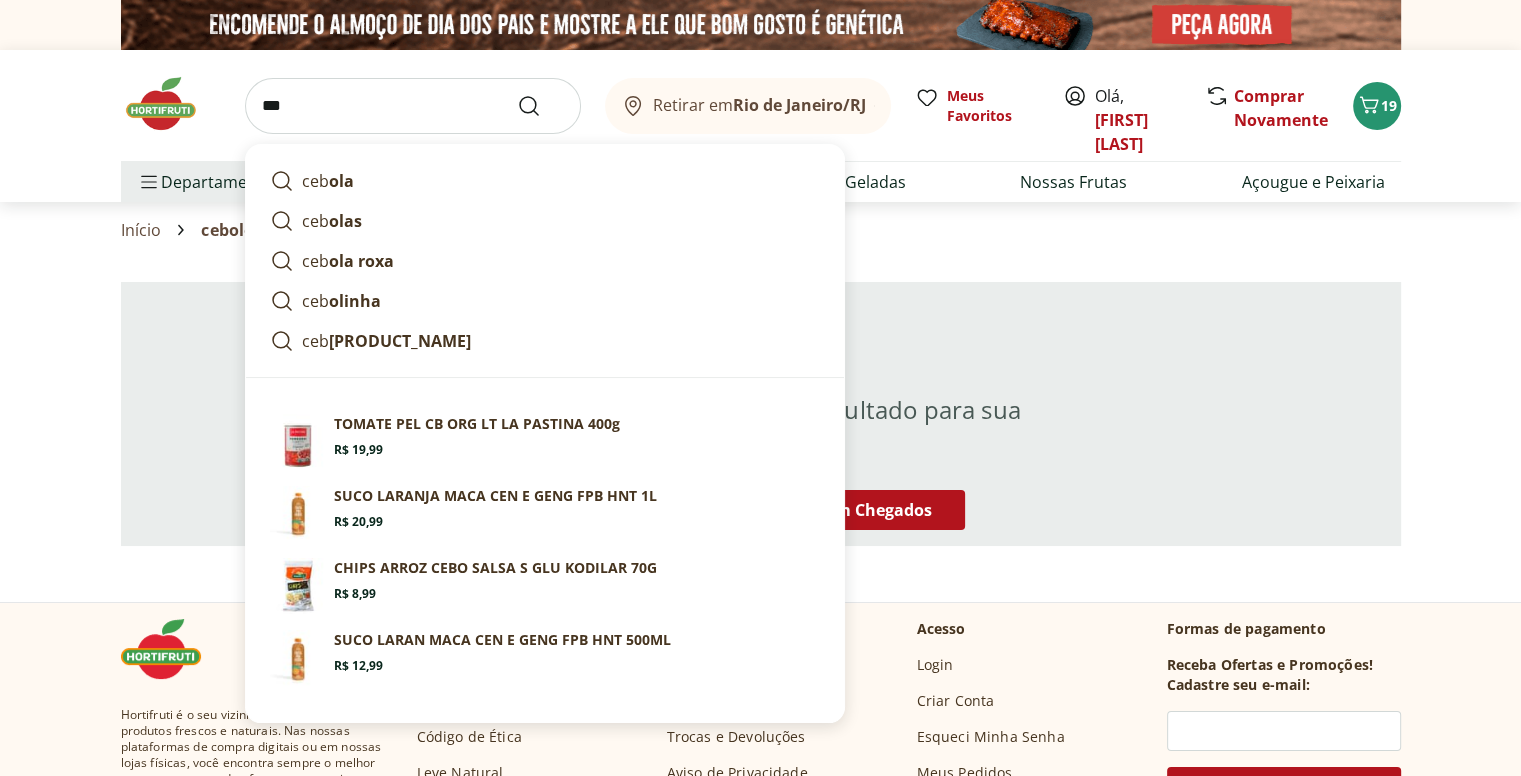 type on "****" 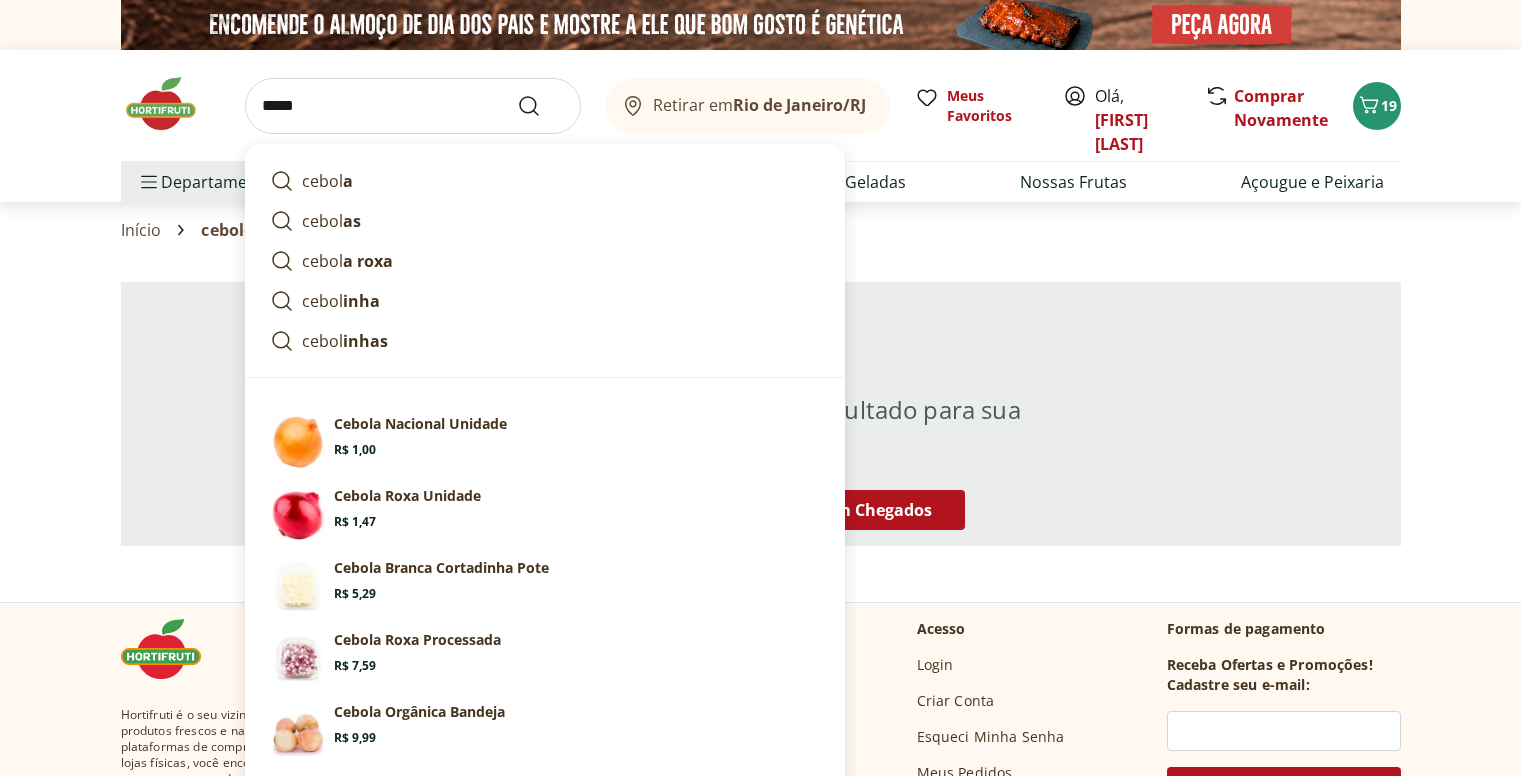 scroll, scrollTop: 0, scrollLeft: 0, axis: both 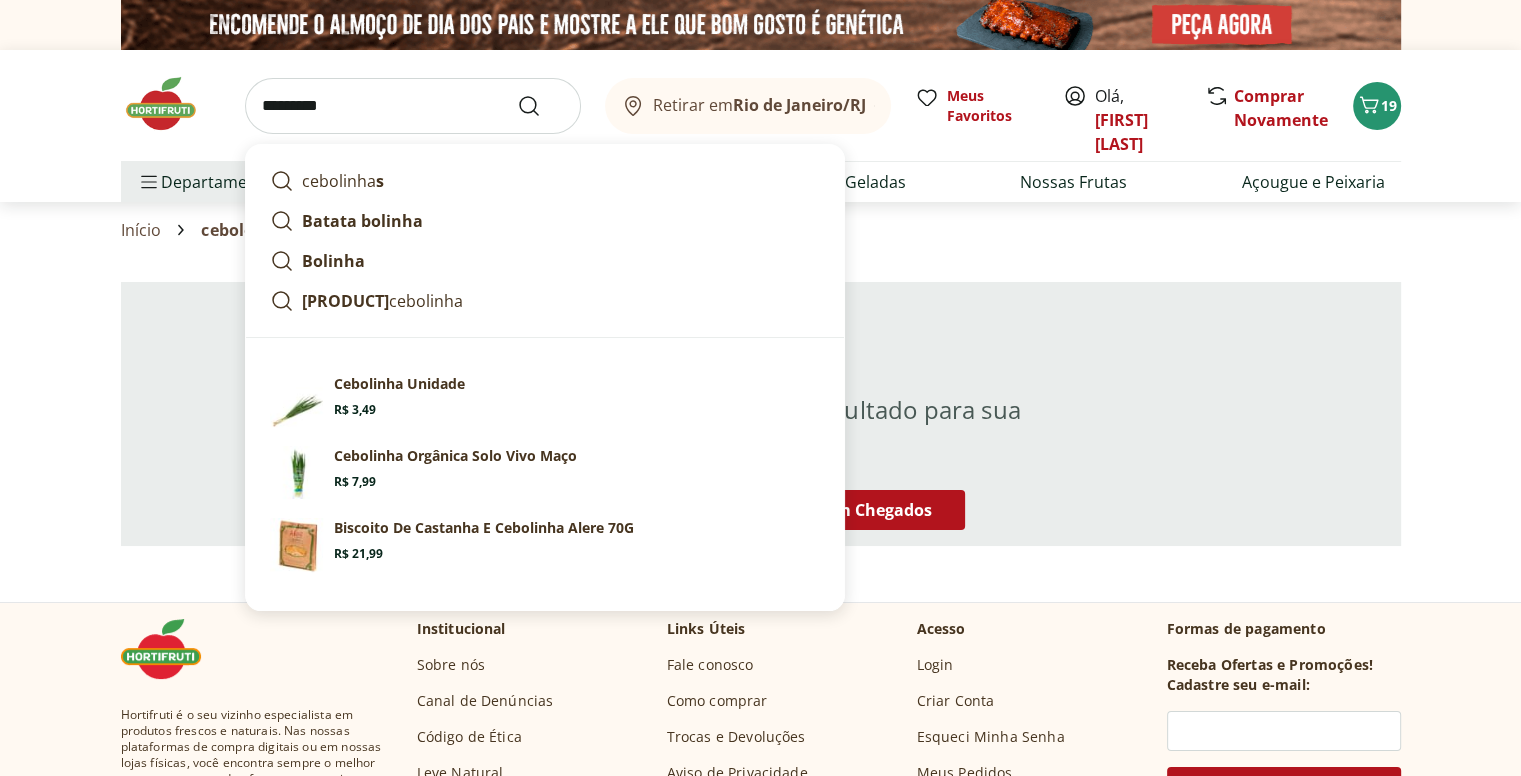 type on "*********" 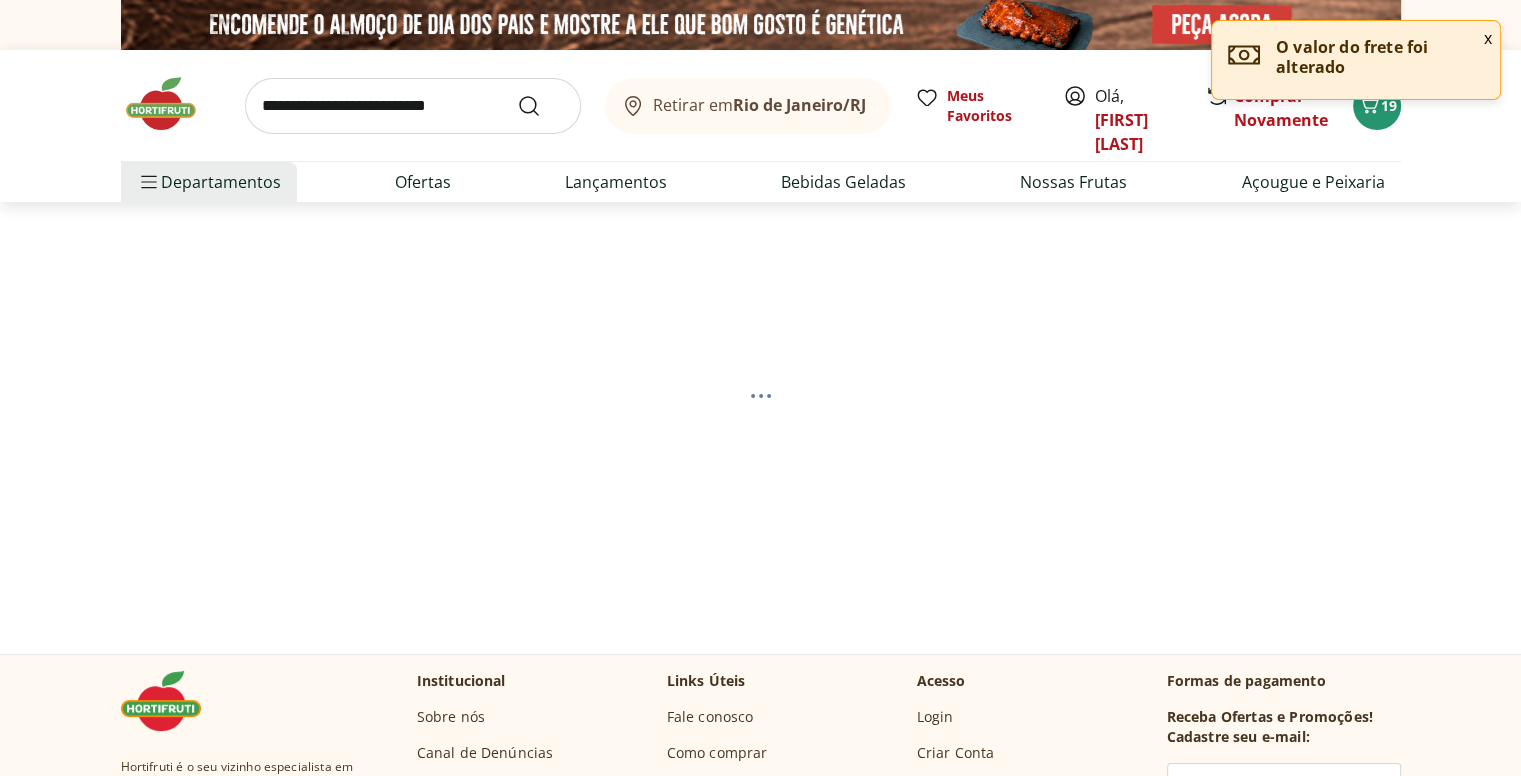 select on "**********" 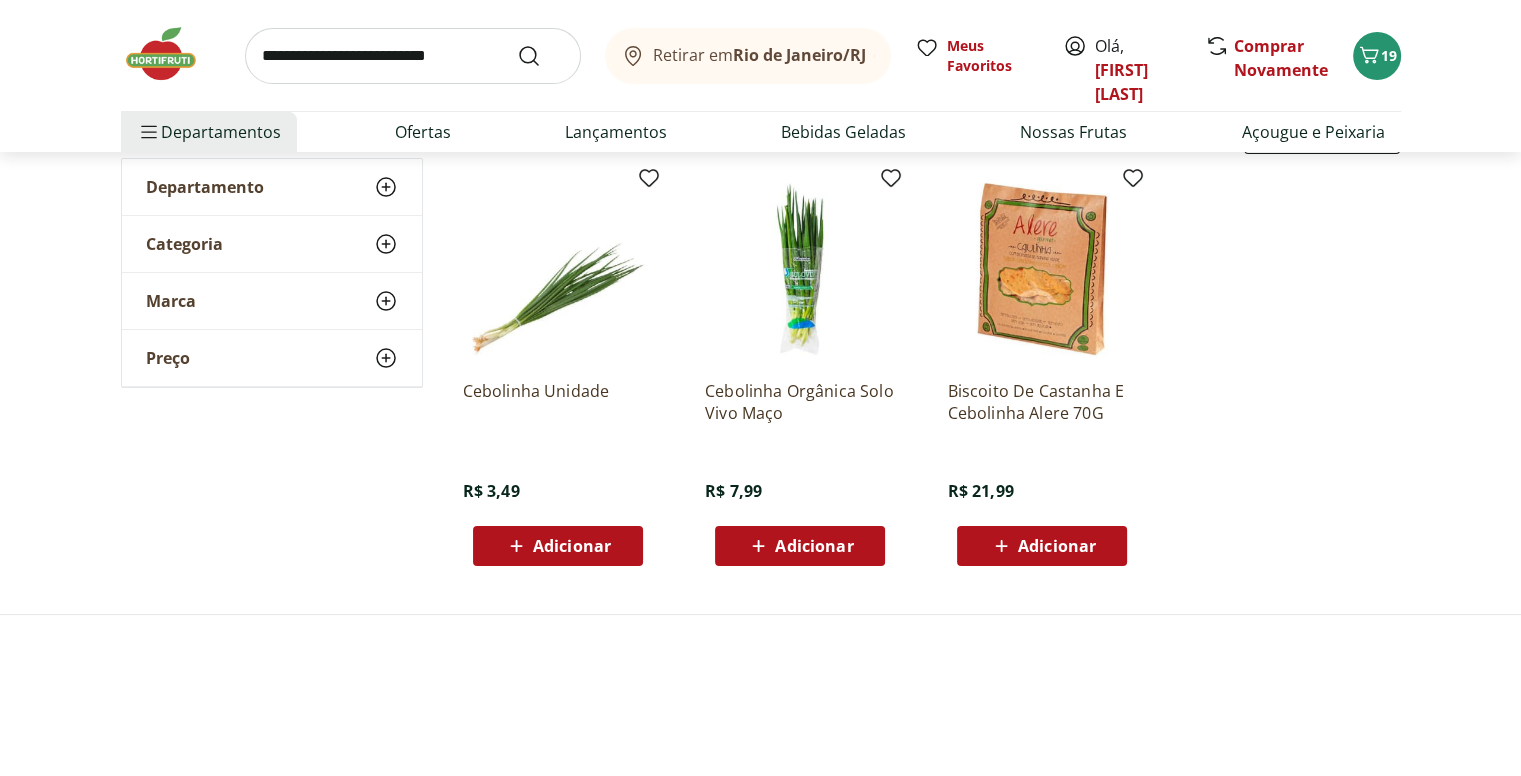scroll, scrollTop: 300, scrollLeft: 0, axis: vertical 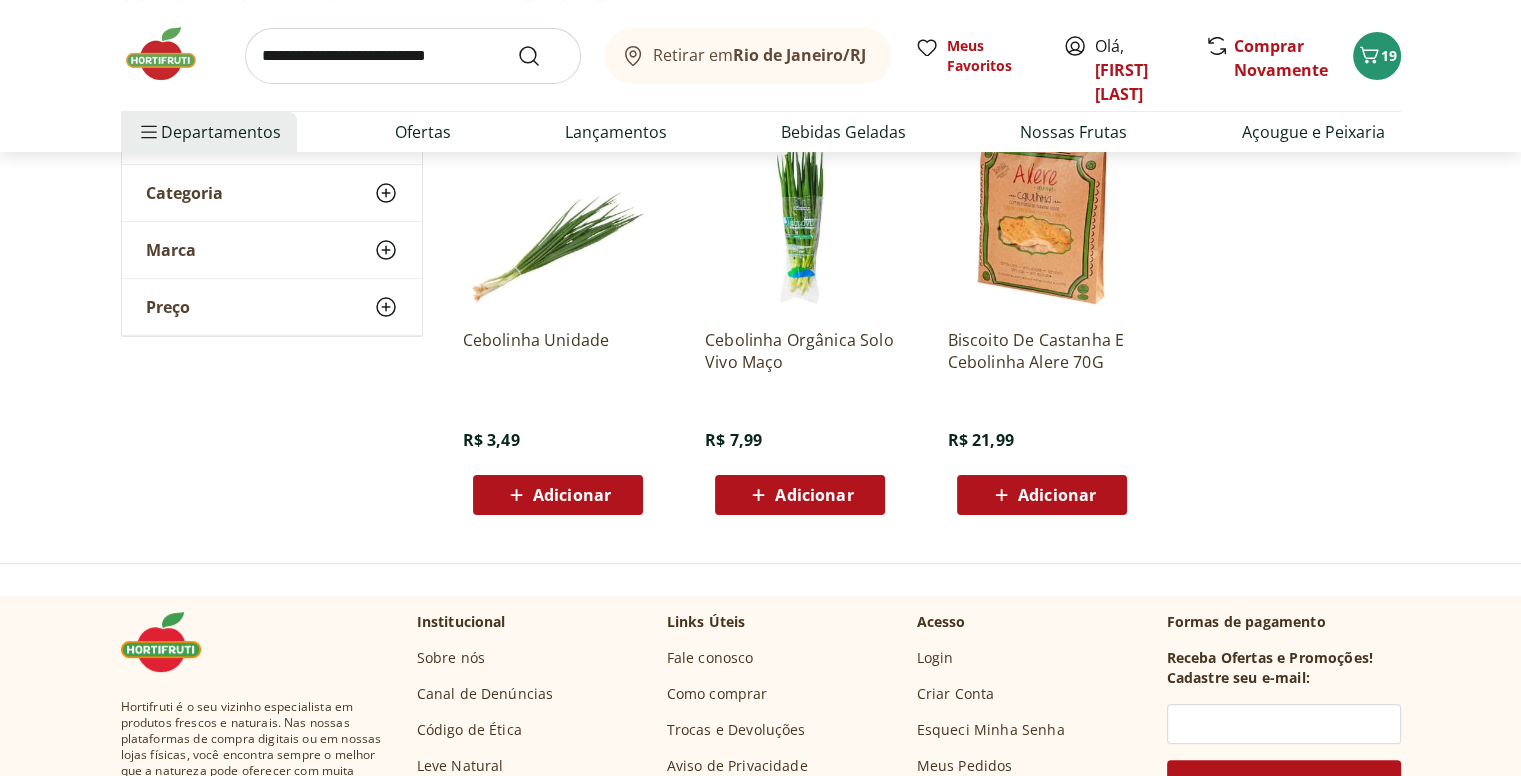 click 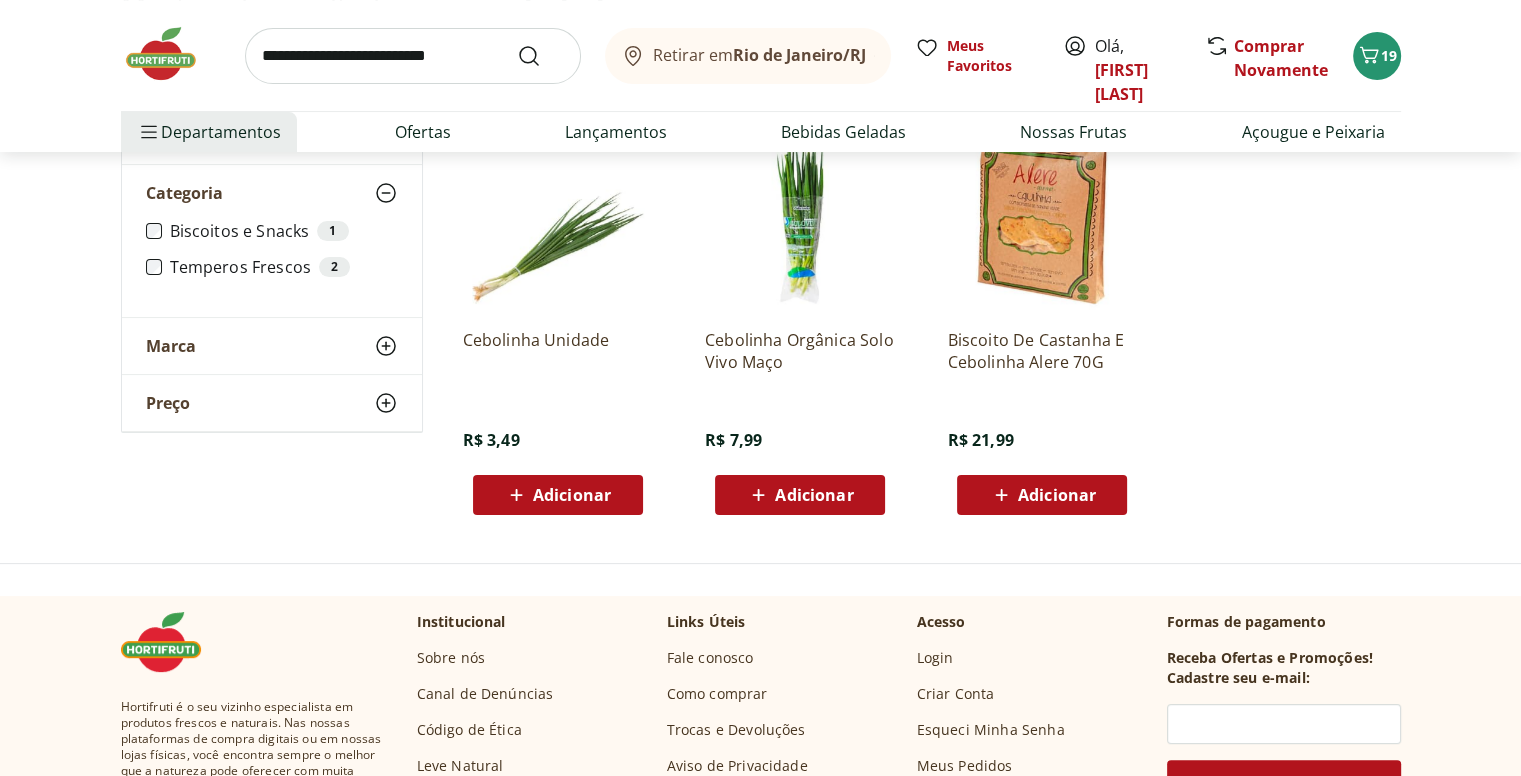 scroll, scrollTop: 0, scrollLeft: 0, axis: both 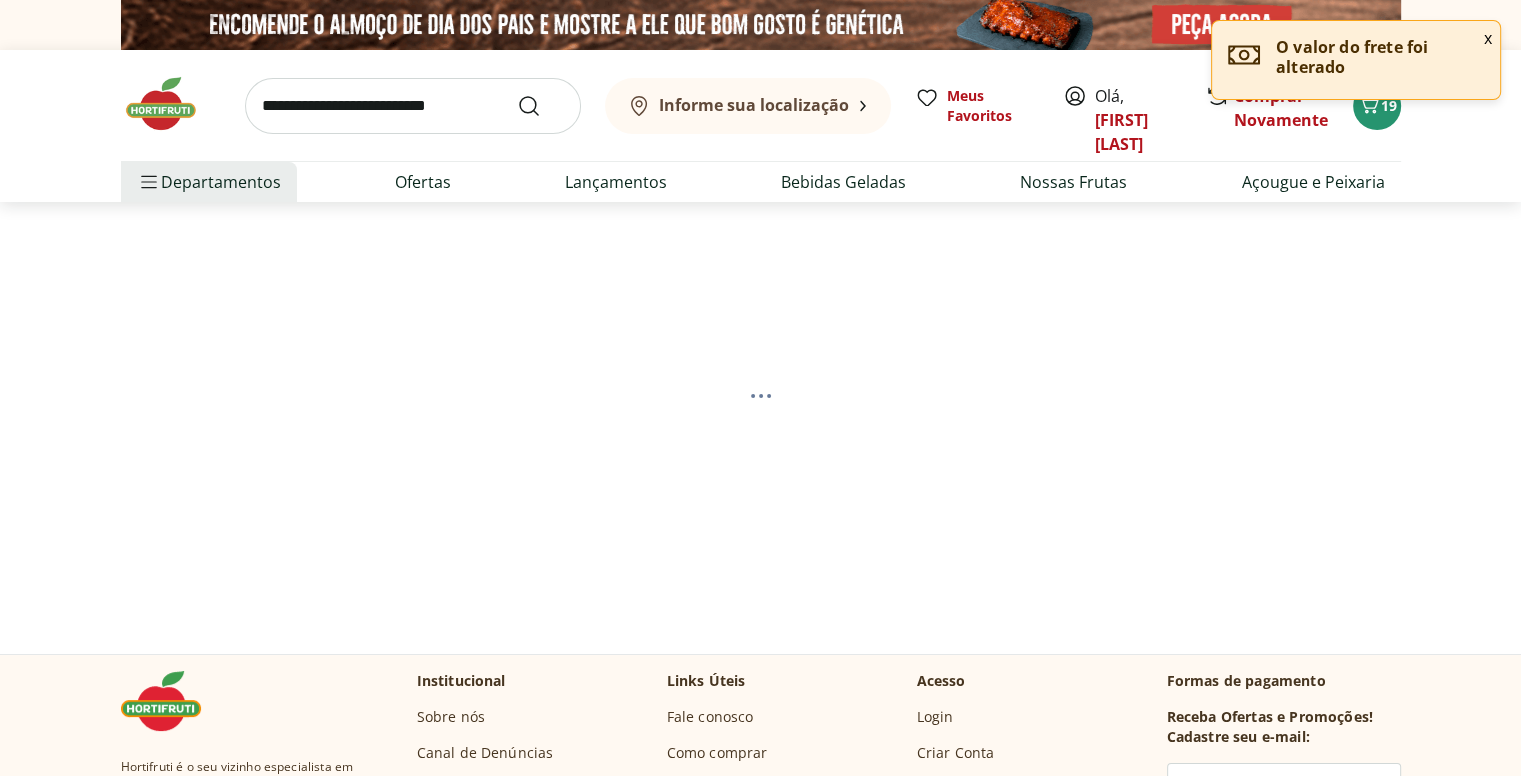 select on "**********" 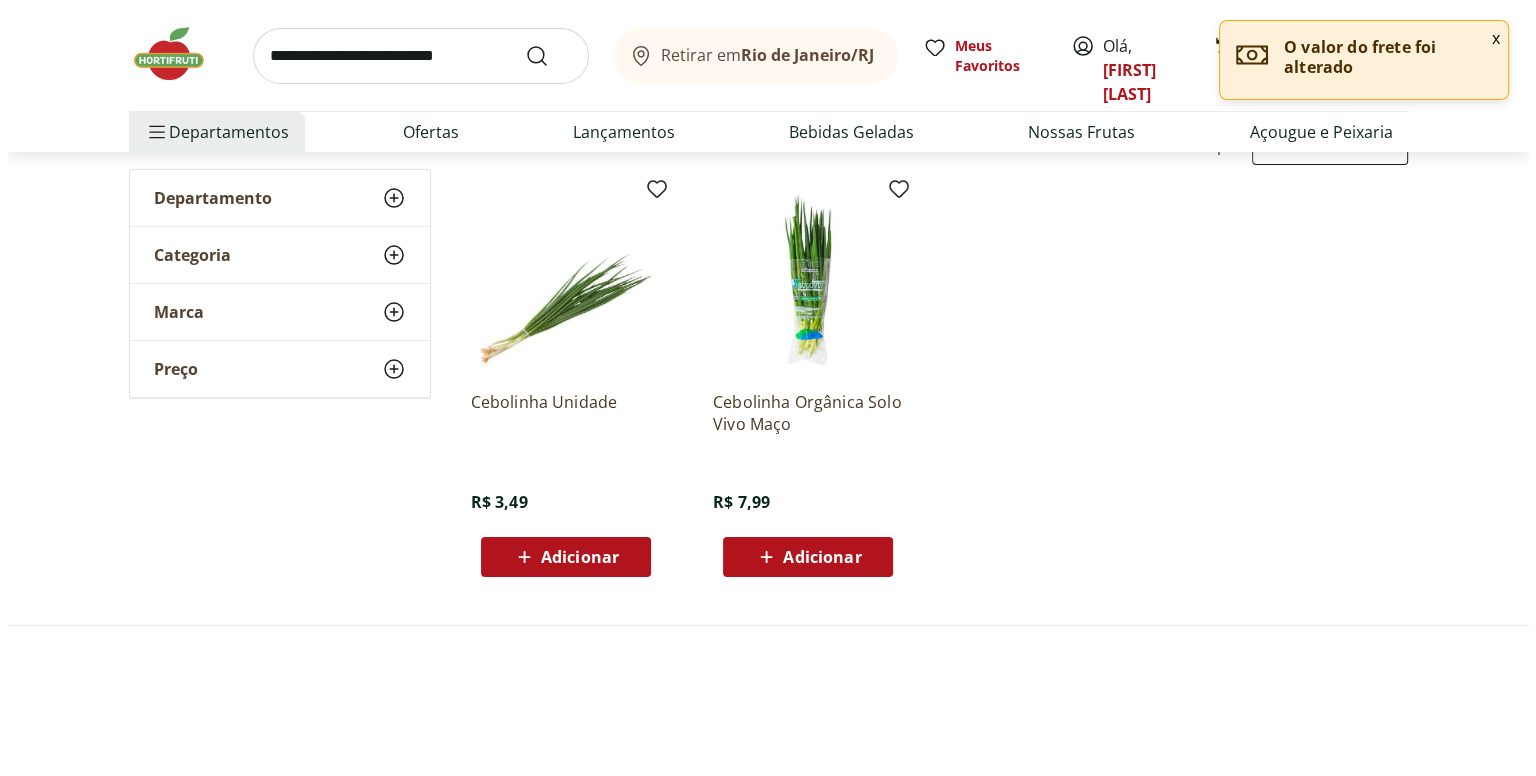 scroll, scrollTop: 400, scrollLeft: 0, axis: vertical 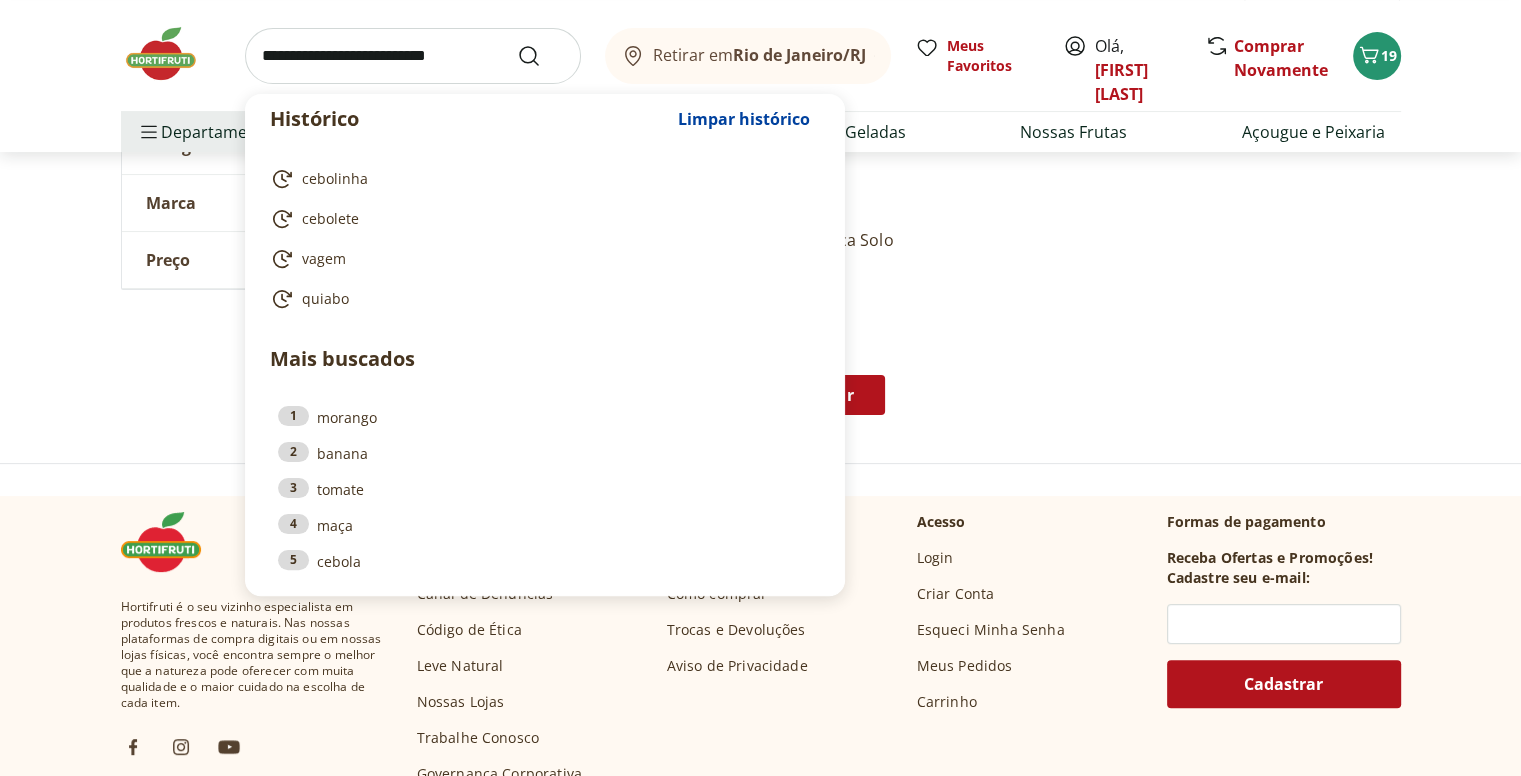 click at bounding box center [413, 56] 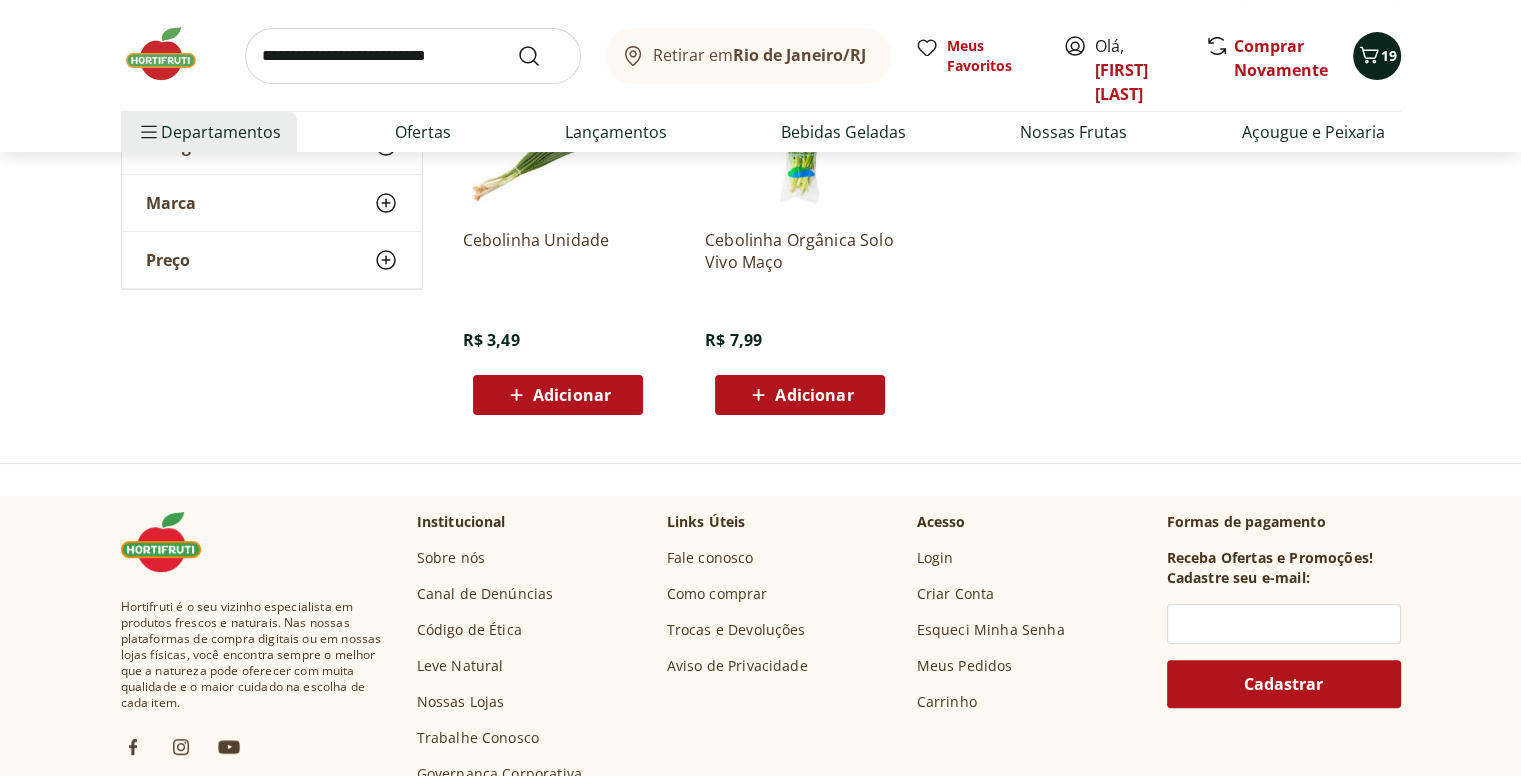 click 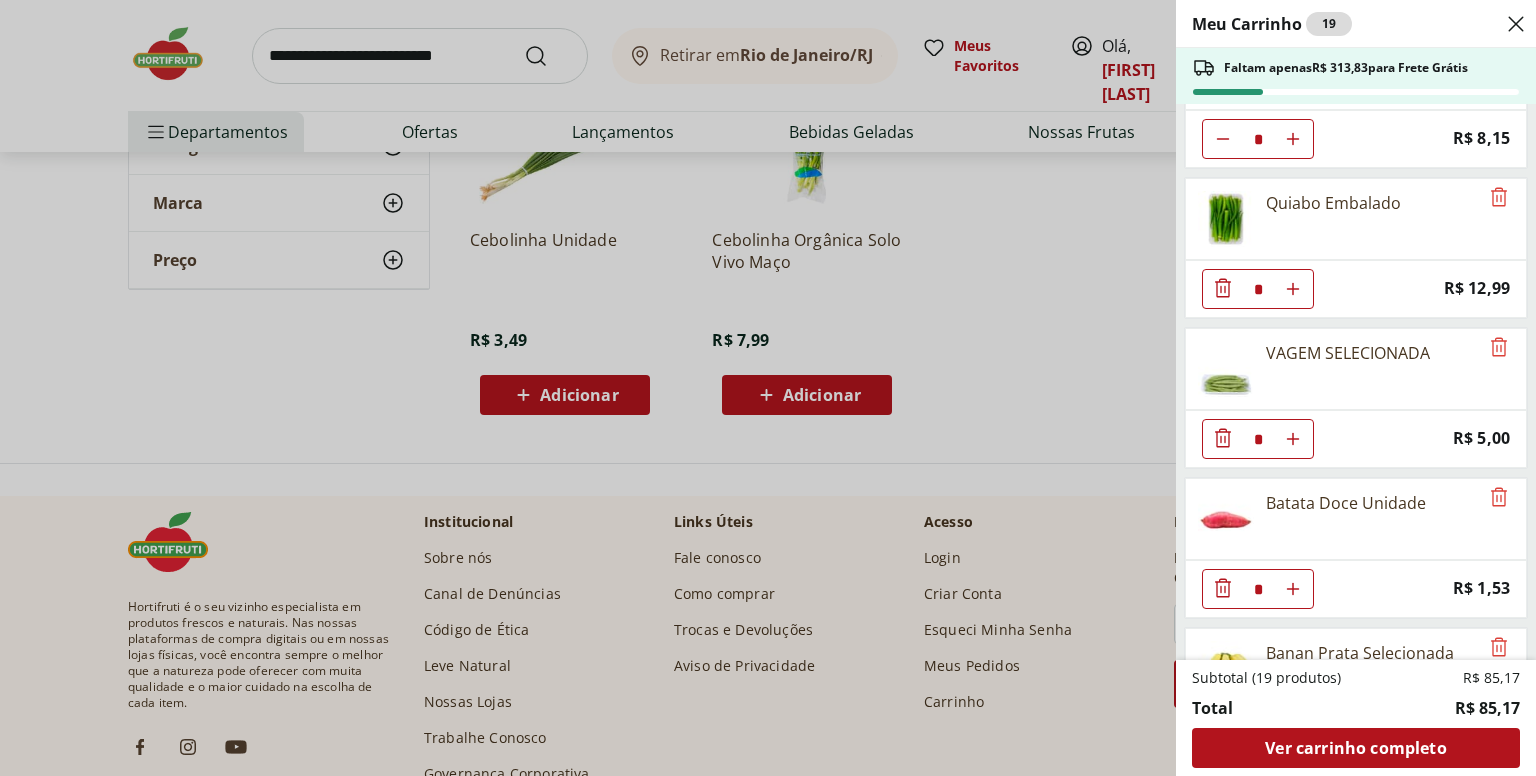 scroll, scrollTop: 491, scrollLeft: 0, axis: vertical 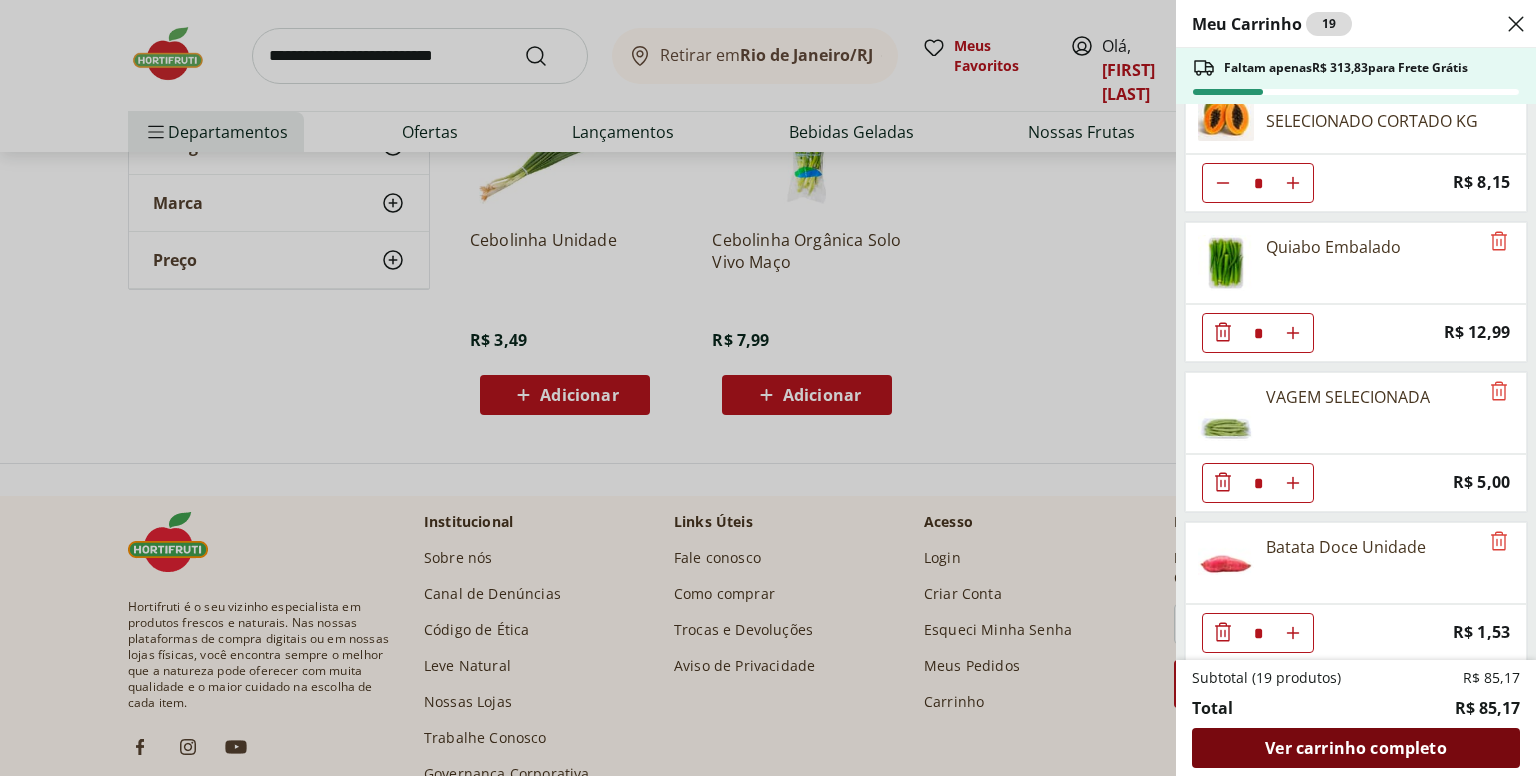 click on "Ver carrinho completo" at bounding box center (1355, 748) 